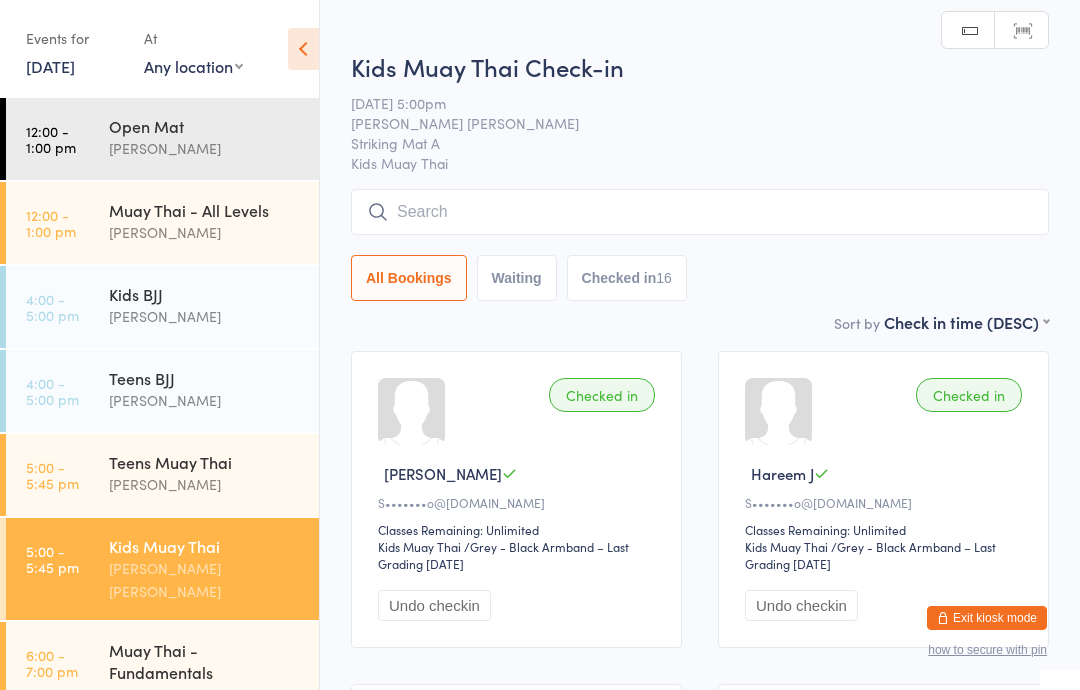 scroll, scrollTop: 0, scrollLeft: 0, axis: both 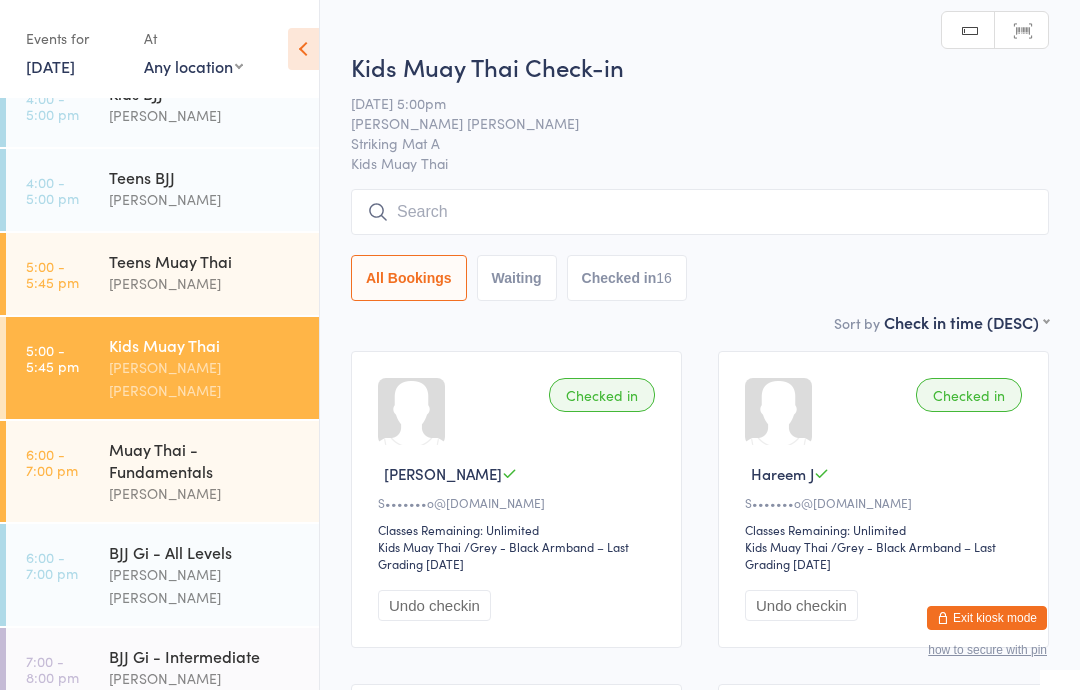 click on "Muay Thai - Fundamentals" at bounding box center (205, 460) 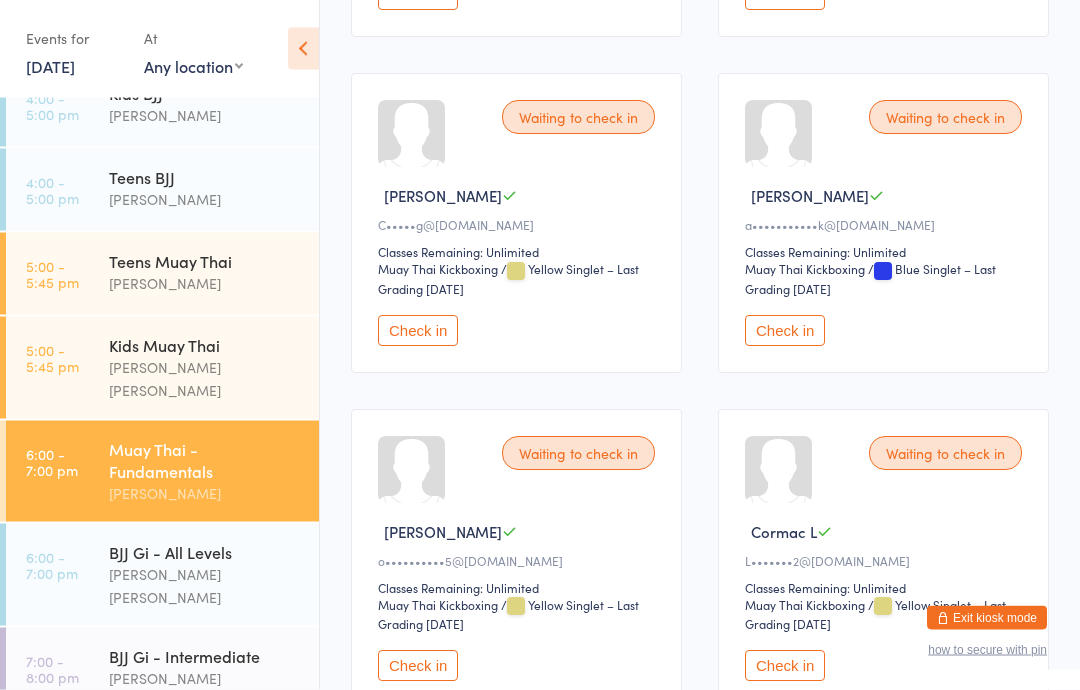 scroll, scrollTop: 953, scrollLeft: 0, axis: vertical 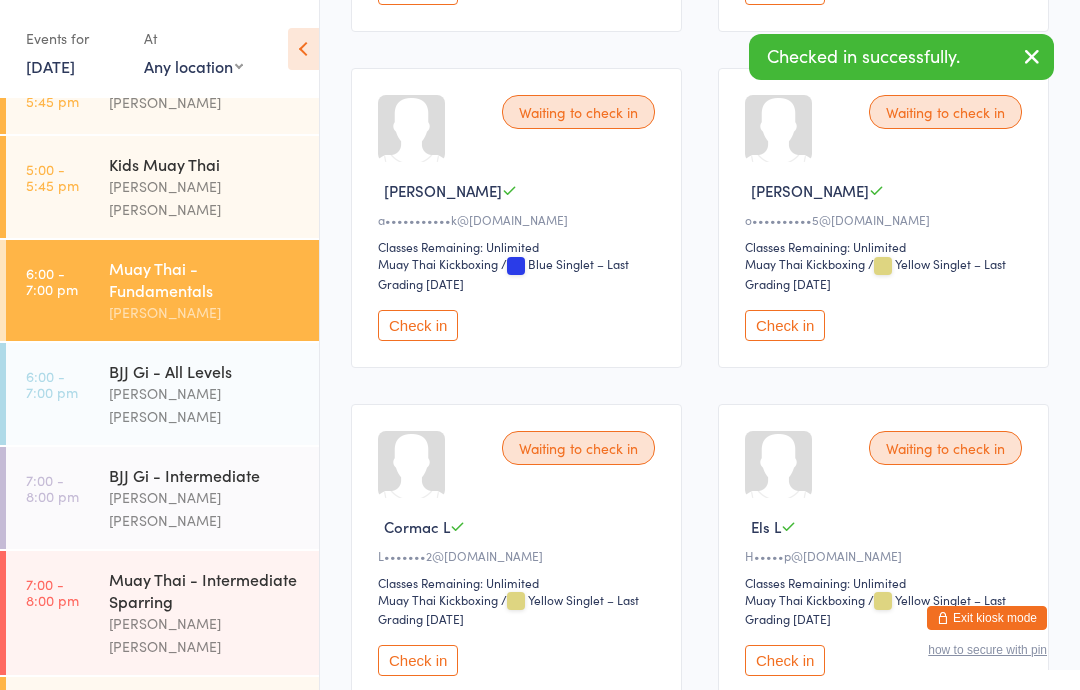 click on "Muay Thai - Intermediate Sparring" at bounding box center (205, 590) 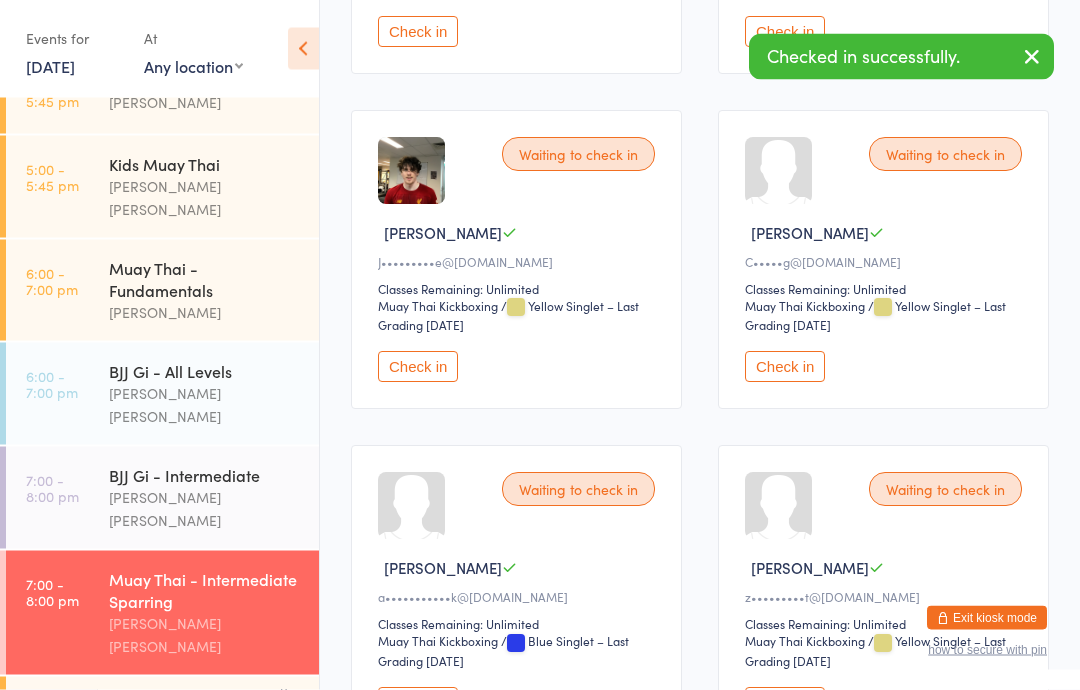 scroll, scrollTop: 586, scrollLeft: 0, axis: vertical 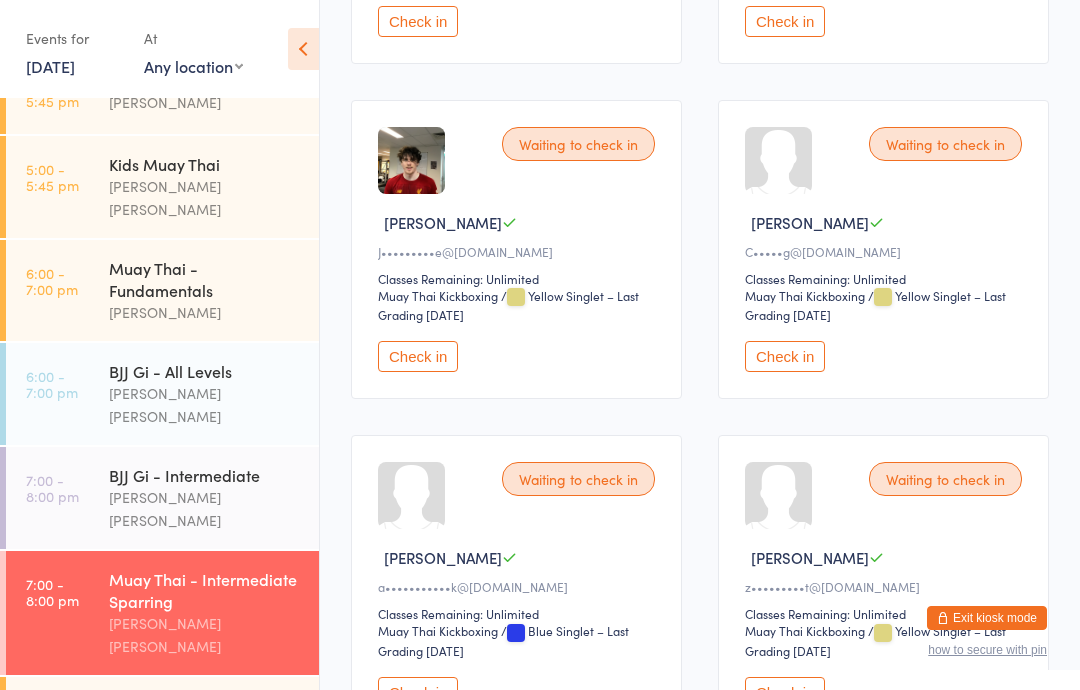 click on "Check in" at bounding box center (785, 356) 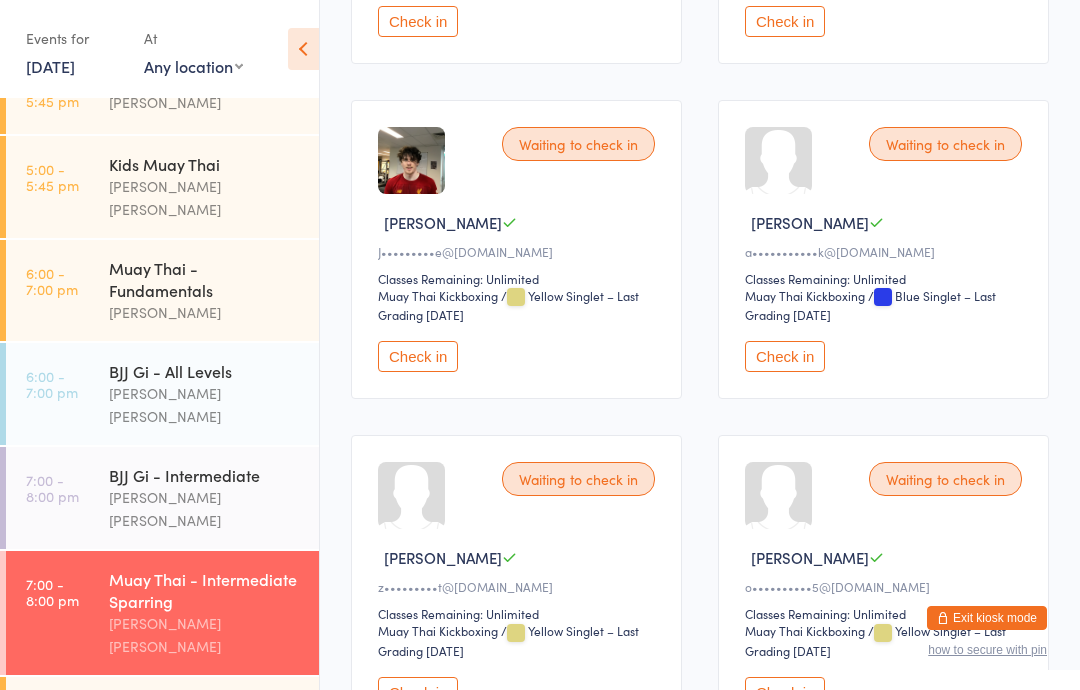 click on "[PERSON_NAME]" at bounding box center (205, 312) 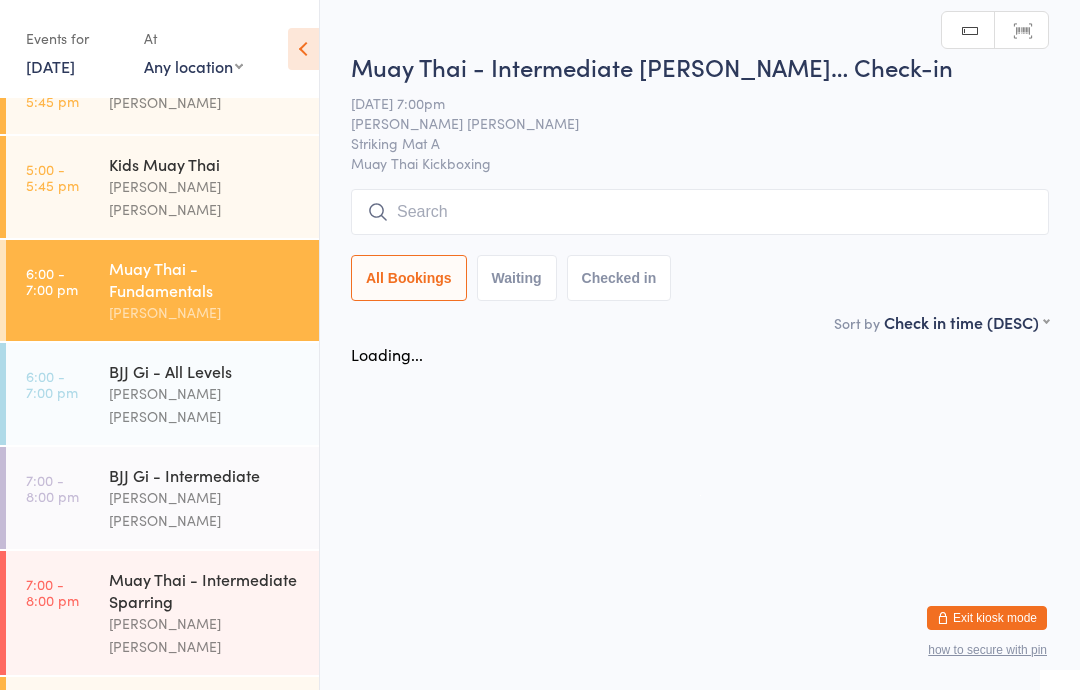 scroll, scrollTop: 0, scrollLeft: 0, axis: both 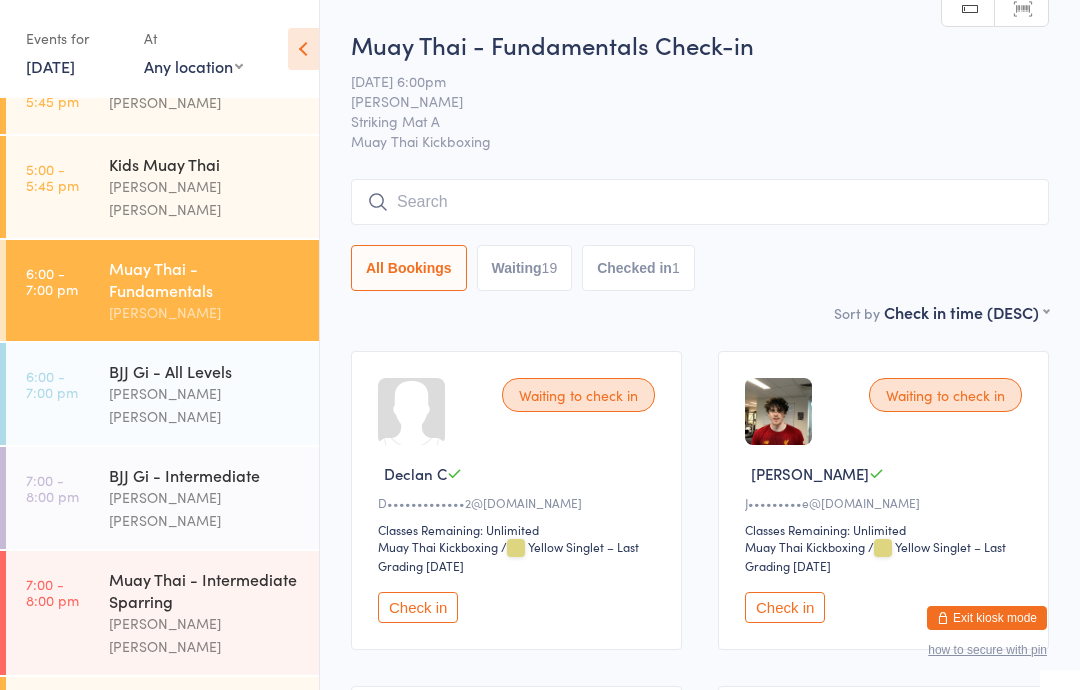 click on "Muay Thai - Fundamentals" at bounding box center (205, 279) 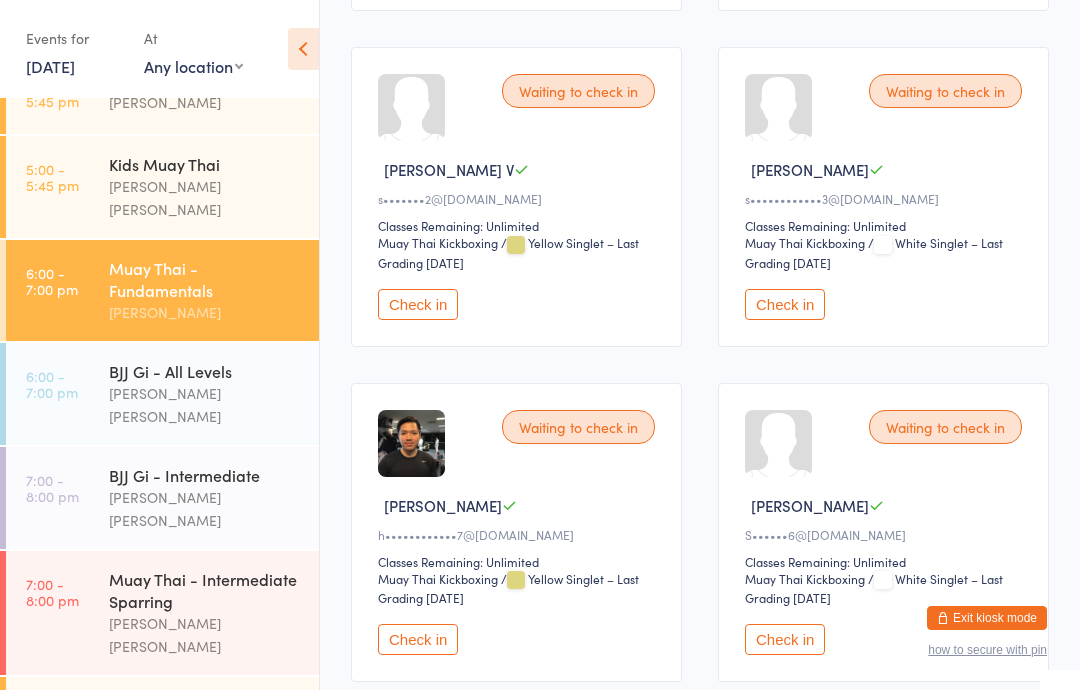 scroll, scrollTop: 2655, scrollLeft: 0, axis: vertical 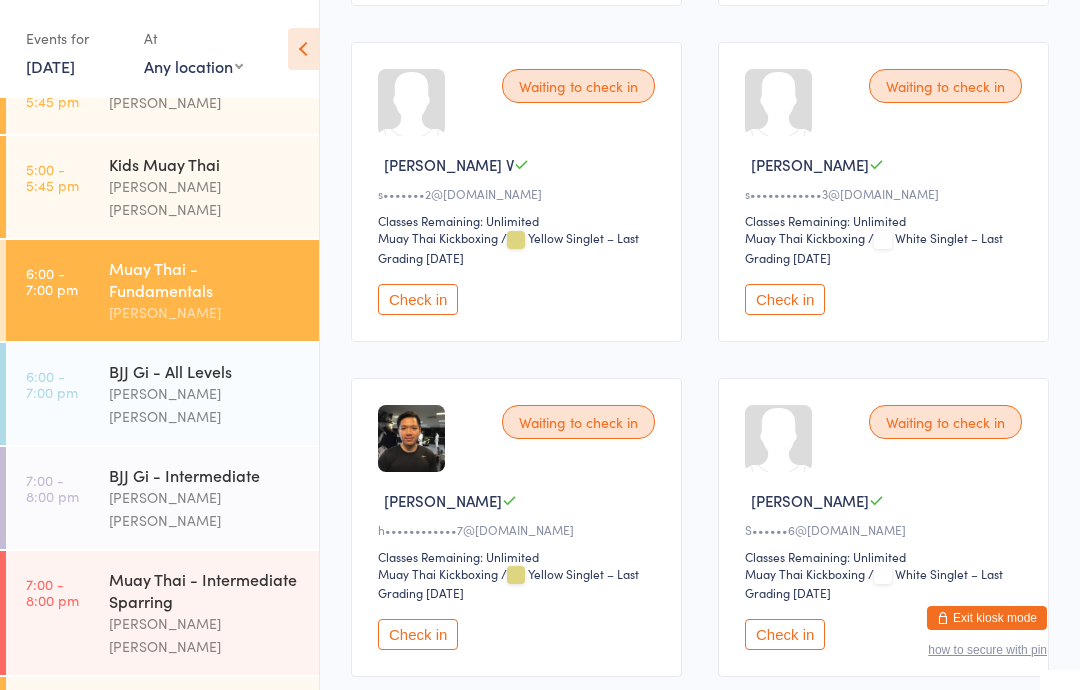 click on "Check in" at bounding box center [785, 299] 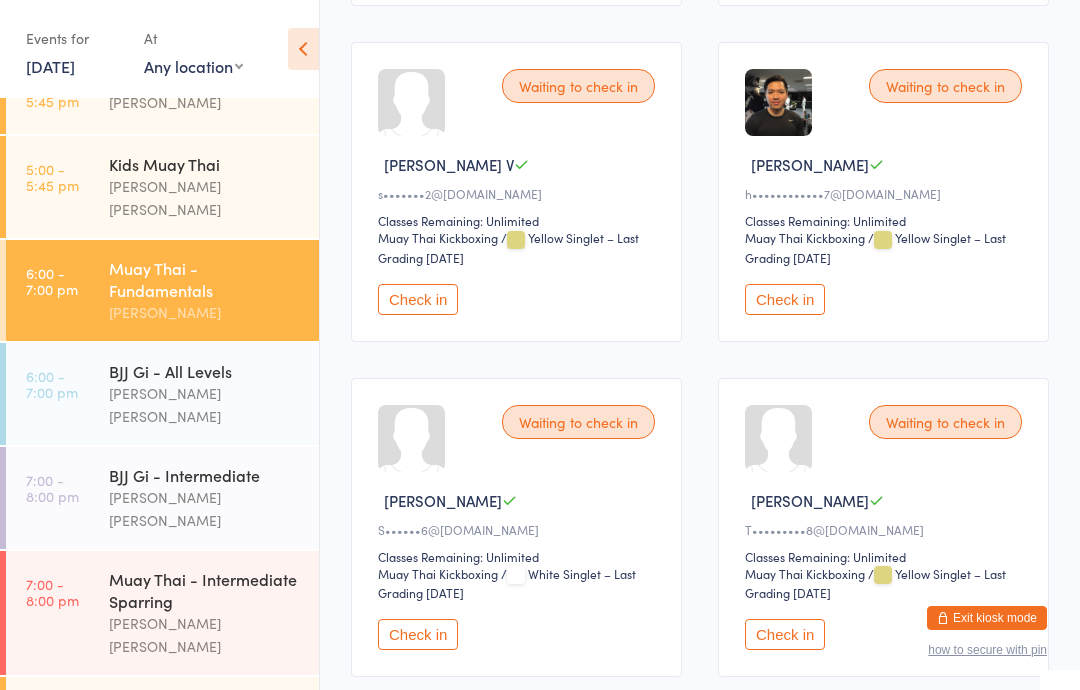 click on "Check in" at bounding box center [418, 299] 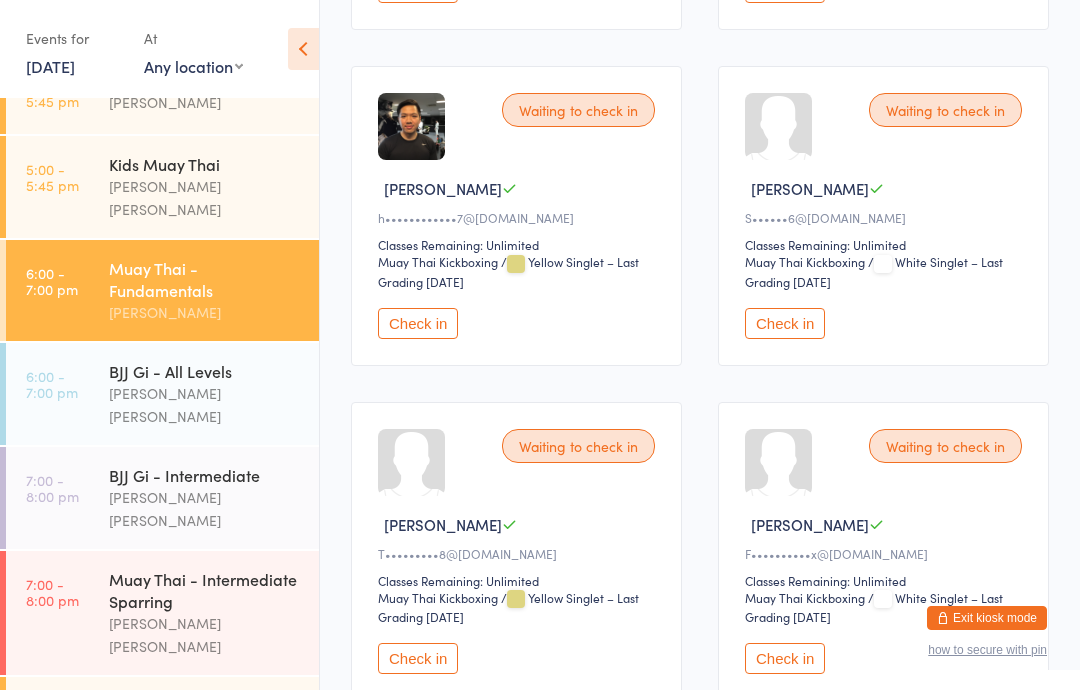 scroll, scrollTop: 2633, scrollLeft: 0, axis: vertical 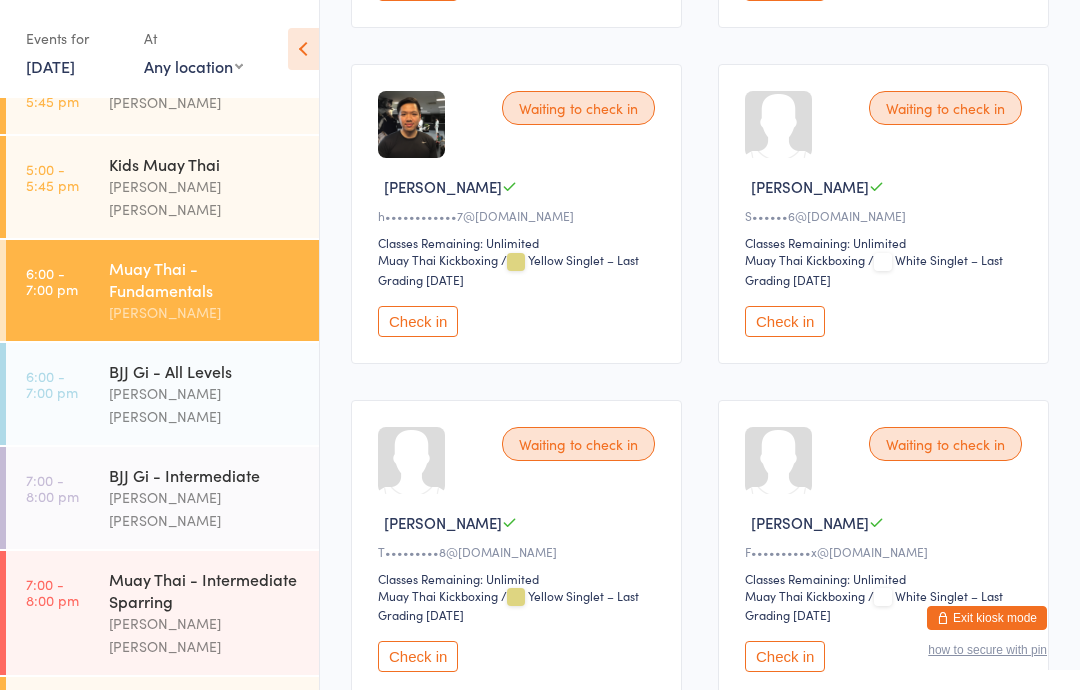 click on "BJJ Gi - All Levels" at bounding box center (205, 371) 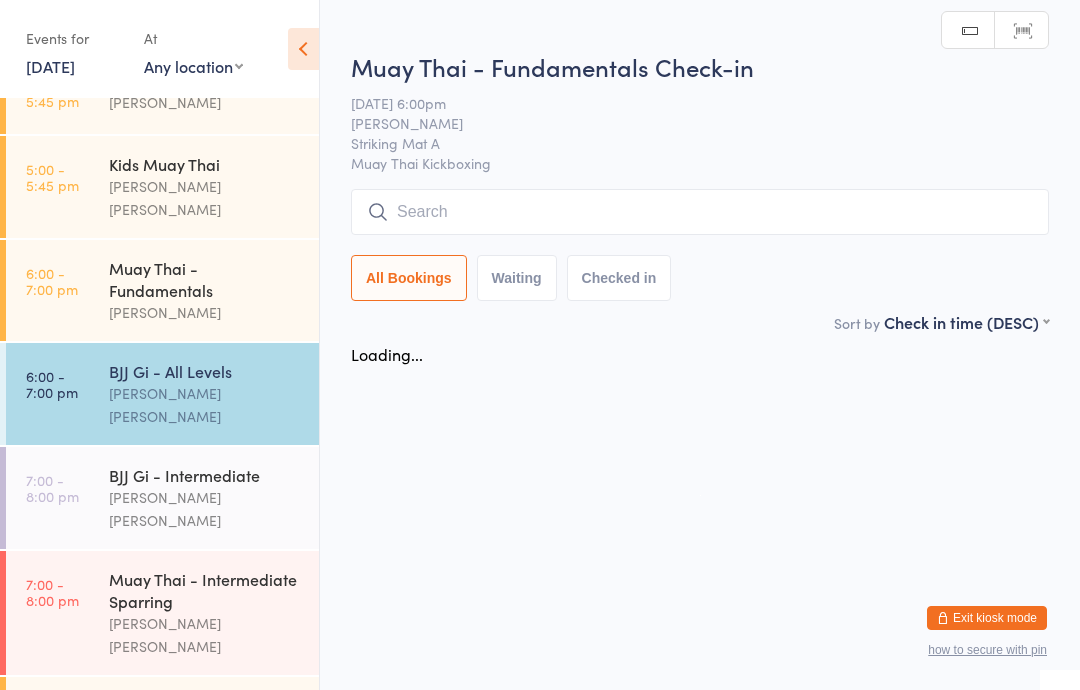 scroll, scrollTop: 0, scrollLeft: 0, axis: both 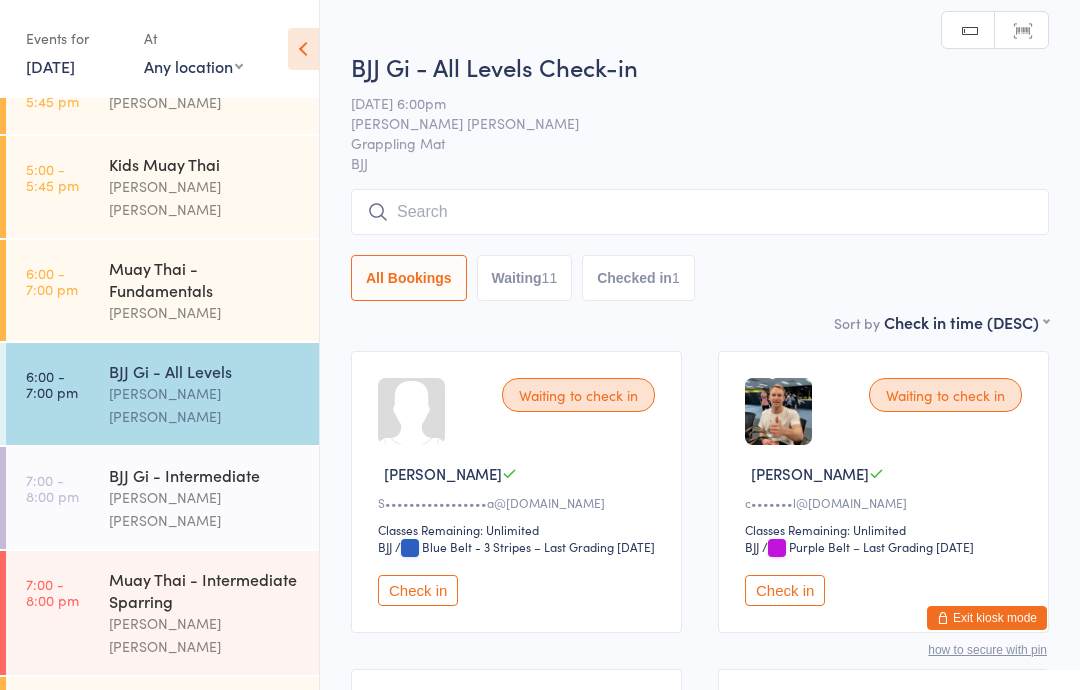 click at bounding box center (700, 212) 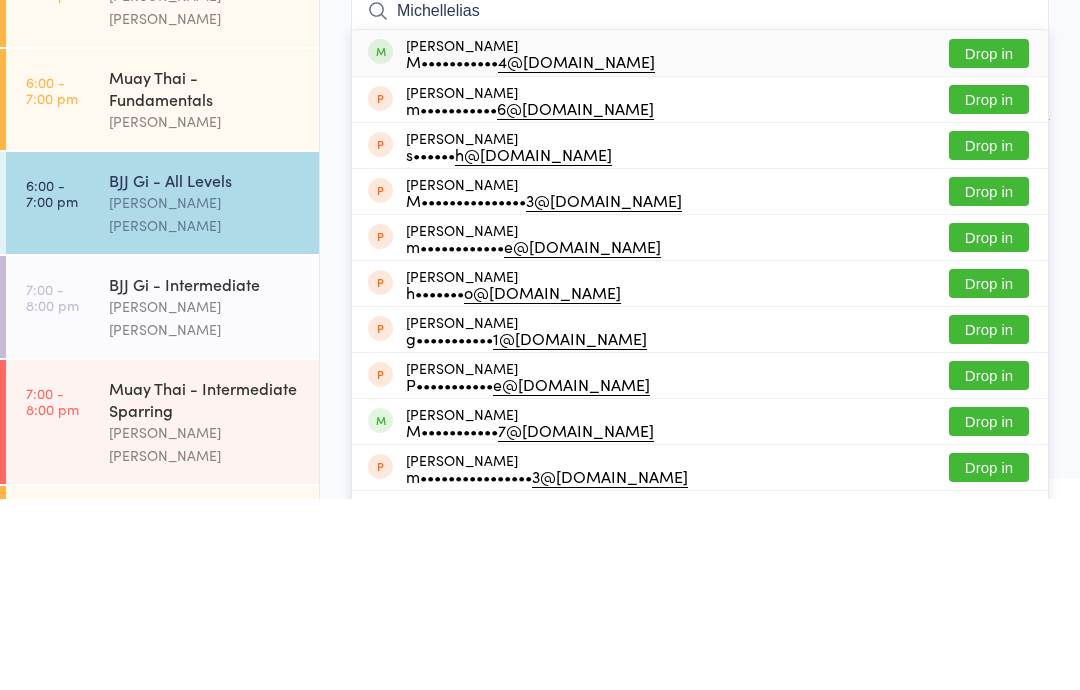 type on "Michellelias" 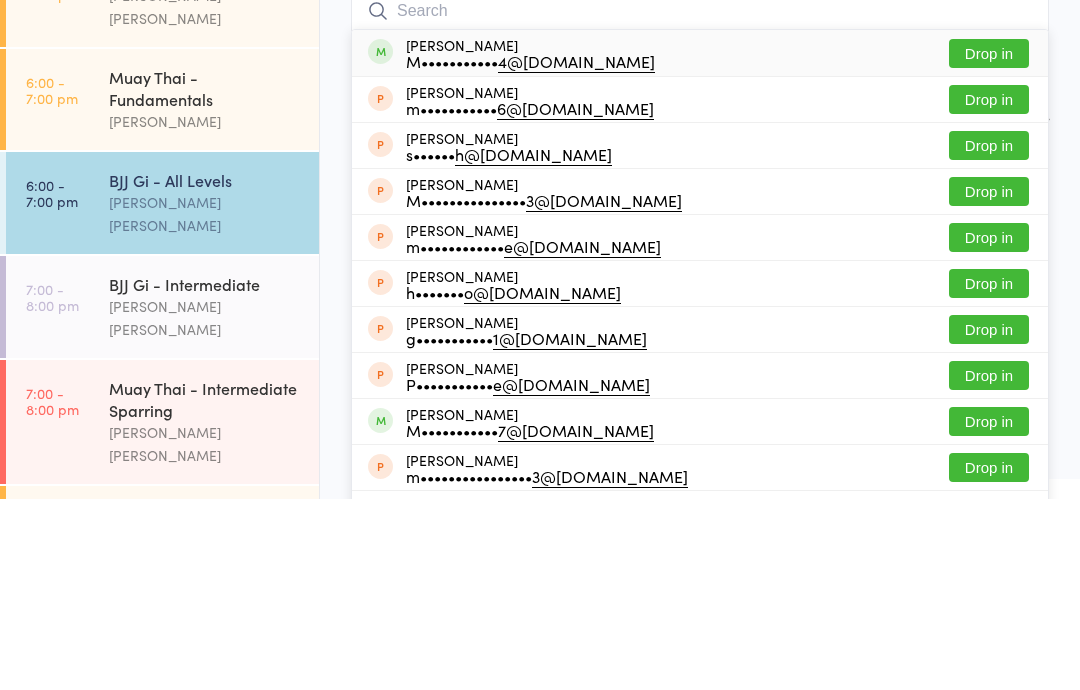 scroll, scrollTop: 191, scrollLeft: 0, axis: vertical 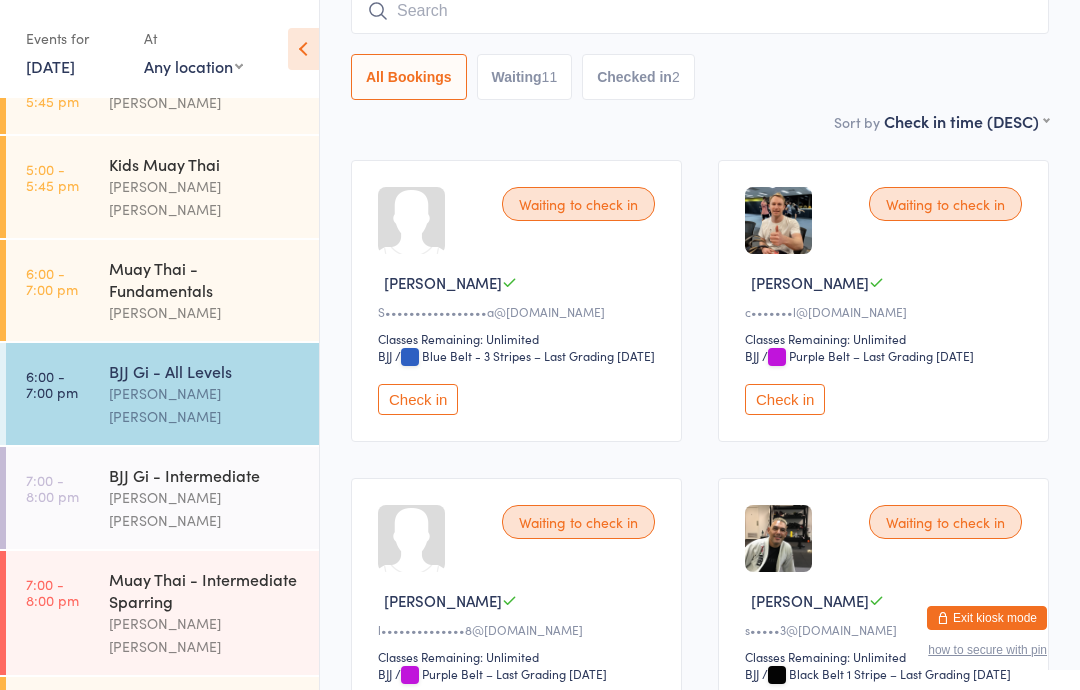 click at bounding box center [700, 11] 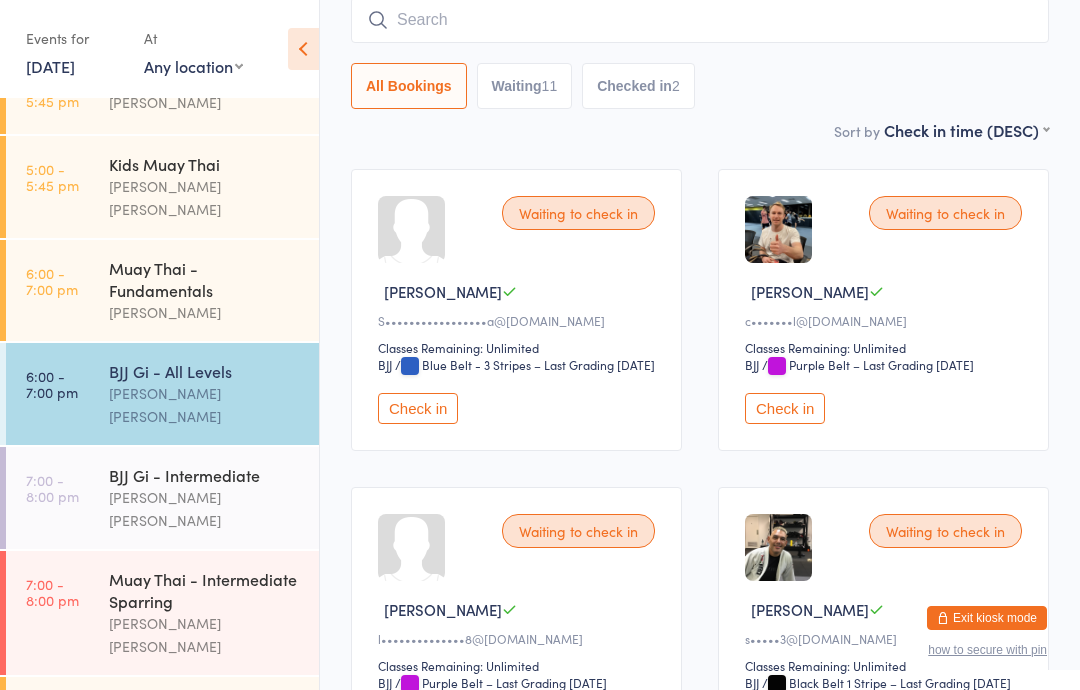 scroll, scrollTop: 181, scrollLeft: 0, axis: vertical 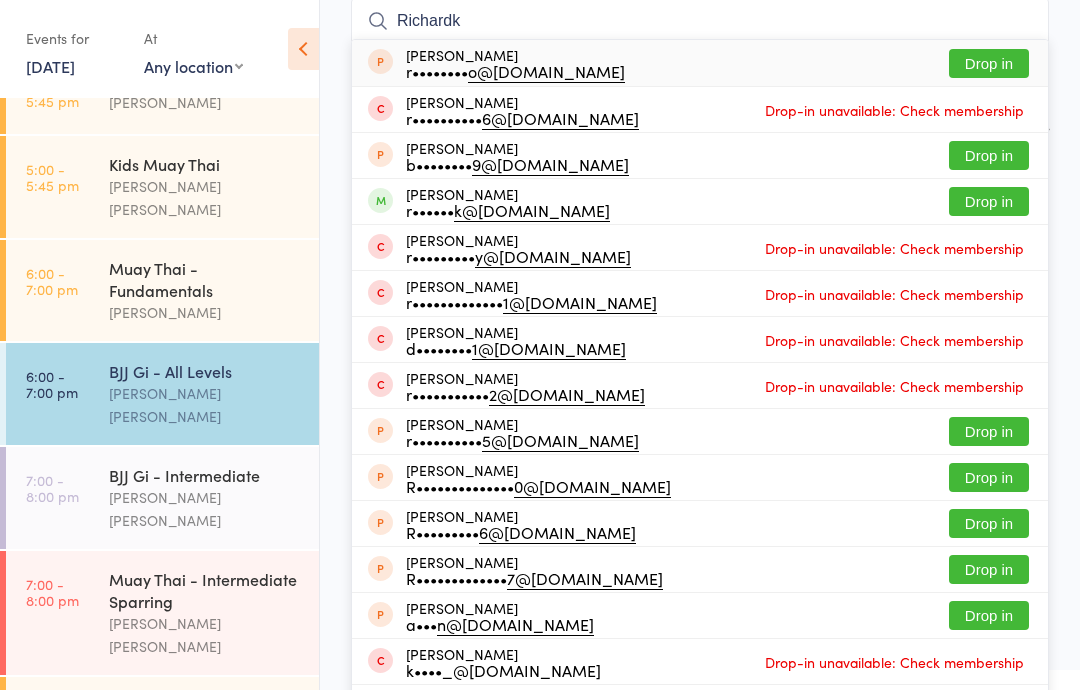 type on "Richardk" 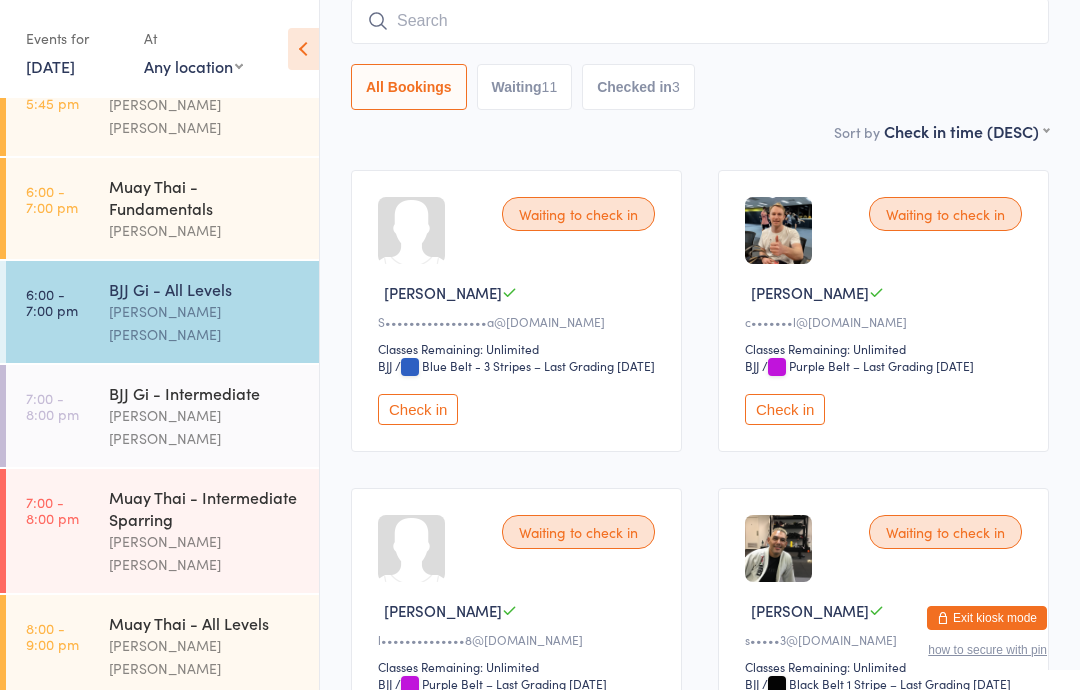 scroll, scrollTop: 462, scrollLeft: 0, axis: vertical 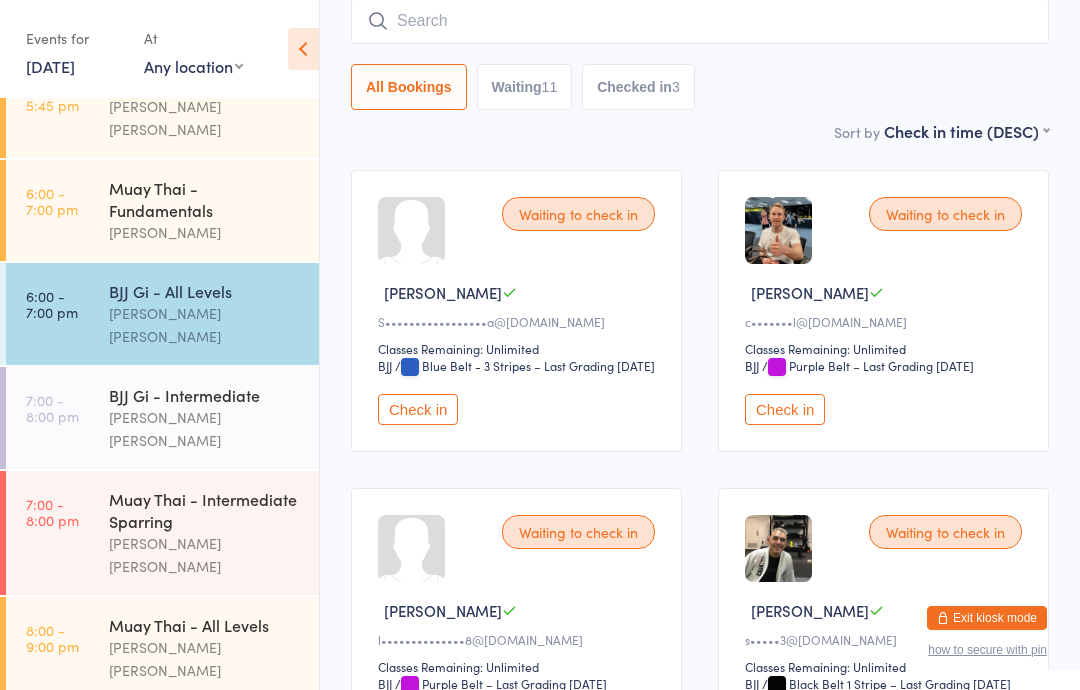 click on "6:00 - 7:00 pm" at bounding box center (52, 201) 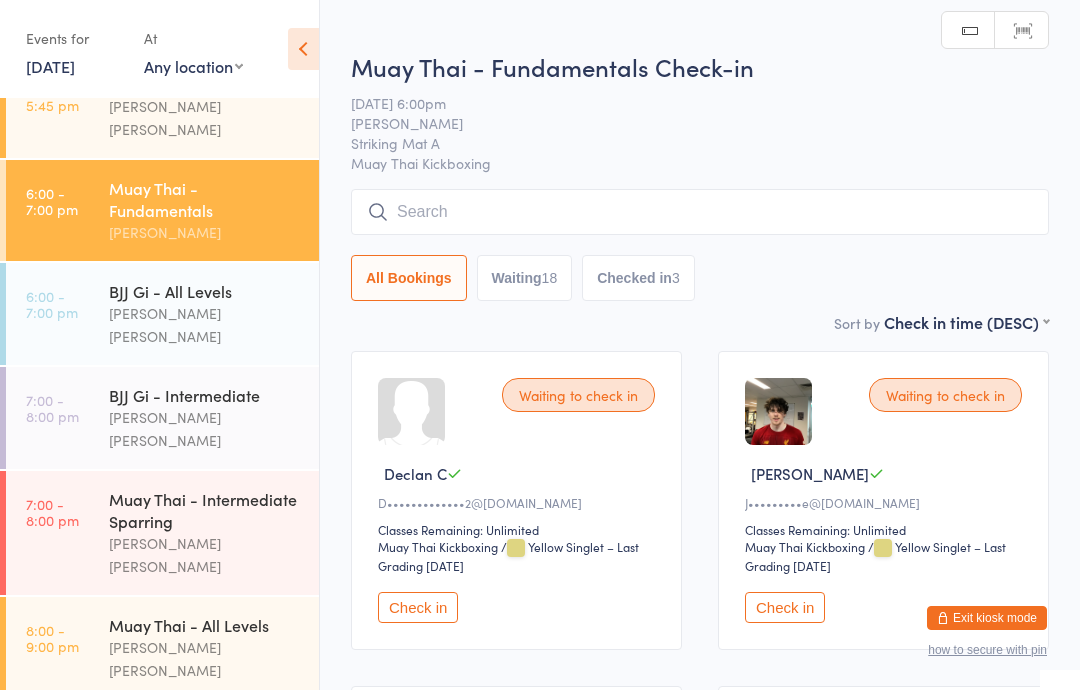 click at bounding box center (700, 212) 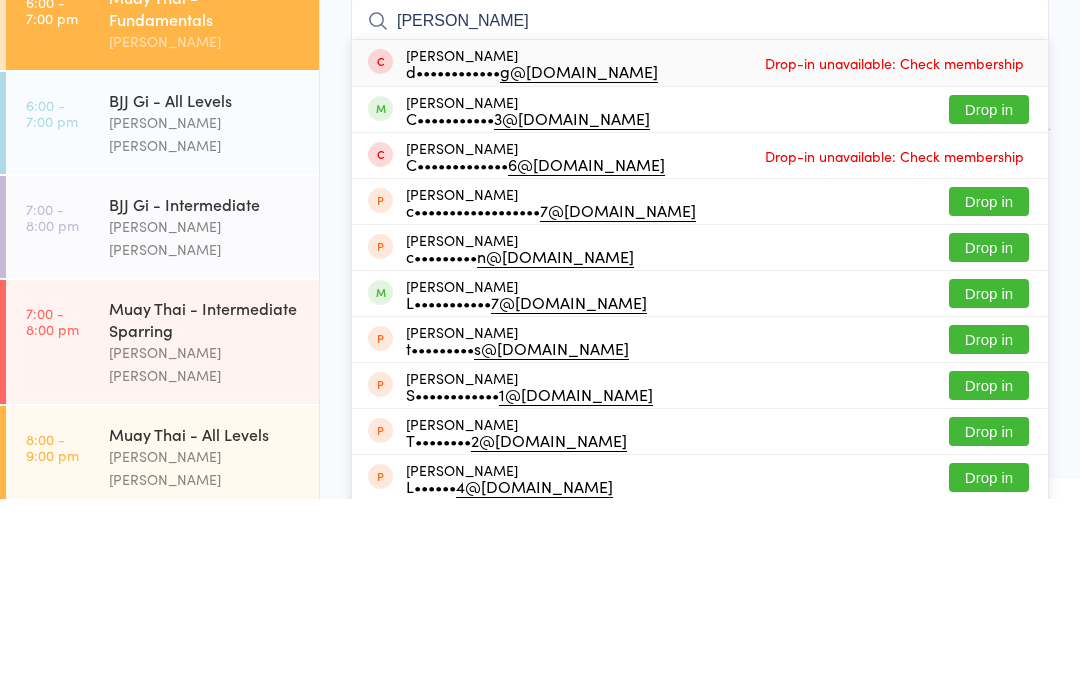 type on "[PERSON_NAME]" 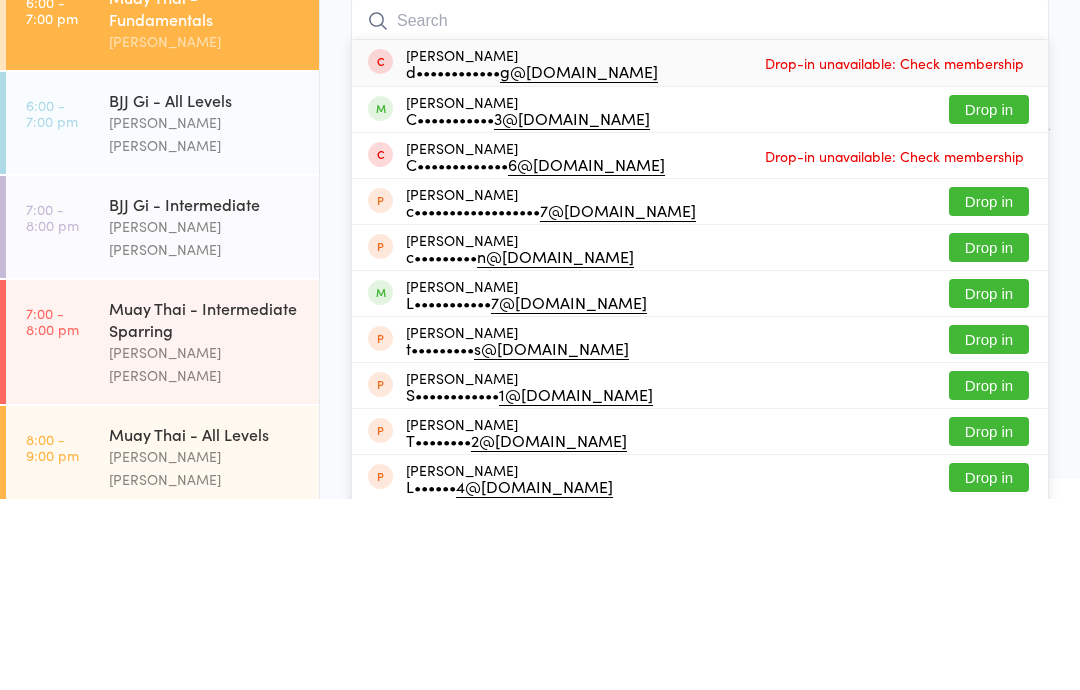 scroll, scrollTop: 191, scrollLeft: 0, axis: vertical 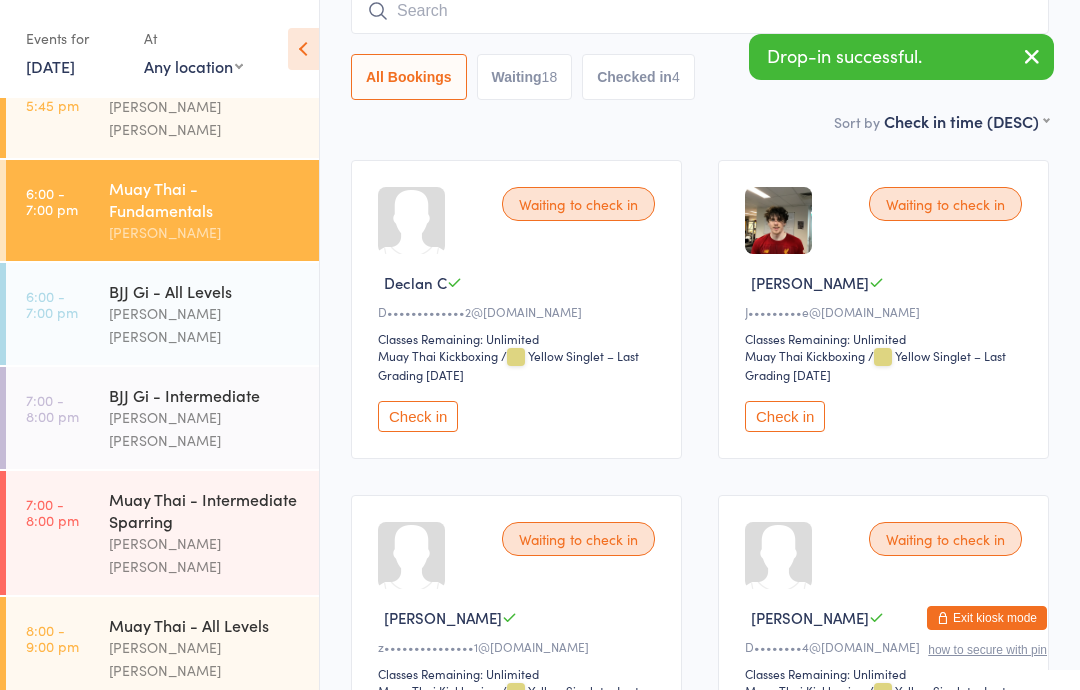 click on "7:00 - 8:00 pm Muay Thai - Intermediate Sparring [PERSON_NAME] [PERSON_NAME]" at bounding box center (162, 533) 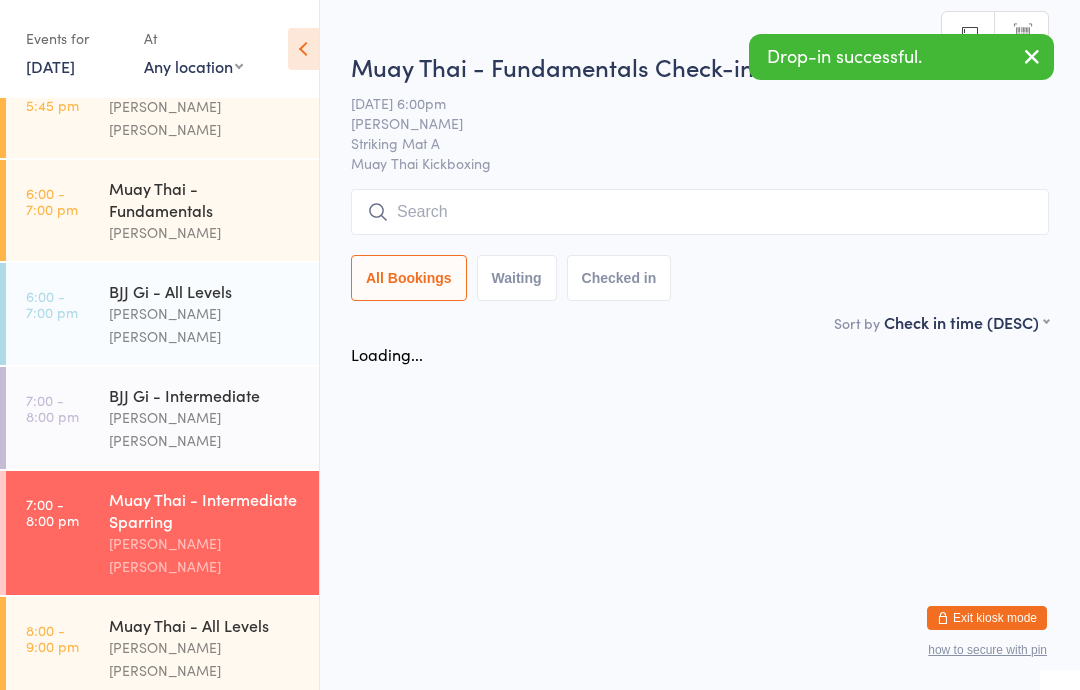 scroll, scrollTop: 0, scrollLeft: 0, axis: both 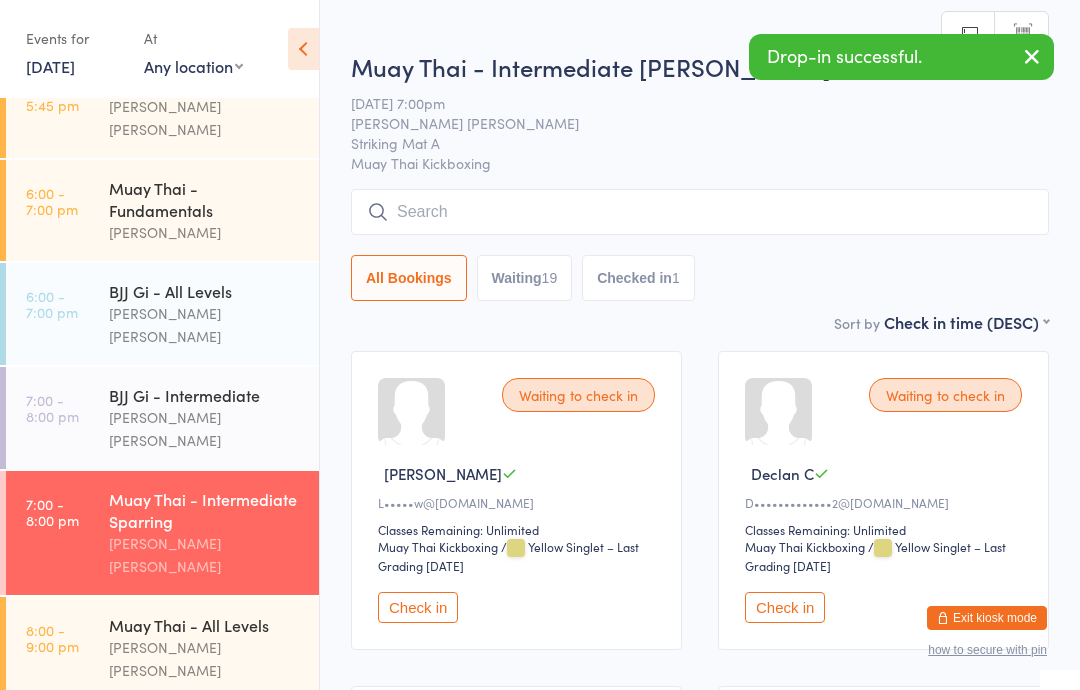 click at bounding box center (700, 212) 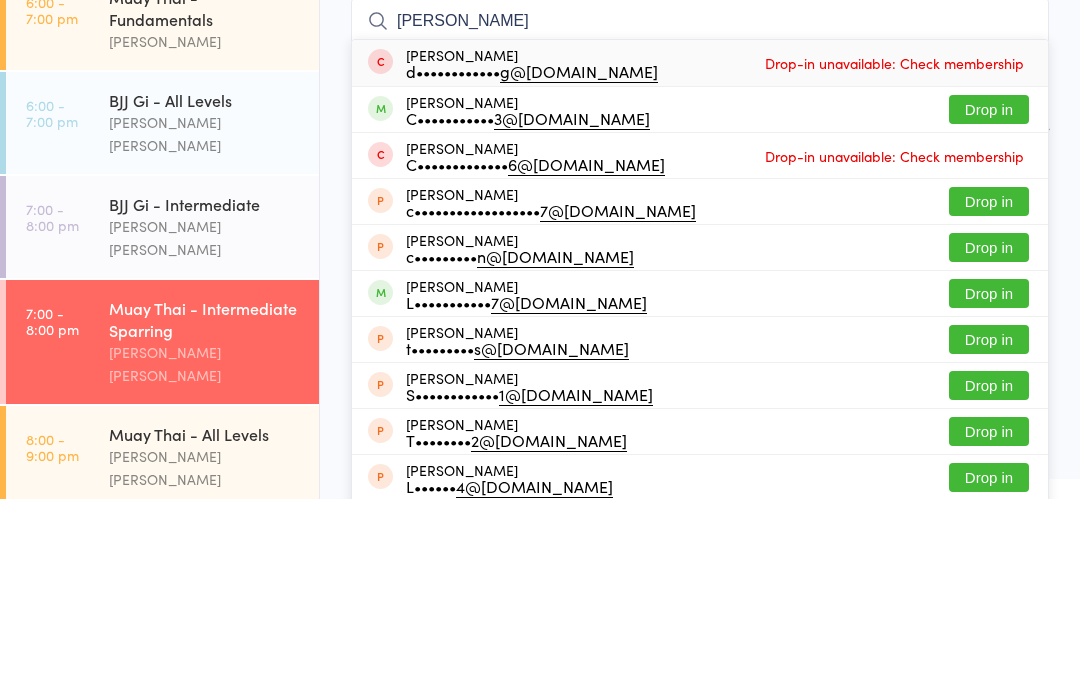 type on "[PERSON_NAME]" 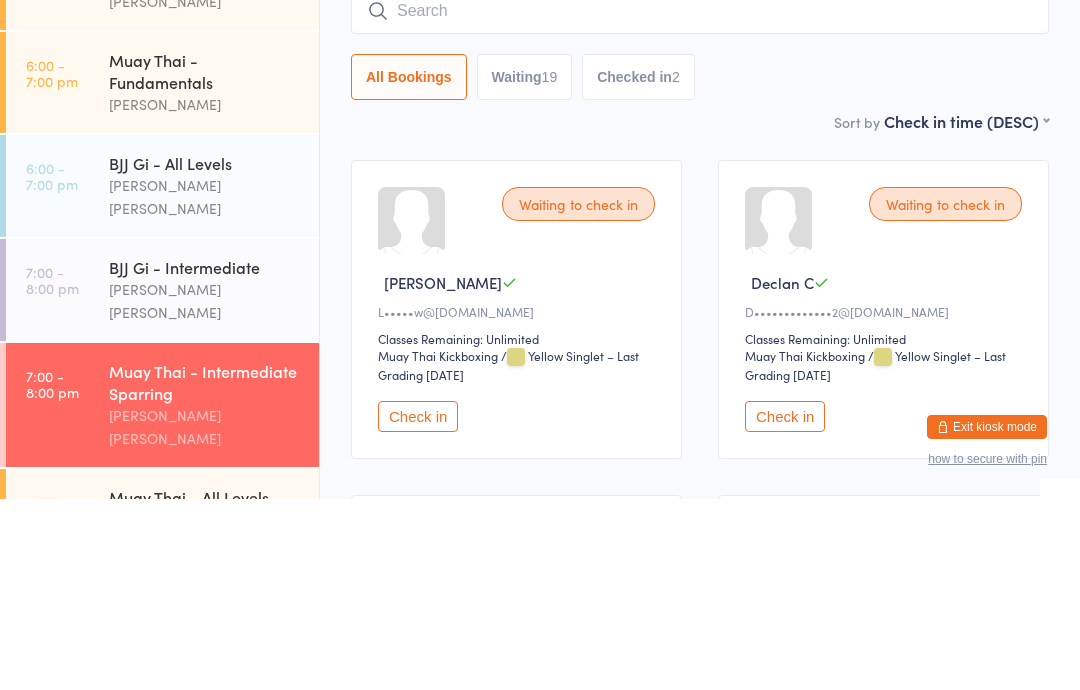 scroll, scrollTop: 382, scrollLeft: 0, axis: vertical 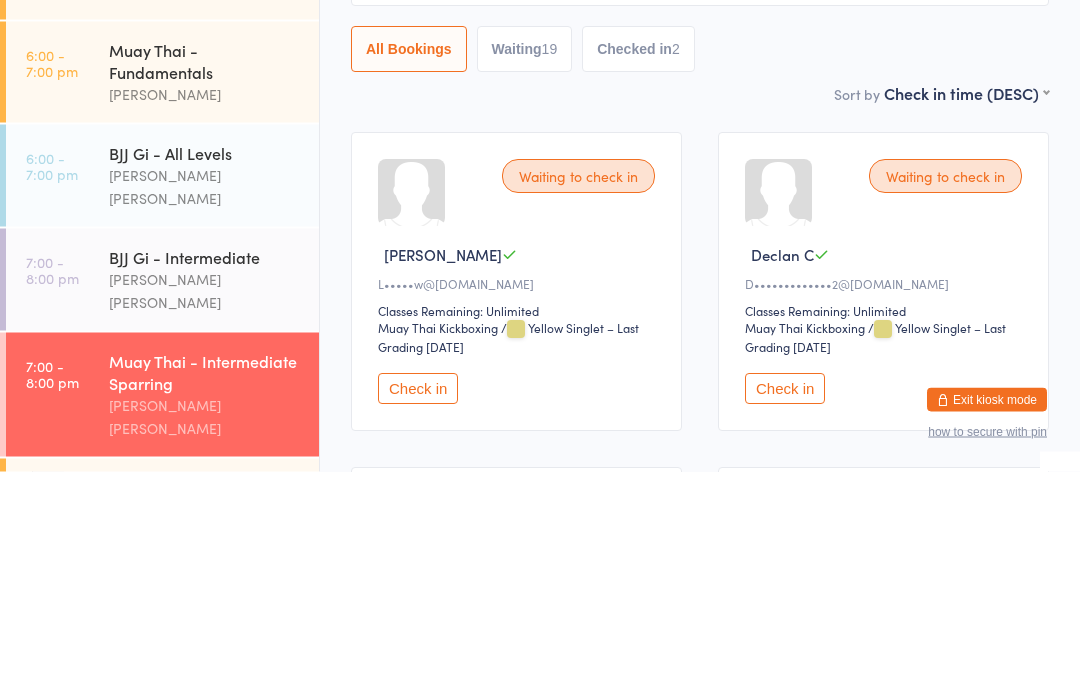 click on "Muay Thai - Fundamentals [PERSON_NAME]" at bounding box center (214, 290) 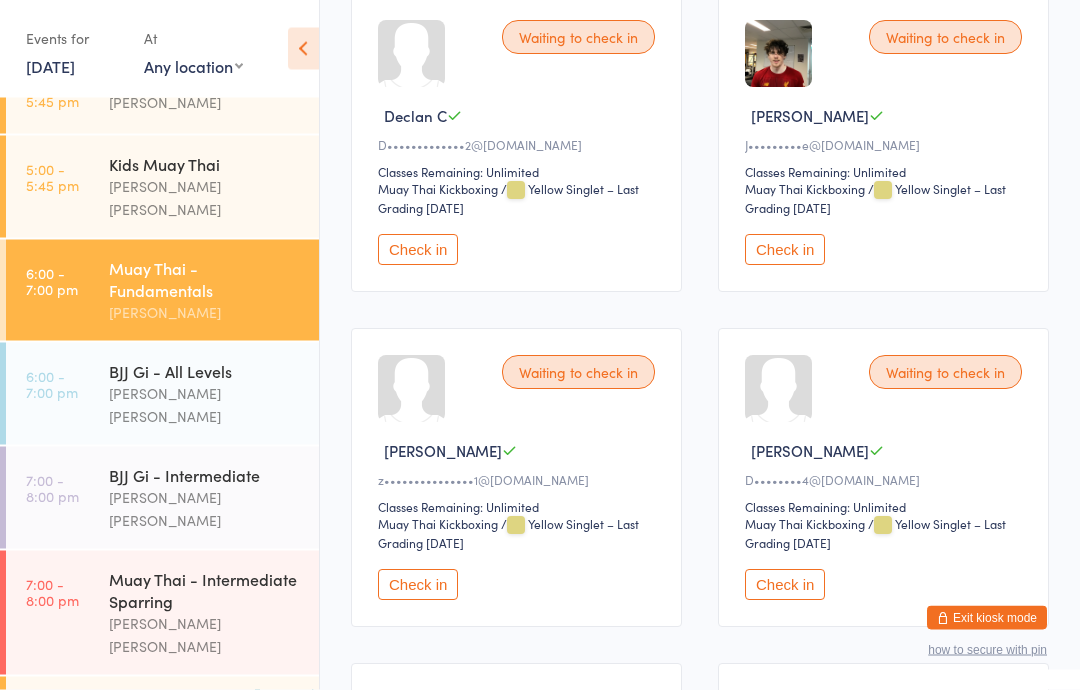 scroll, scrollTop: 358, scrollLeft: 0, axis: vertical 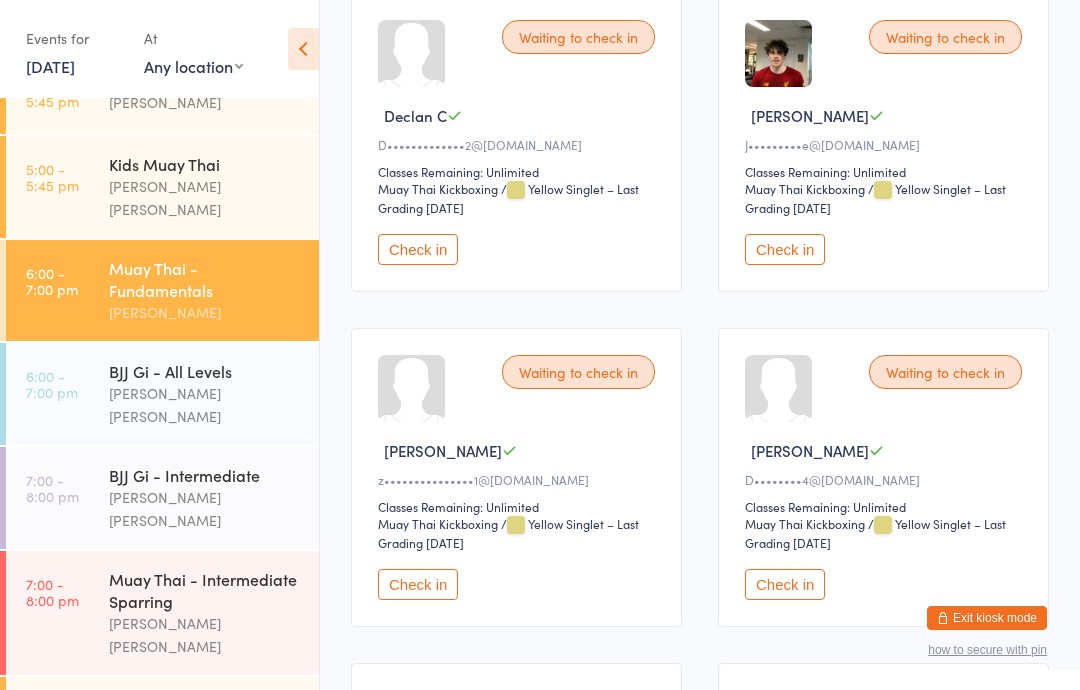 click on "Check in" at bounding box center (418, 584) 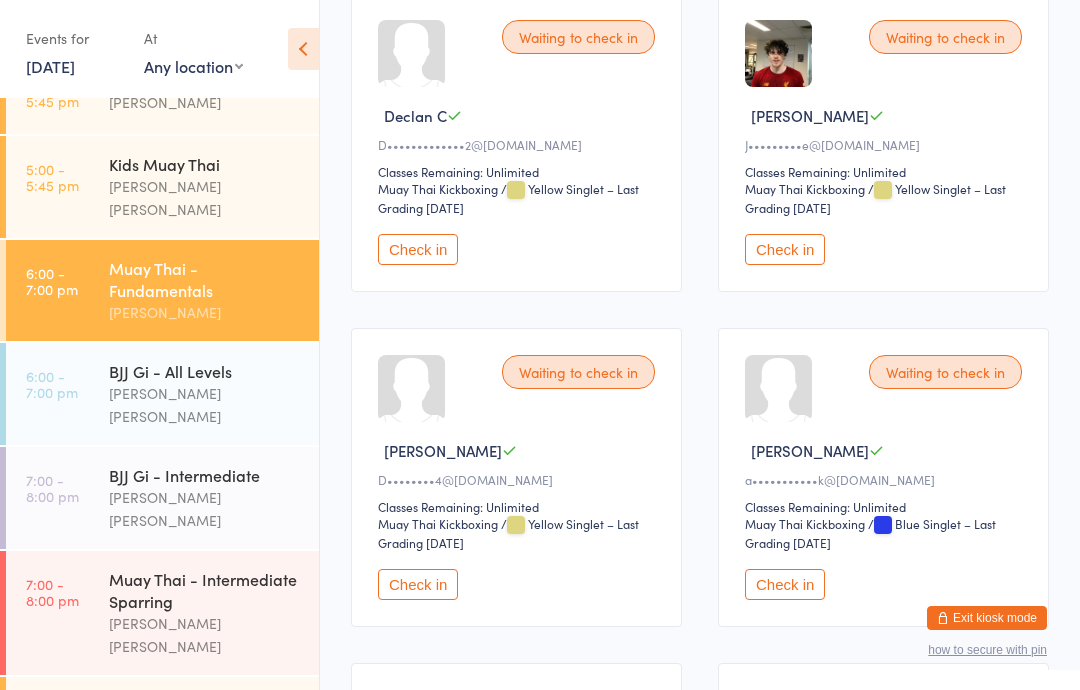 click on "Muay Thai - Fundamentals" at bounding box center (205, 279) 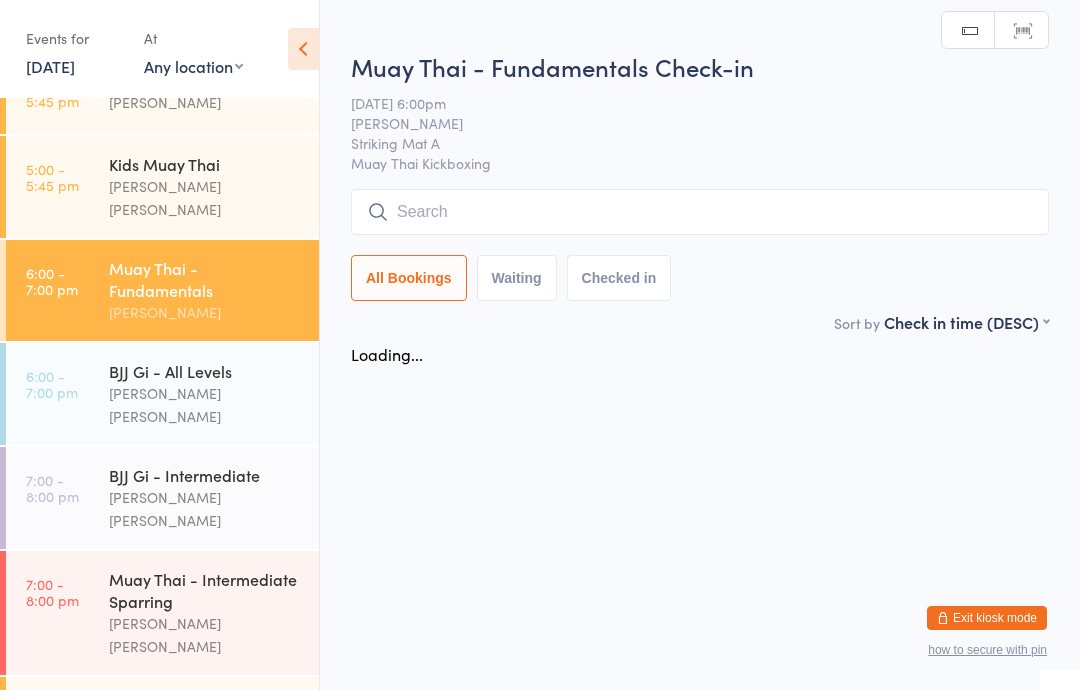 scroll, scrollTop: 0, scrollLeft: 0, axis: both 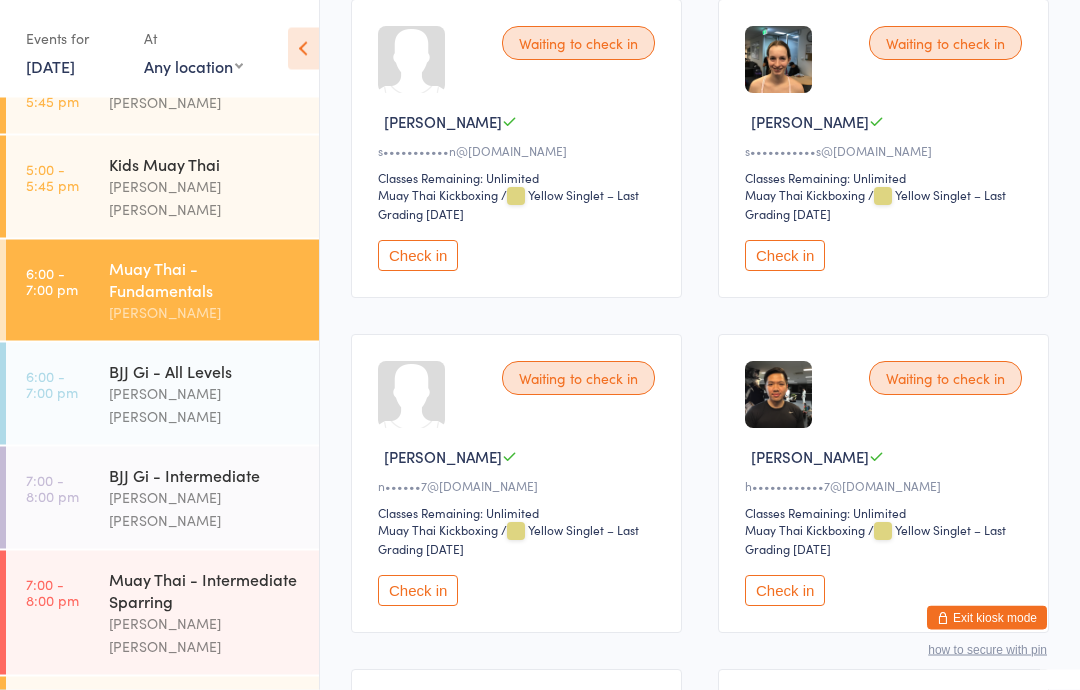 click on "Check in" at bounding box center [418, 256] 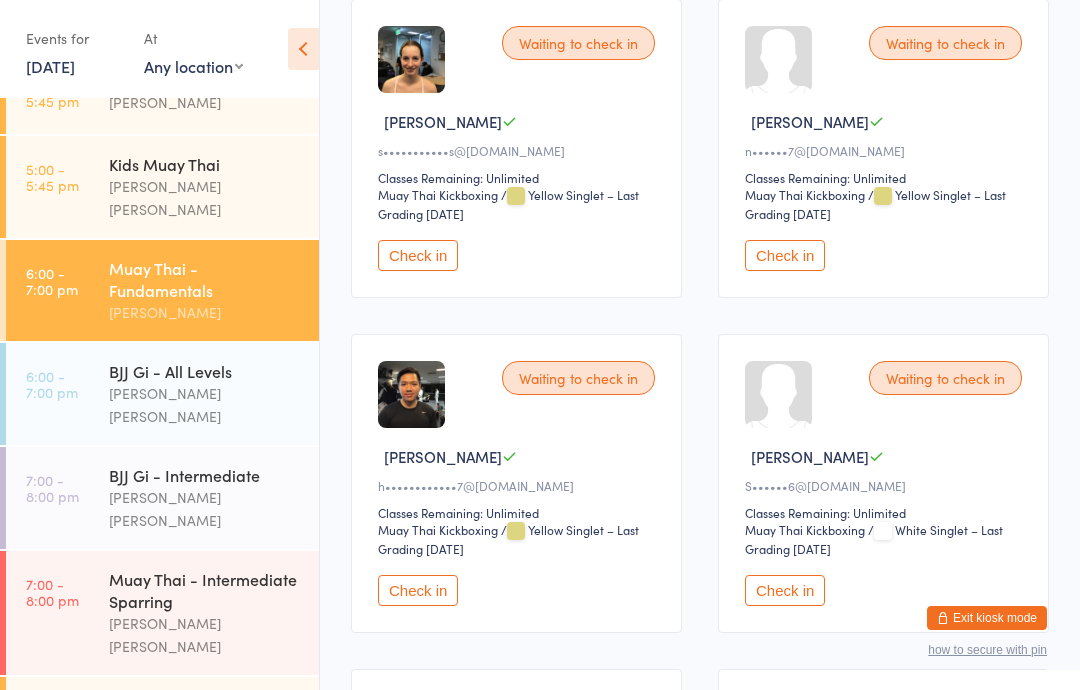 click on "Muay Thai - Fundamentals" at bounding box center (205, 279) 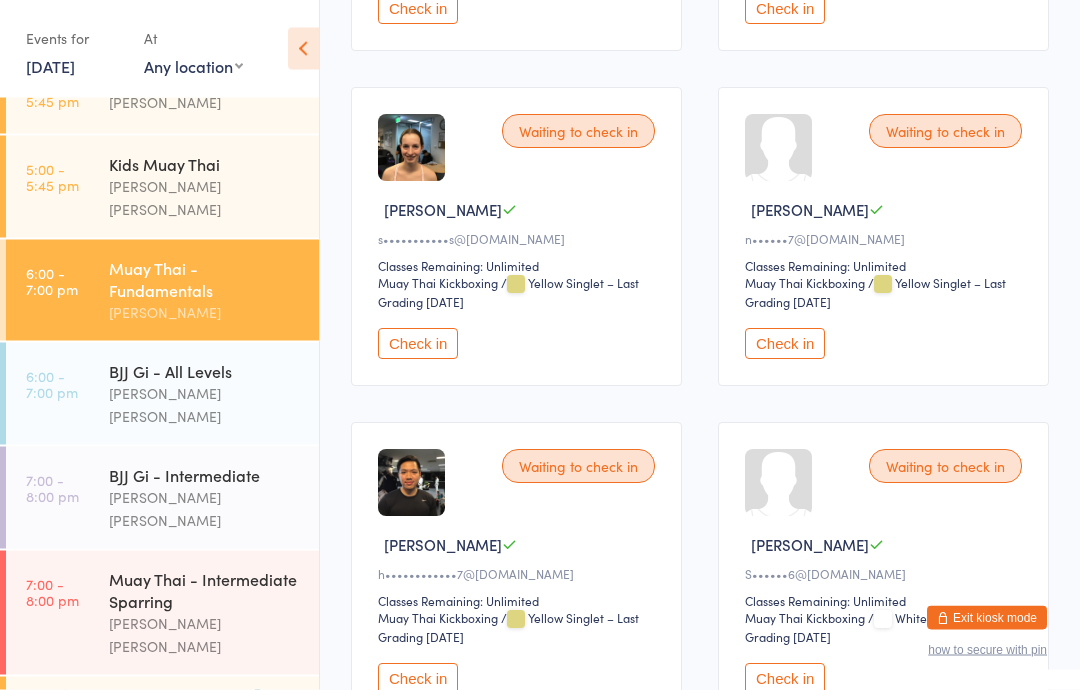 scroll, scrollTop: 1948, scrollLeft: 0, axis: vertical 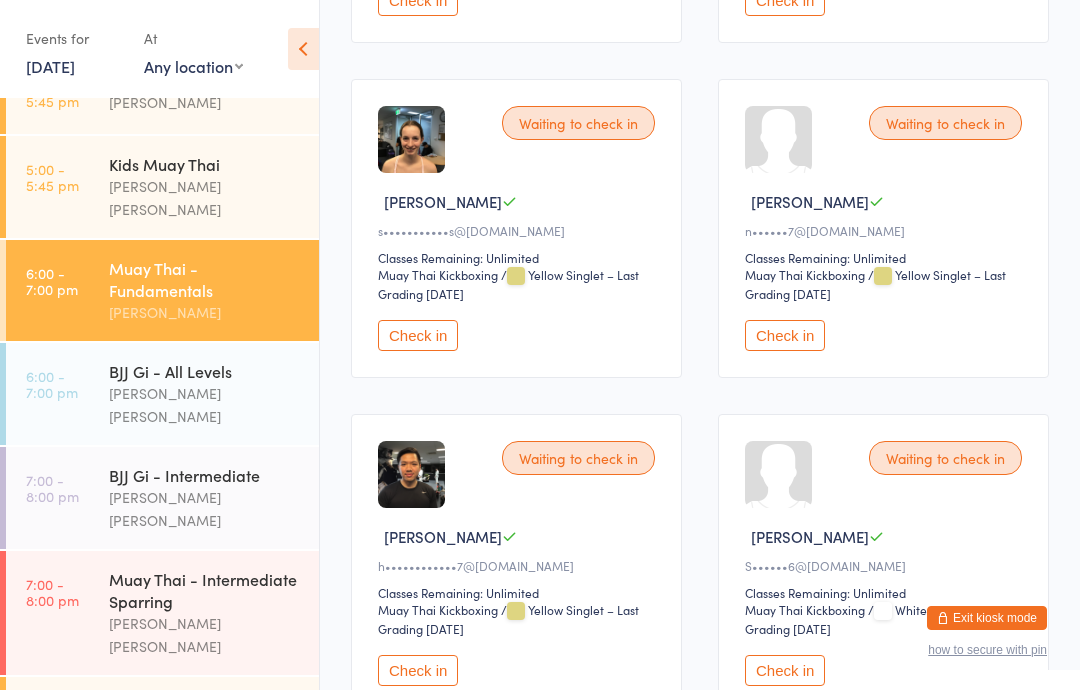 click on "Check in" at bounding box center (785, 335) 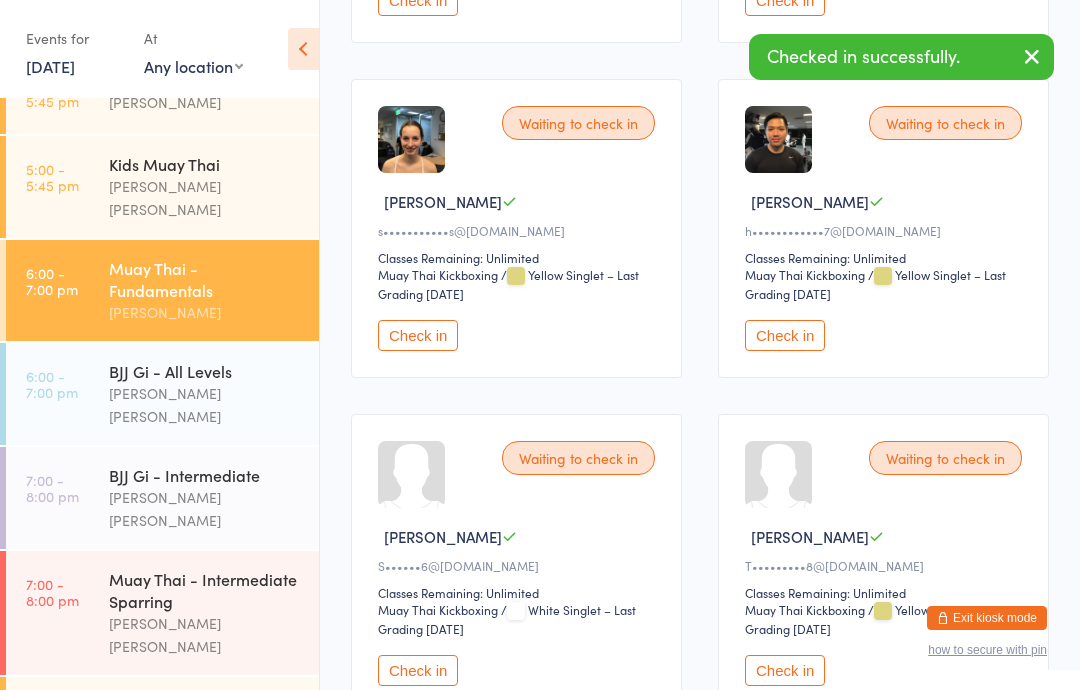 click on "Muay Thai - Intermediate Sparring" at bounding box center [205, 590] 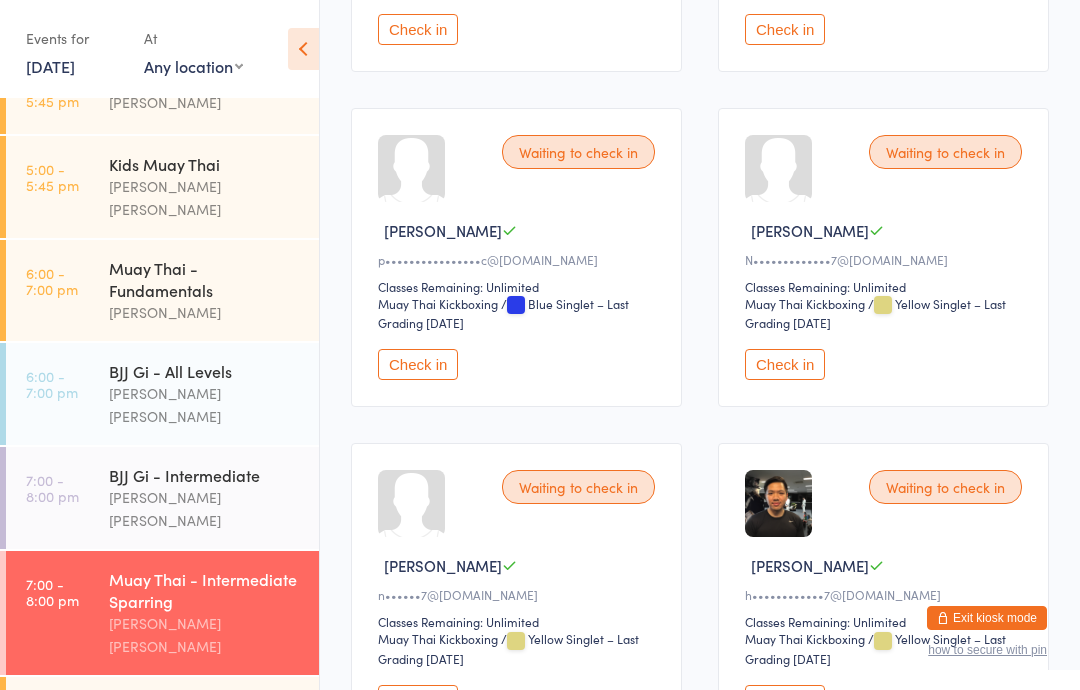 scroll, scrollTop: 2304, scrollLeft: 0, axis: vertical 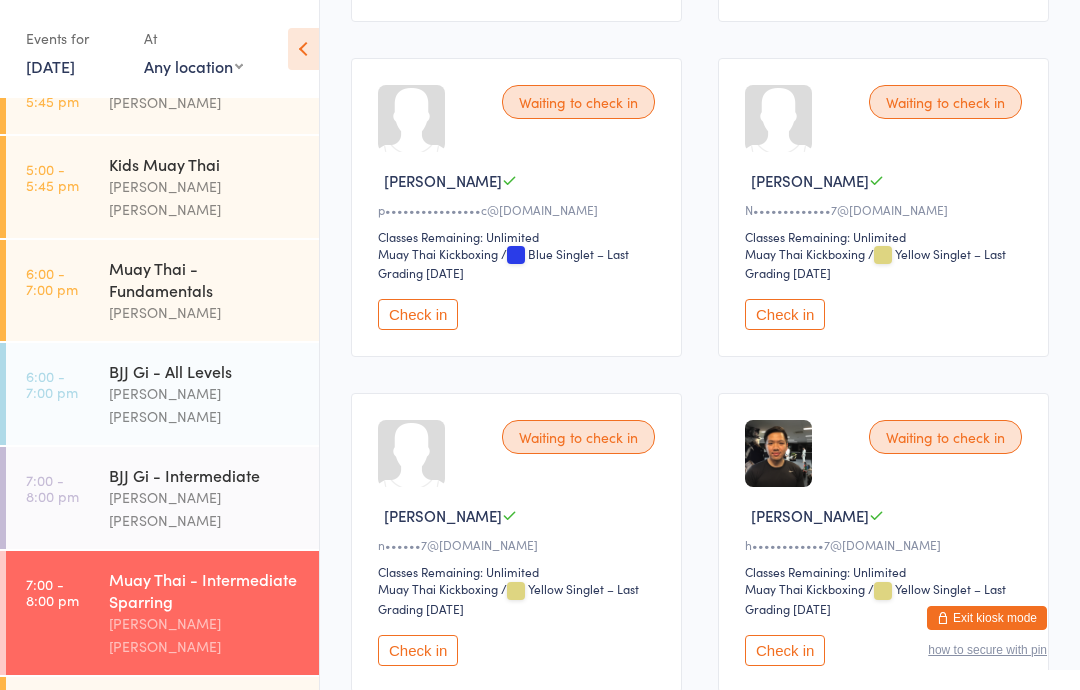click on "Check in" at bounding box center (785, 314) 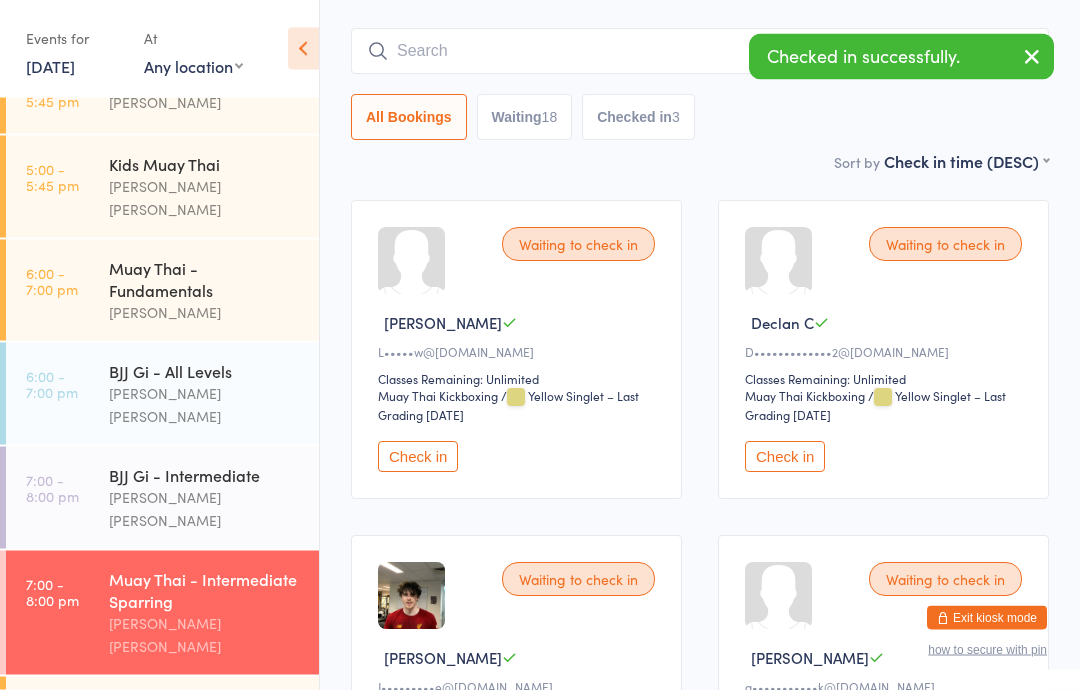 scroll, scrollTop: 0, scrollLeft: 0, axis: both 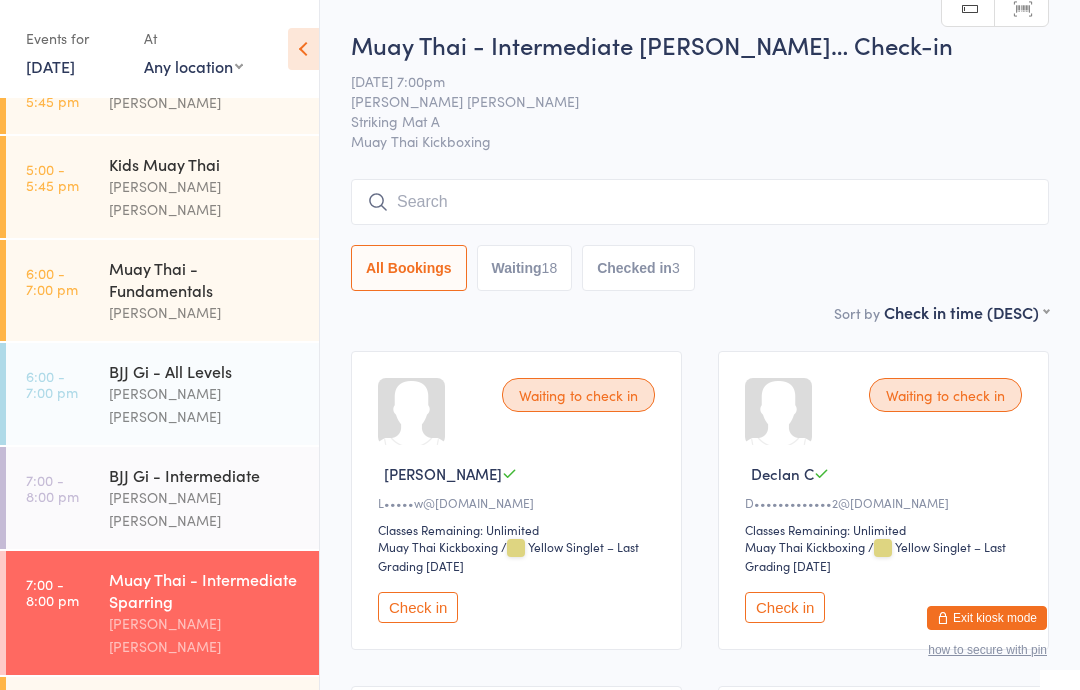 click at bounding box center [700, 202] 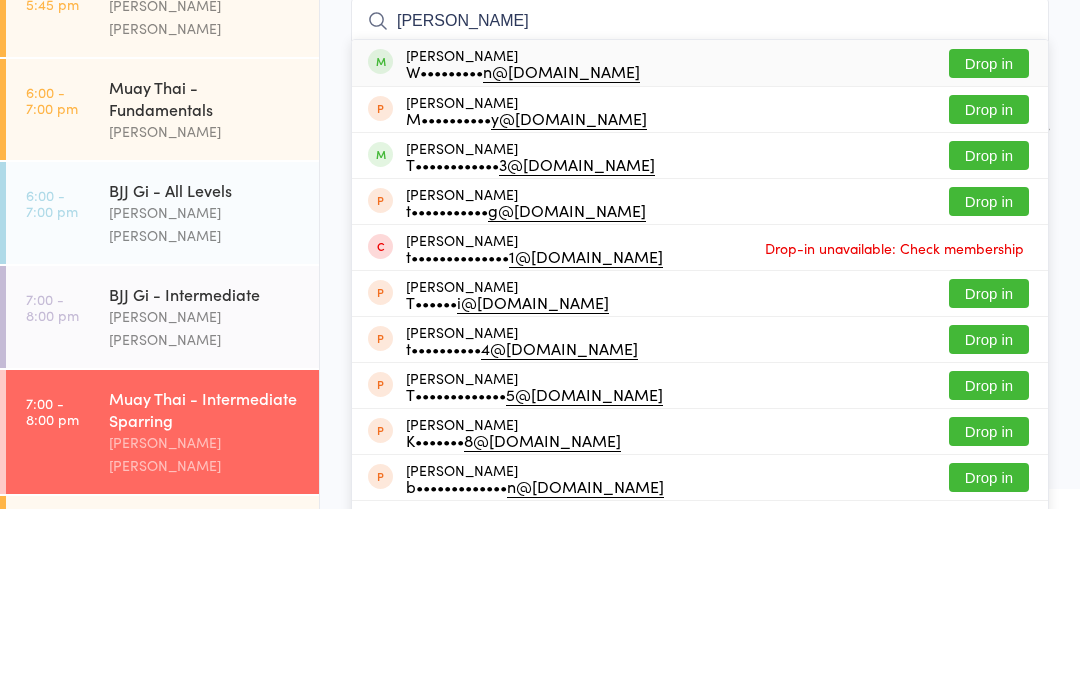type on "[PERSON_NAME]" 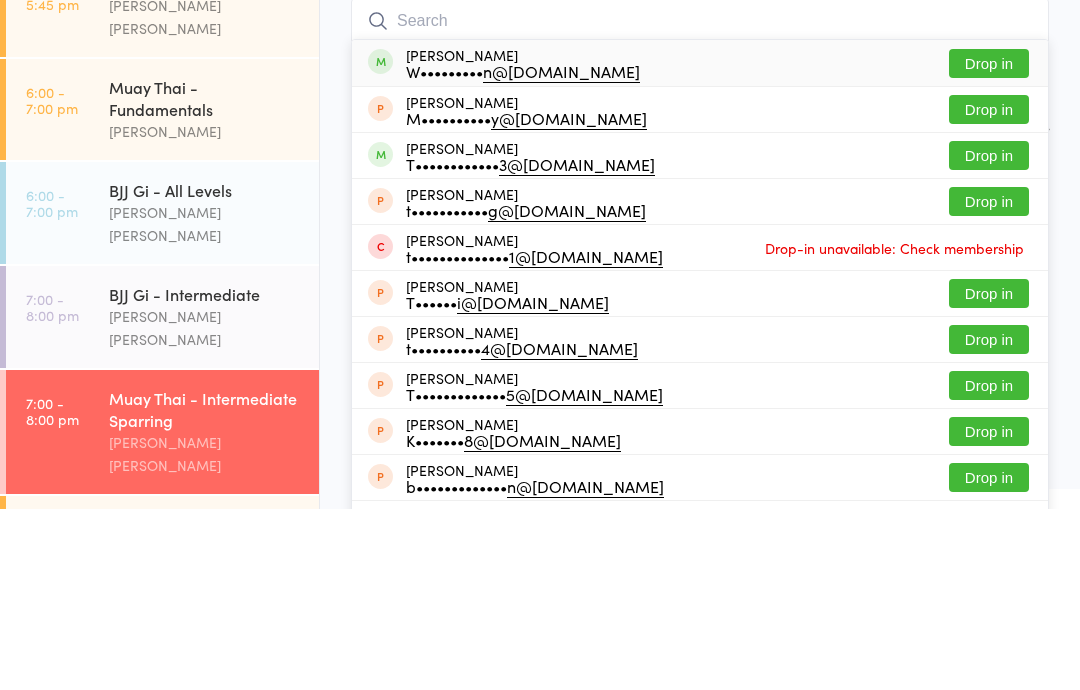 scroll, scrollTop: 181, scrollLeft: 0, axis: vertical 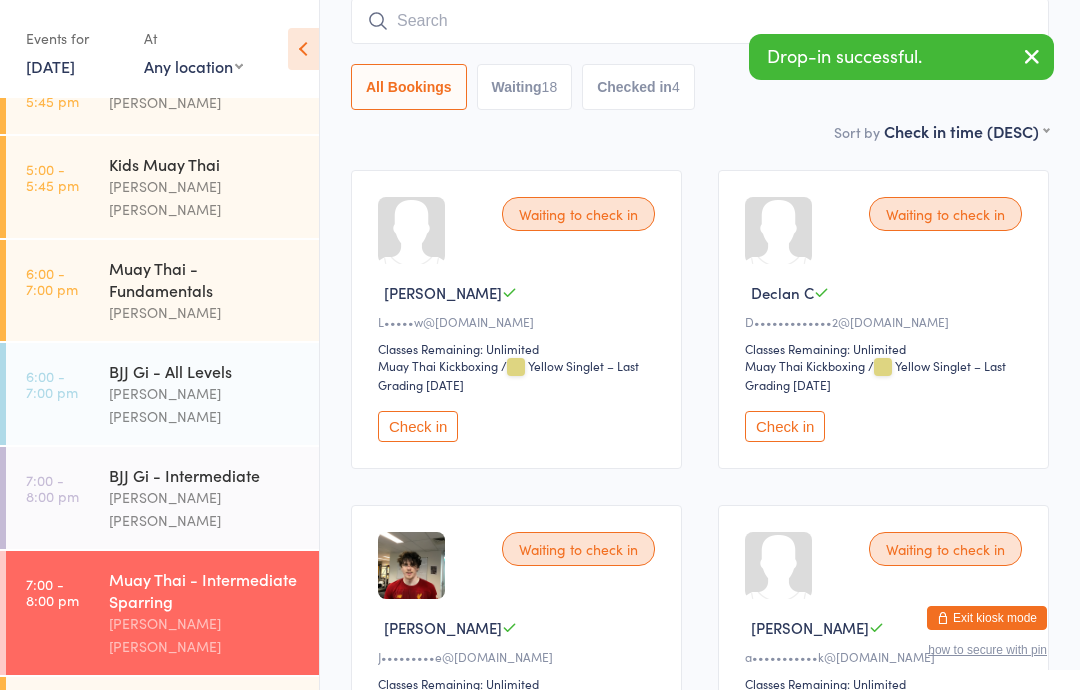 click on "Muay Thai - Fundamentals" at bounding box center [205, 279] 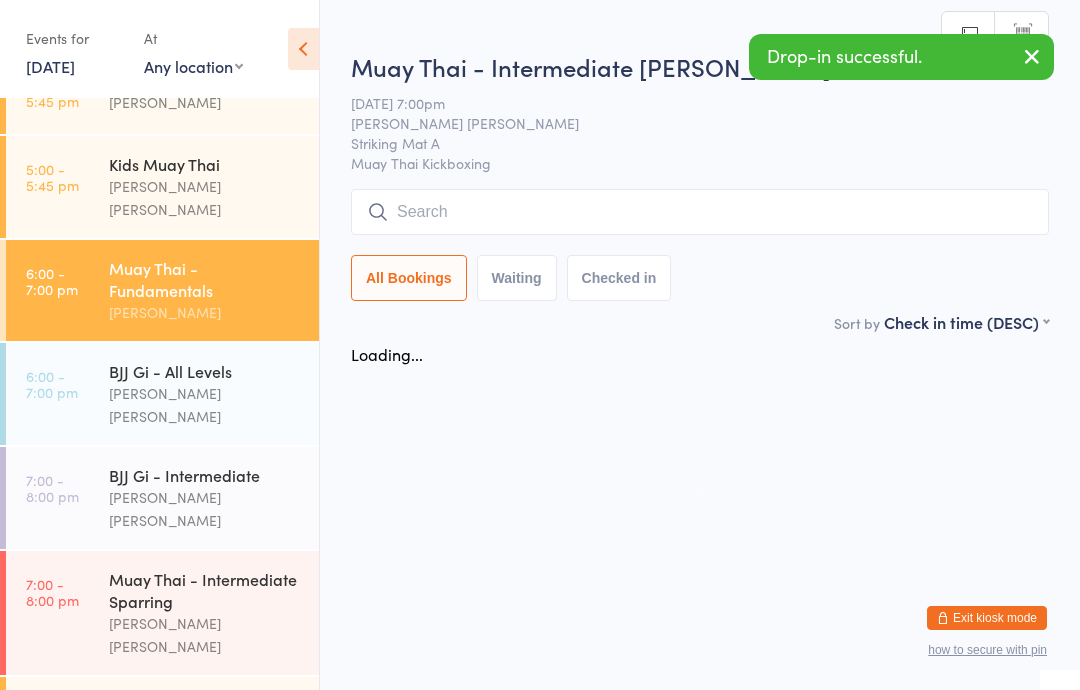 scroll, scrollTop: 0, scrollLeft: 0, axis: both 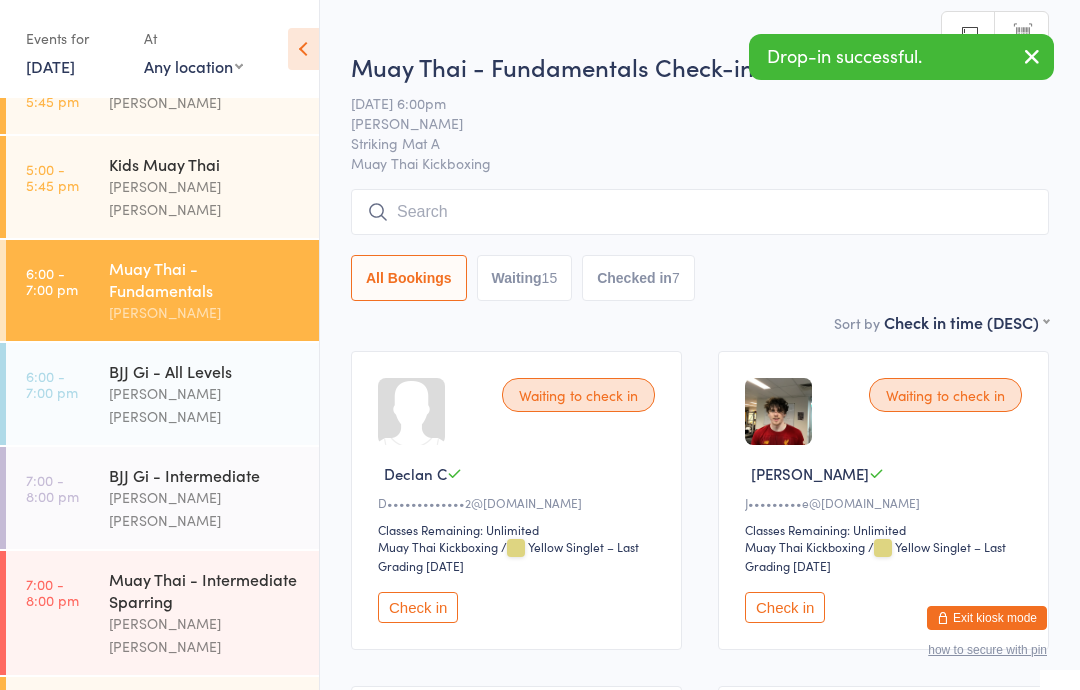 click on "Checked in  7" at bounding box center (638, 278) 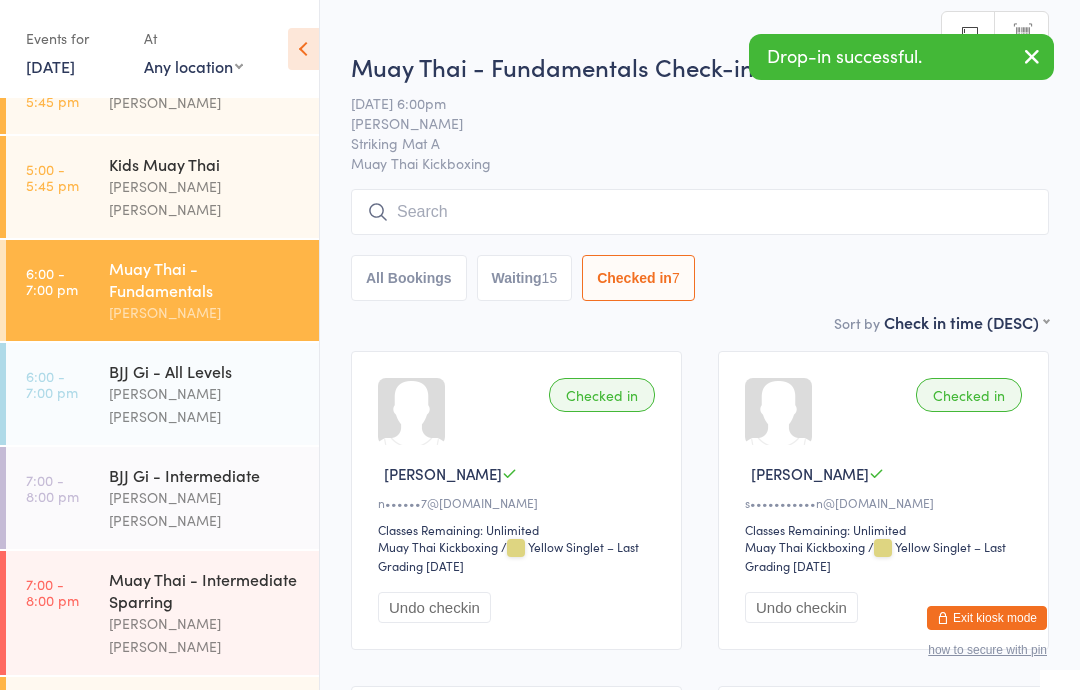 click on "All Bookings" at bounding box center [409, 278] 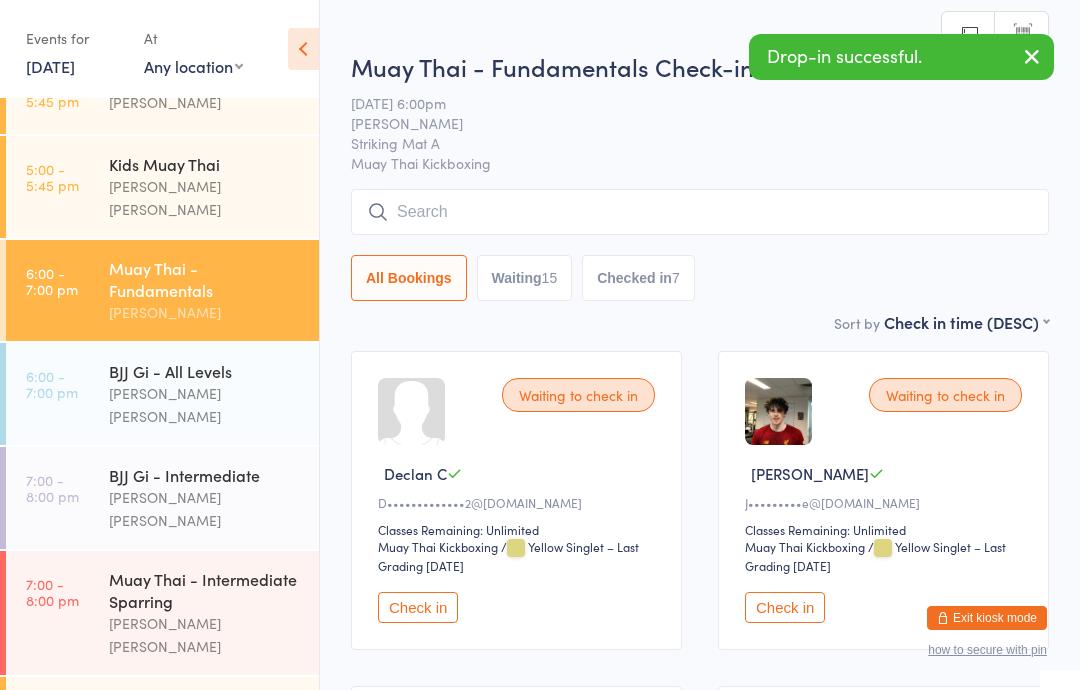 click at bounding box center (700, 212) 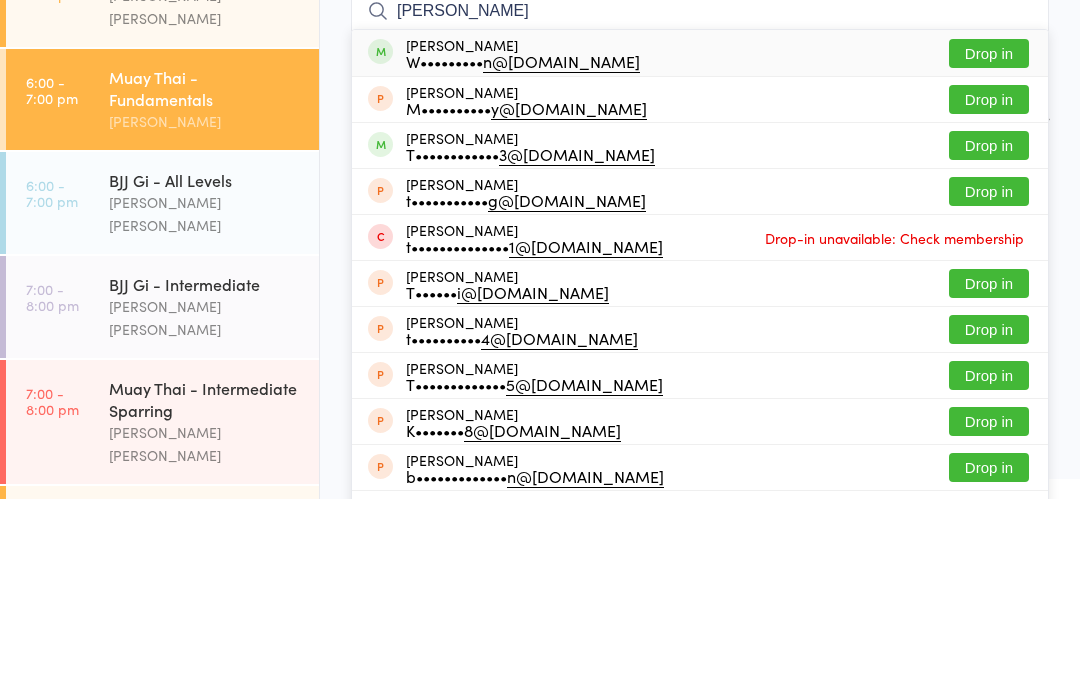 type on "[PERSON_NAME]" 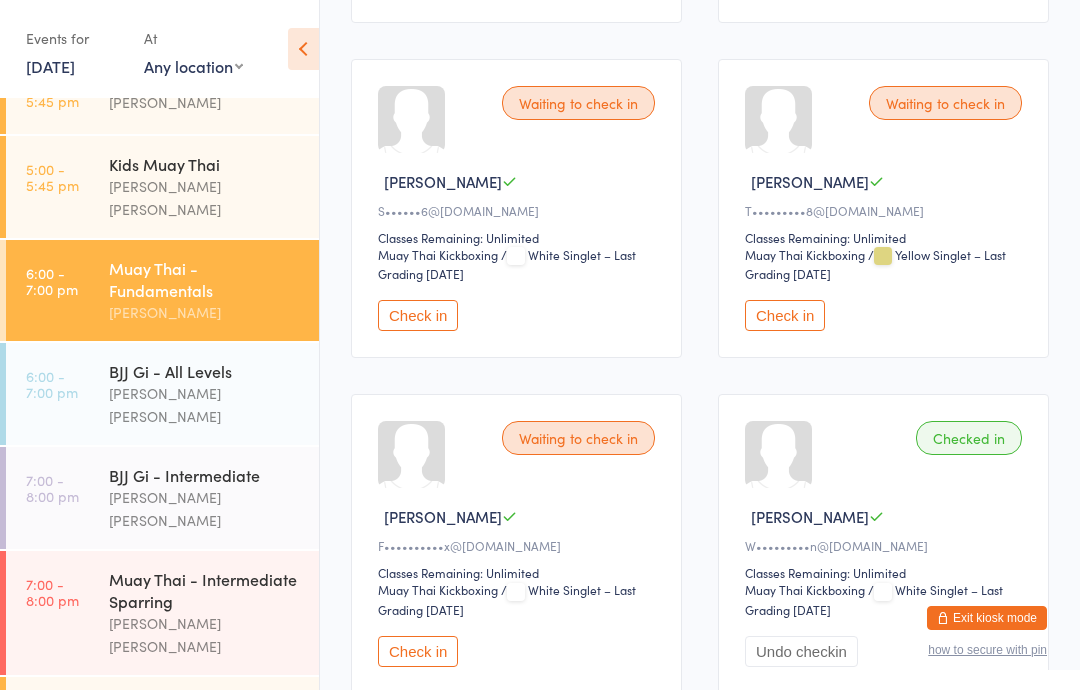 scroll, scrollTop: 2304, scrollLeft: 0, axis: vertical 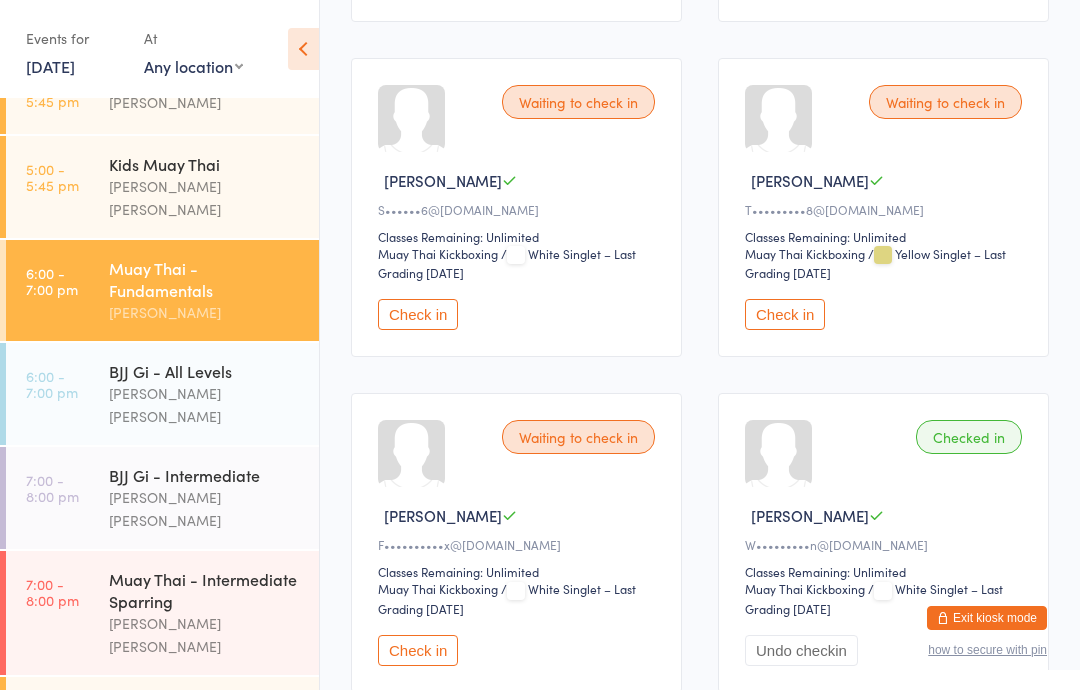 click on "Check in" at bounding box center [785, 314] 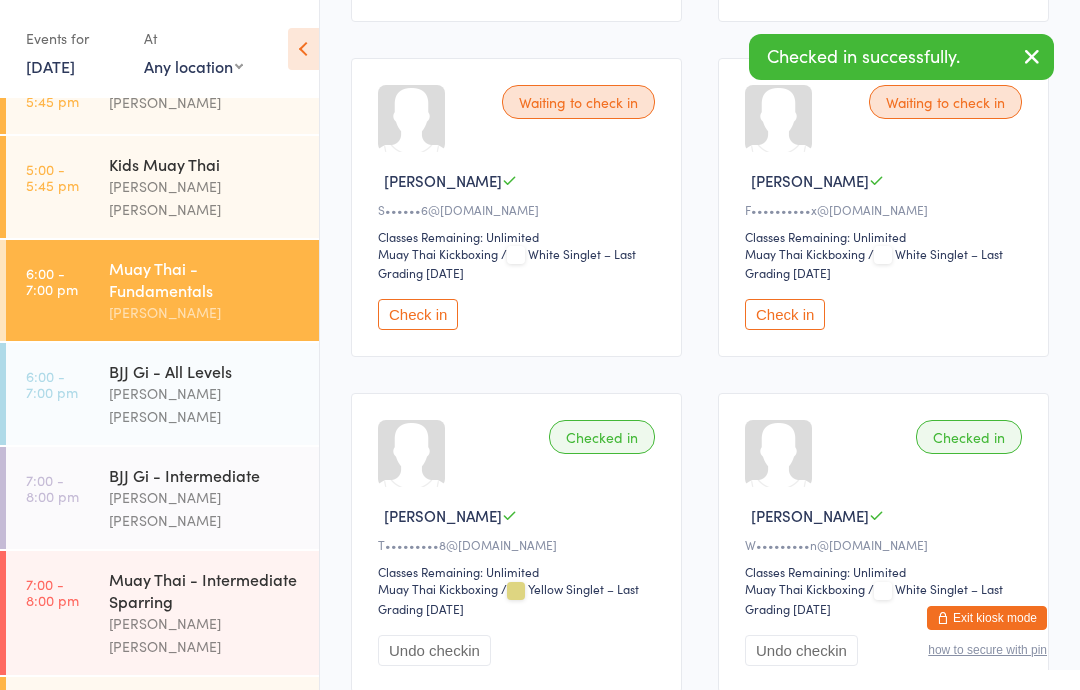 click on "[PERSON_NAME] [PERSON_NAME]" at bounding box center [205, 635] 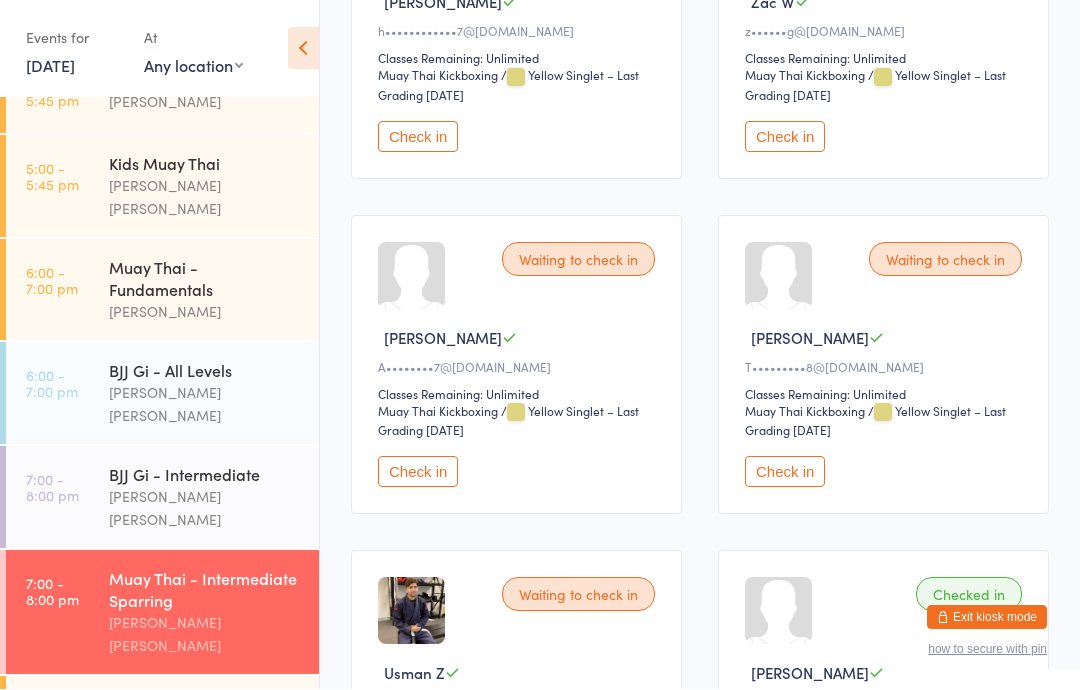 scroll, scrollTop: 2818, scrollLeft: 0, axis: vertical 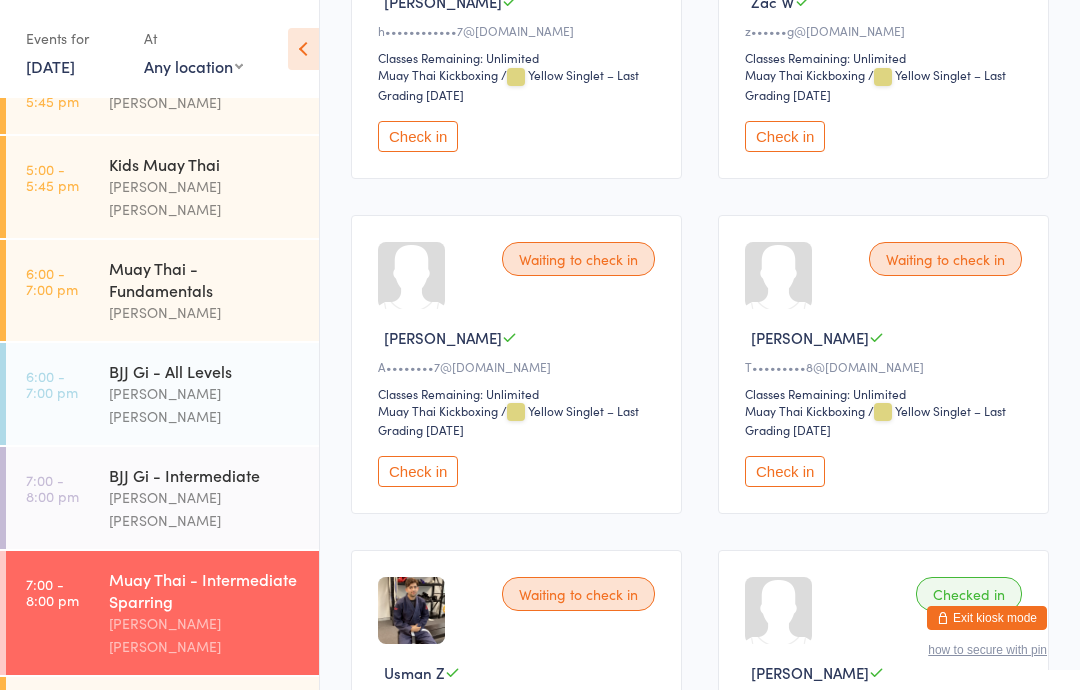click on "Check in" at bounding box center [785, 471] 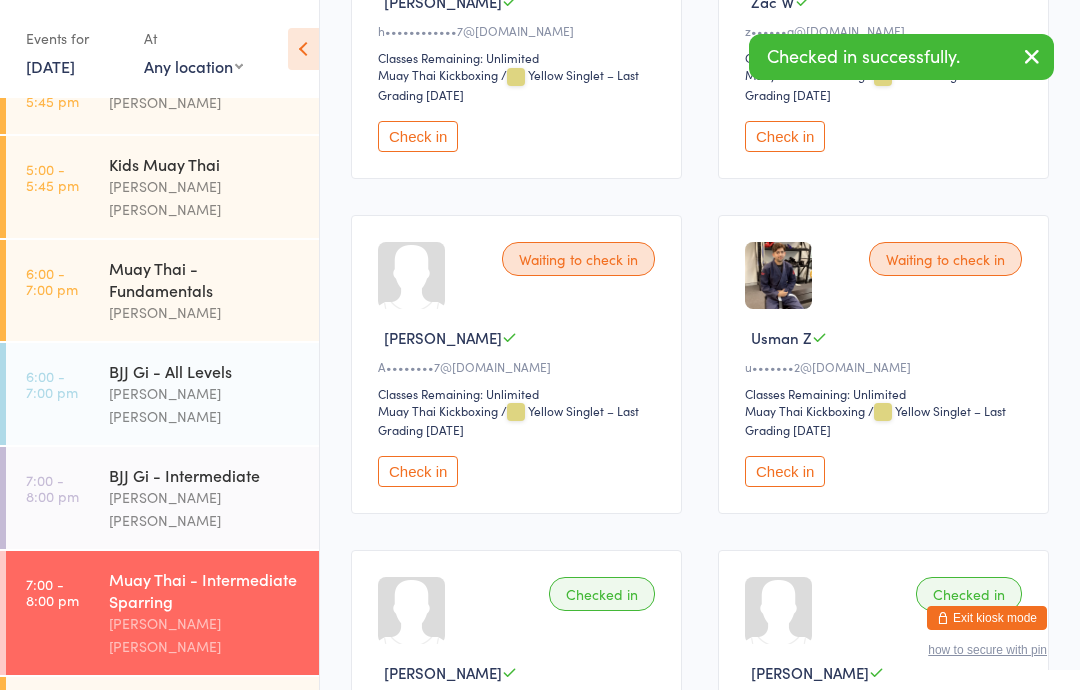 click on "BJJ Gi - All Levels" at bounding box center [205, 371] 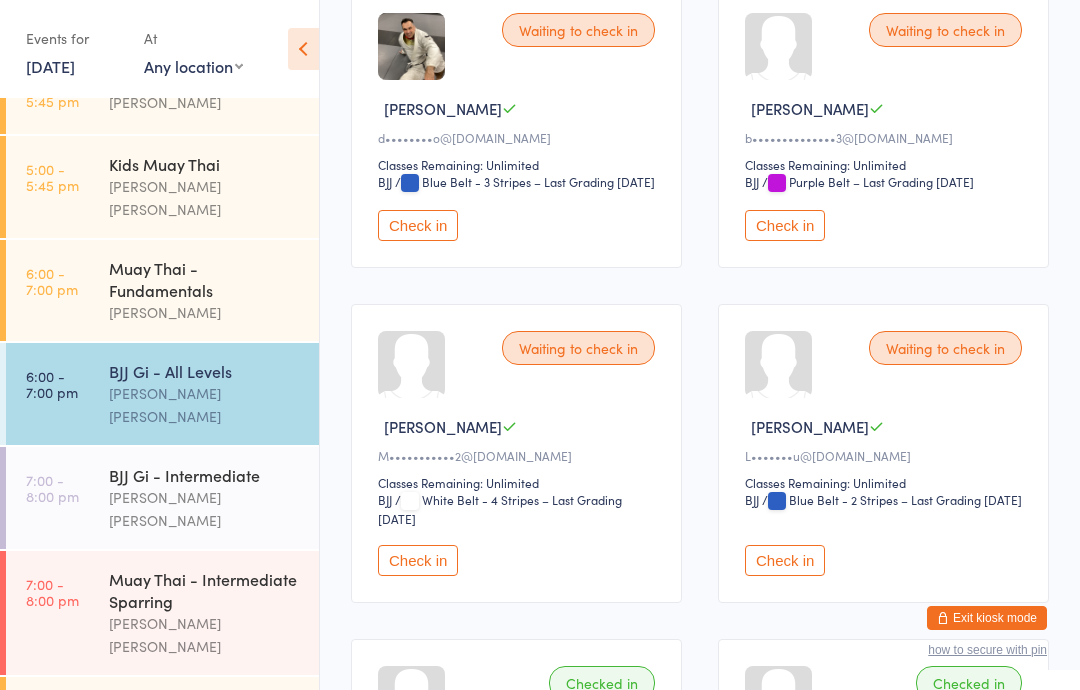 scroll, scrollTop: 1298, scrollLeft: 0, axis: vertical 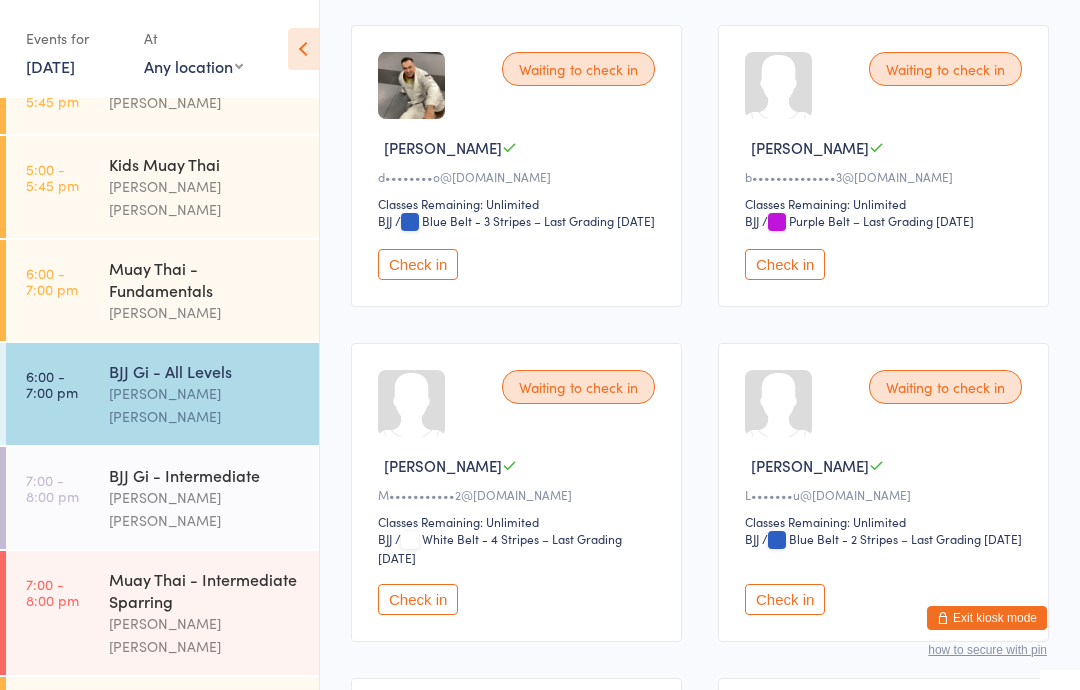 click on "Check in" at bounding box center [418, 264] 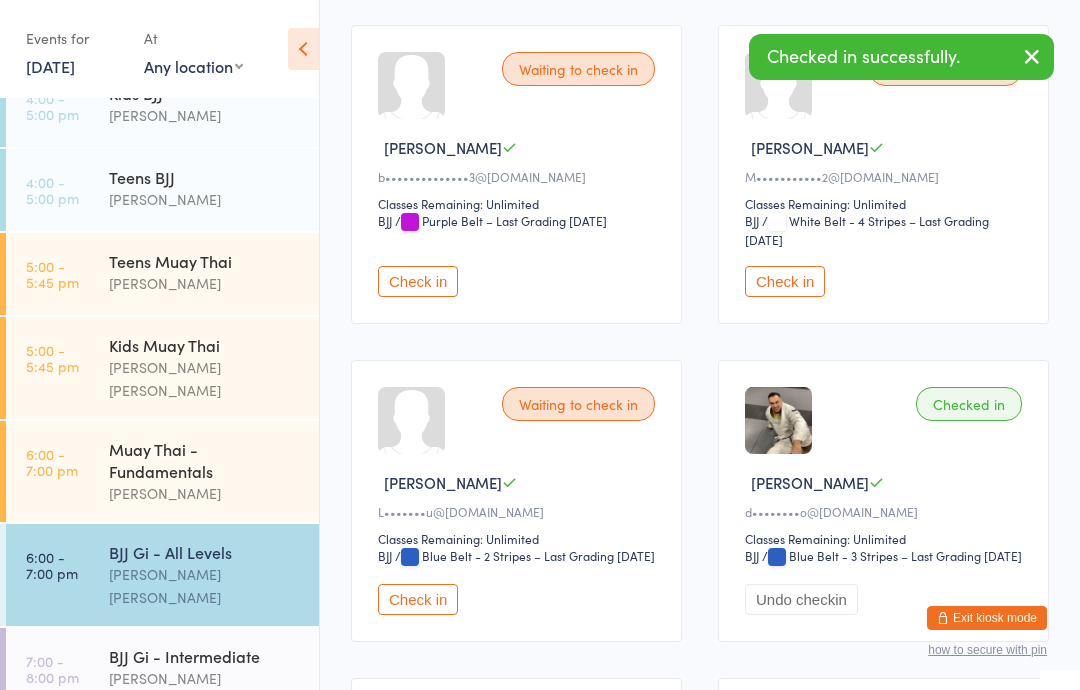 scroll, scrollTop: 205, scrollLeft: 0, axis: vertical 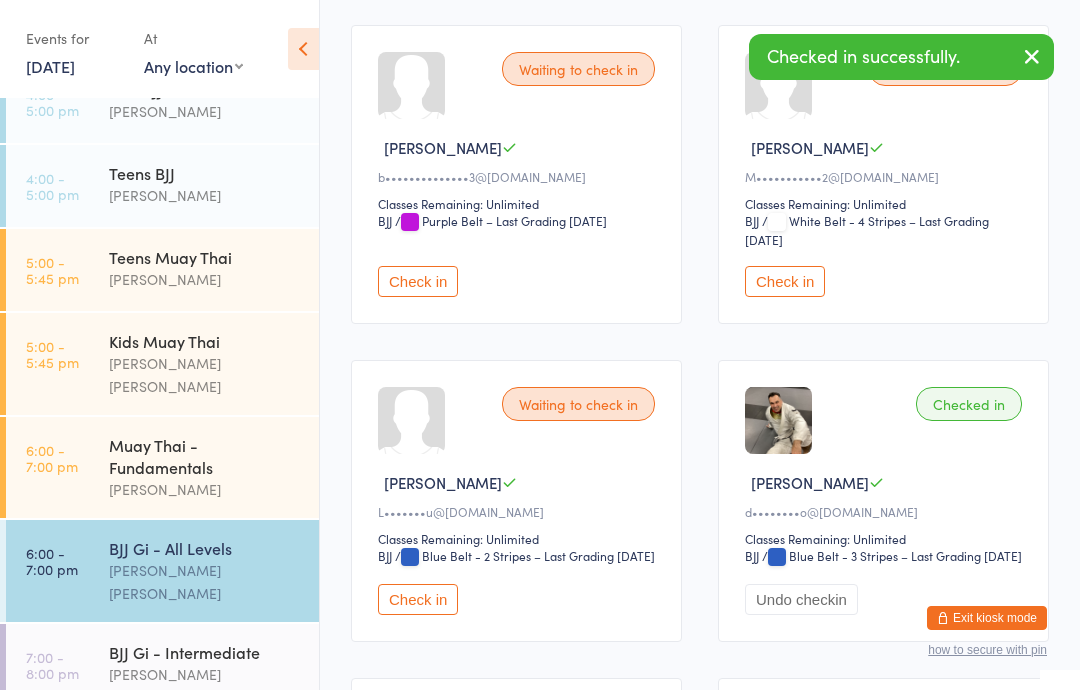 click on "Muay Thai - Fundamentals" at bounding box center [205, 456] 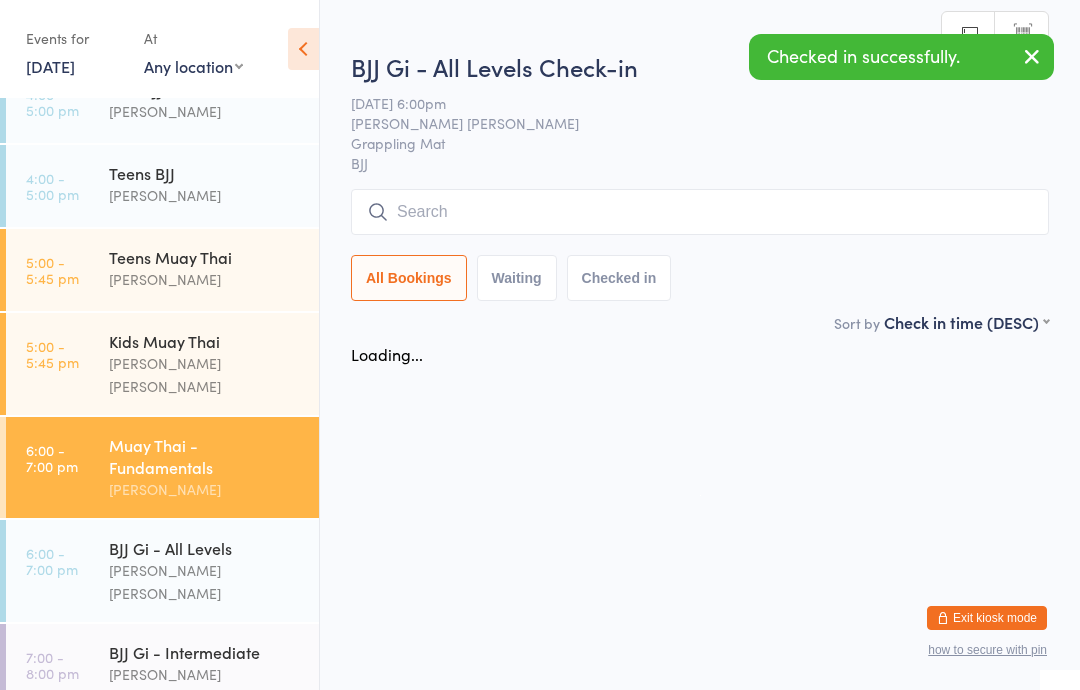 scroll, scrollTop: 0, scrollLeft: 0, axis: both 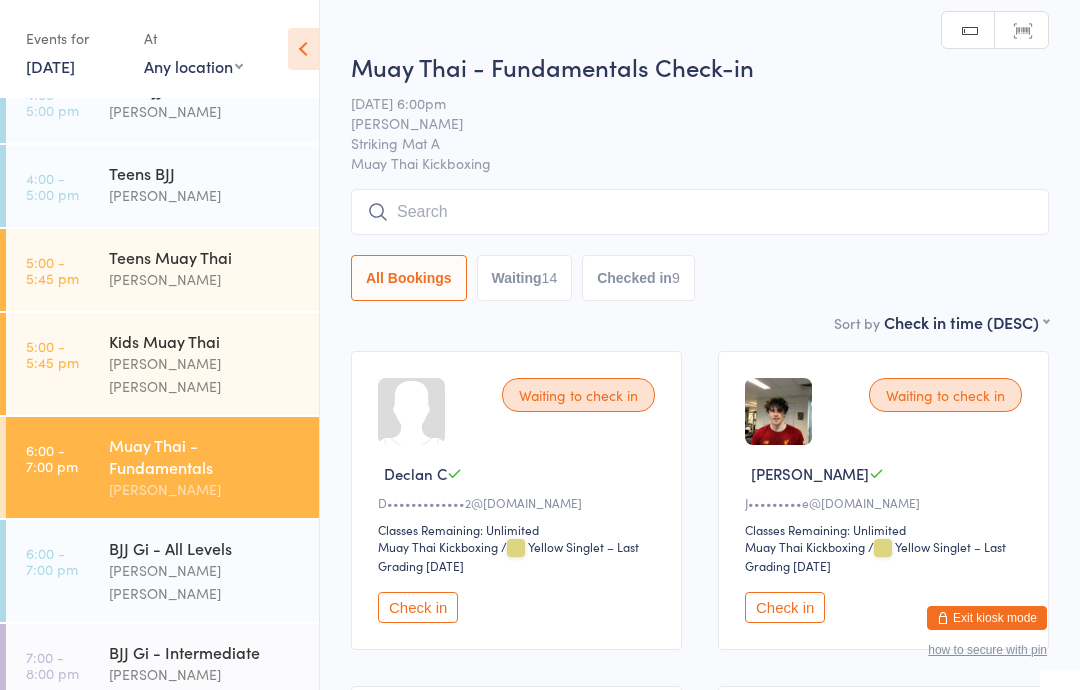 click at bounding box center [700, 212] 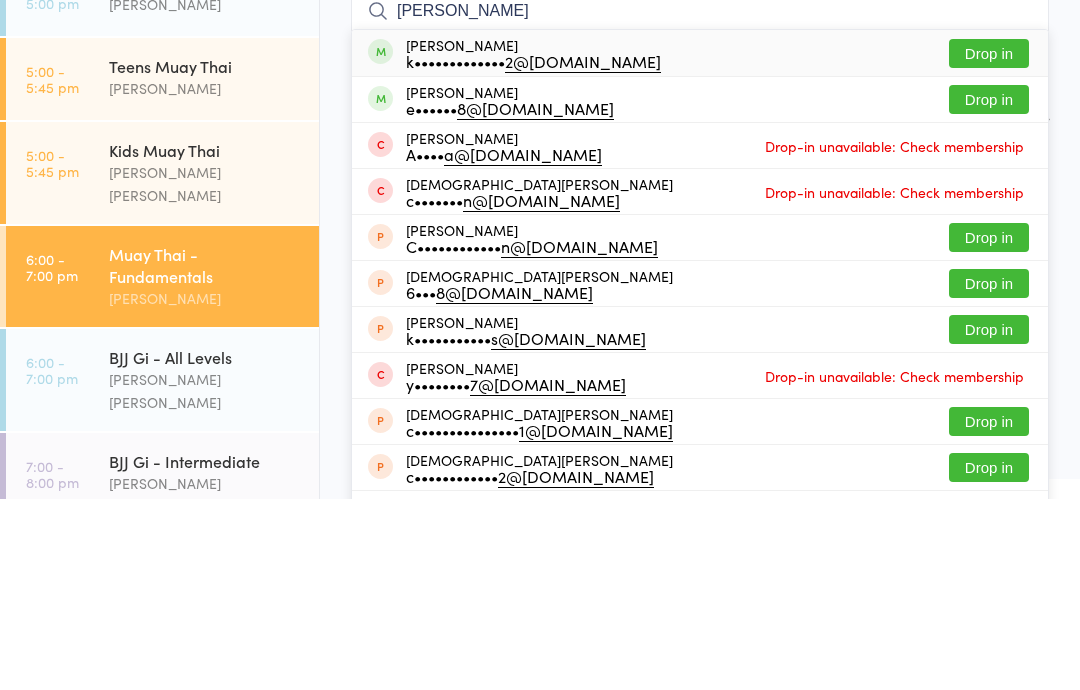 type on "[PERSON_NAME]" 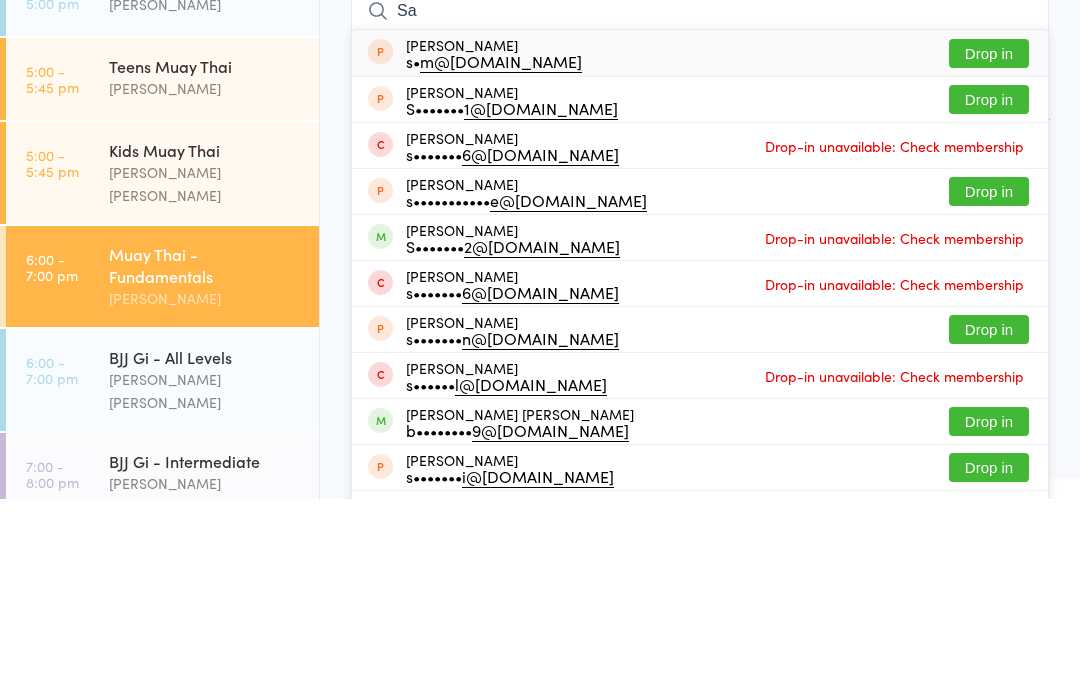 type on "S" 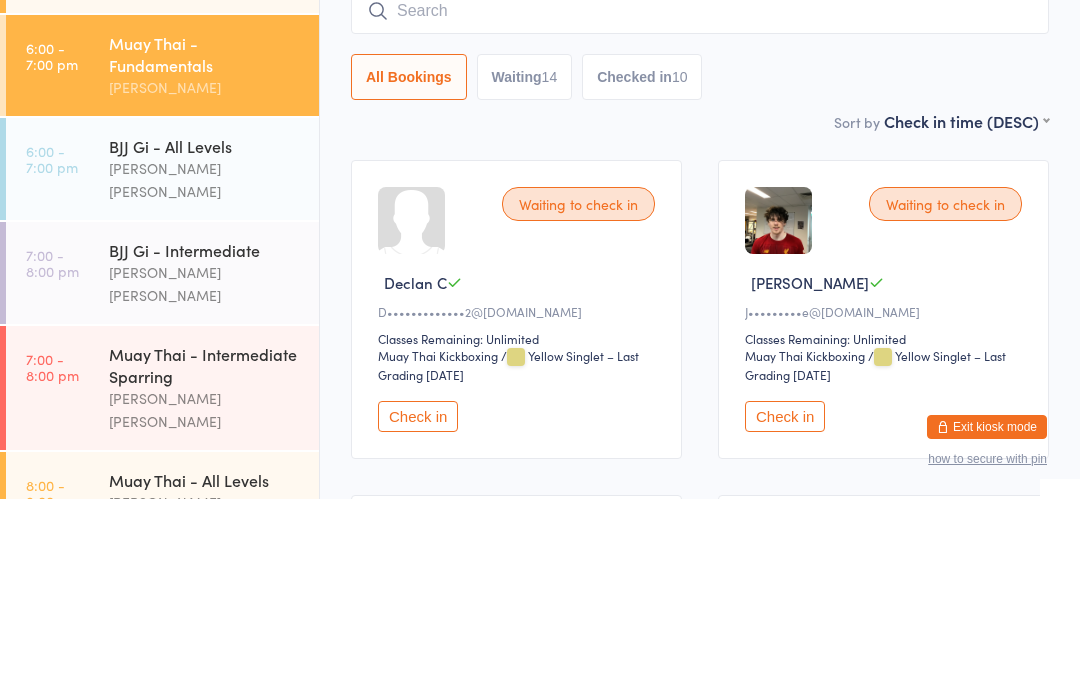 scroll, scrollTop: 417, scrollLeft: 0, axis: vertical 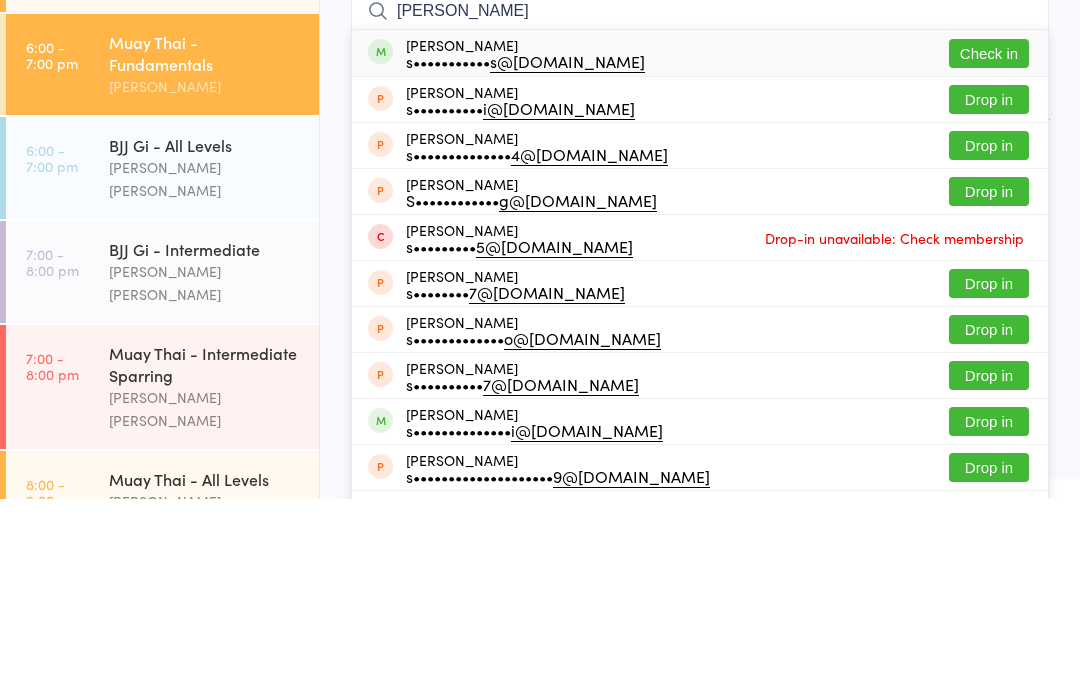 type on "[PERSON_NAME]" 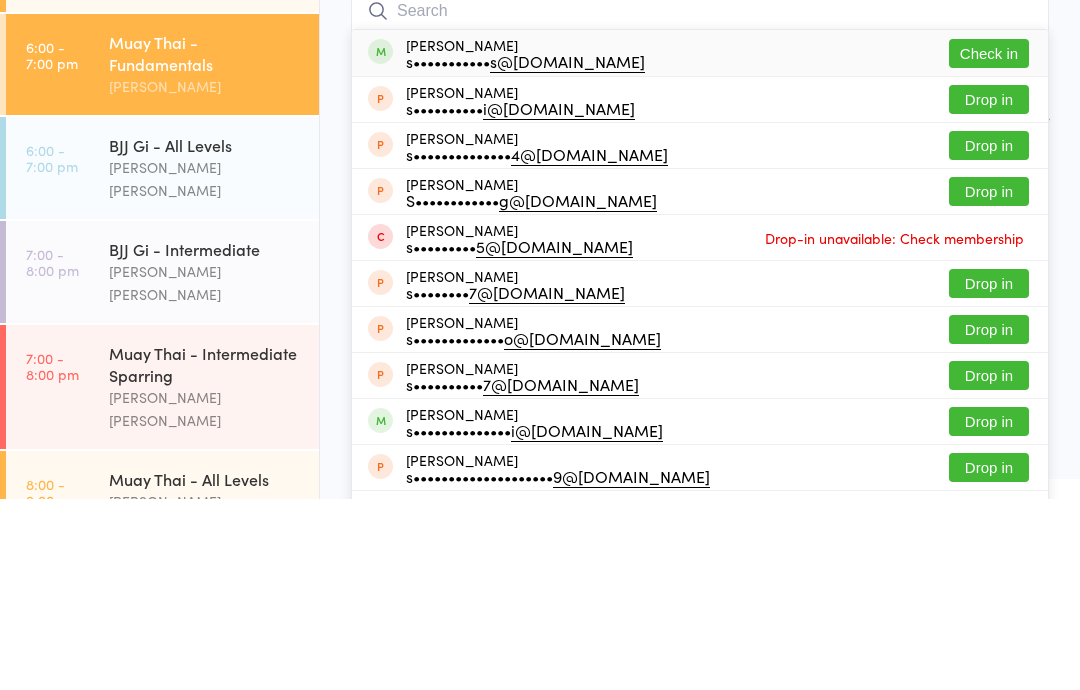 scroll, scrollTop: 191, scrollLeft: 0, axis: vertical 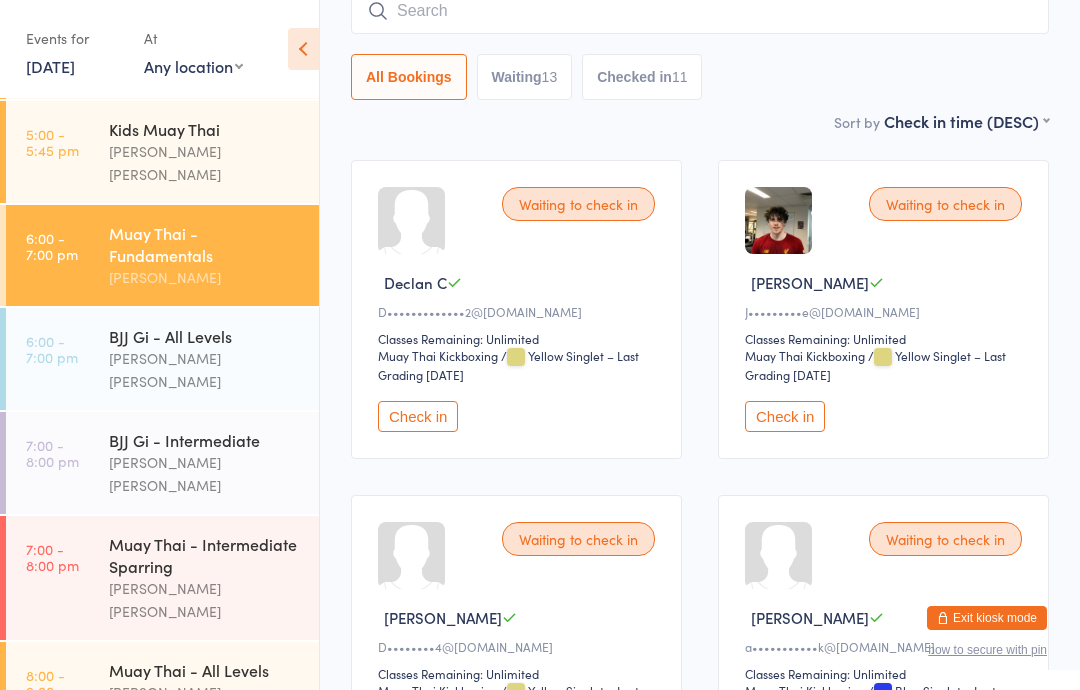 click at bounding box center [700, 11] 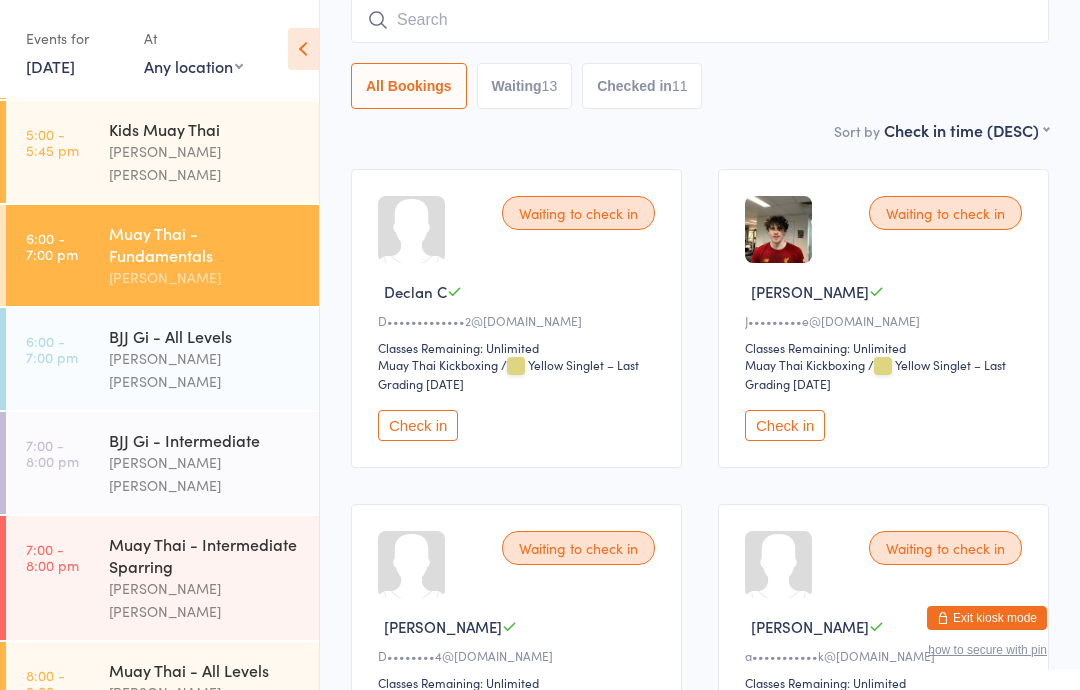 scroll, scrollTop: 181, scrollLeft: 0, axis: vertical 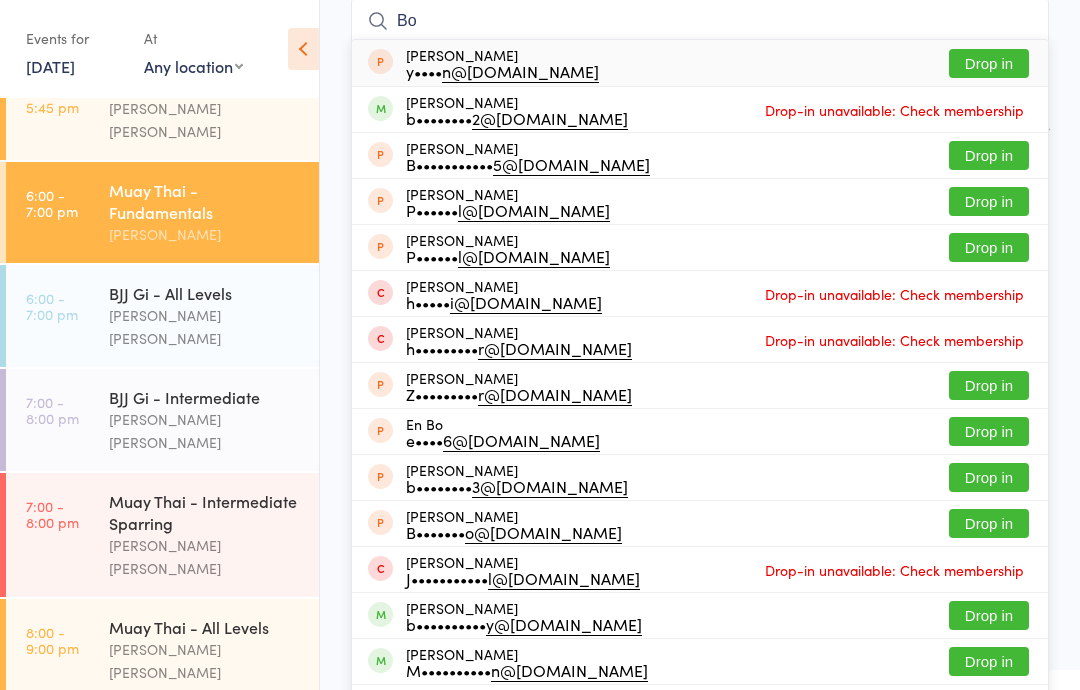 type on "B" 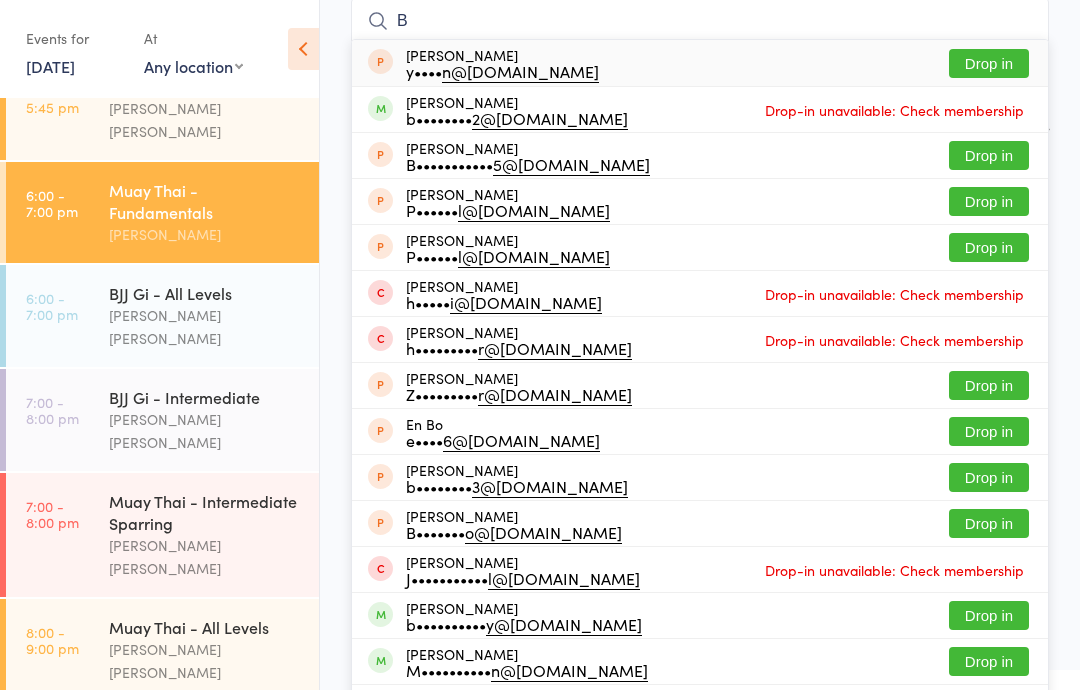 type 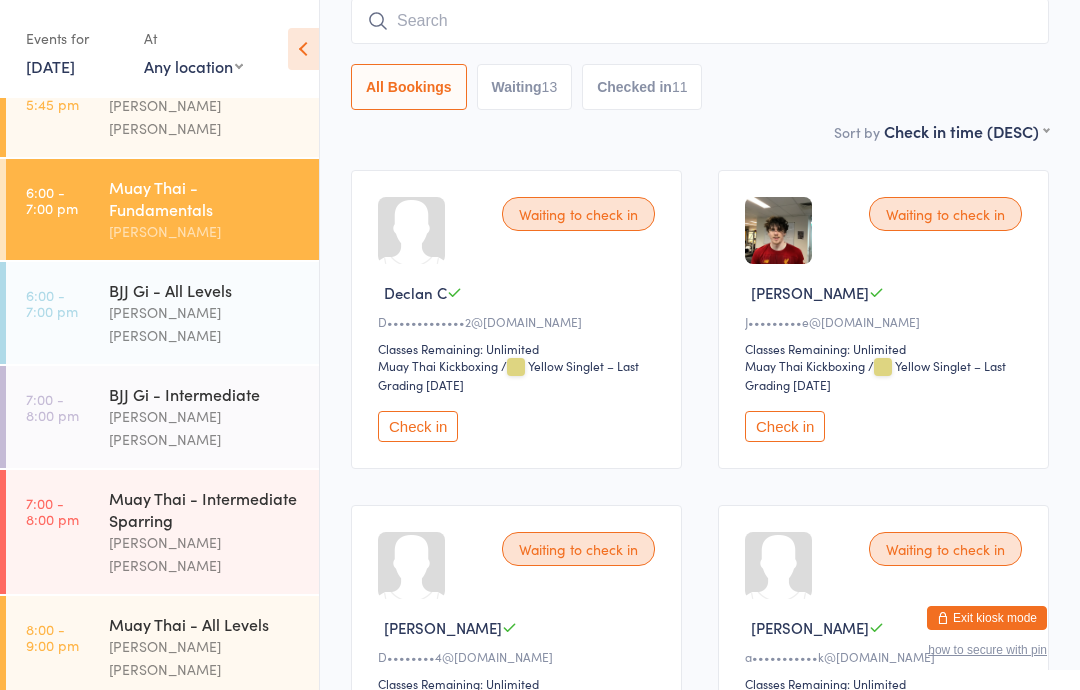 scroll, scrollTop: 462, scrollLeft: 0, axis: vertical 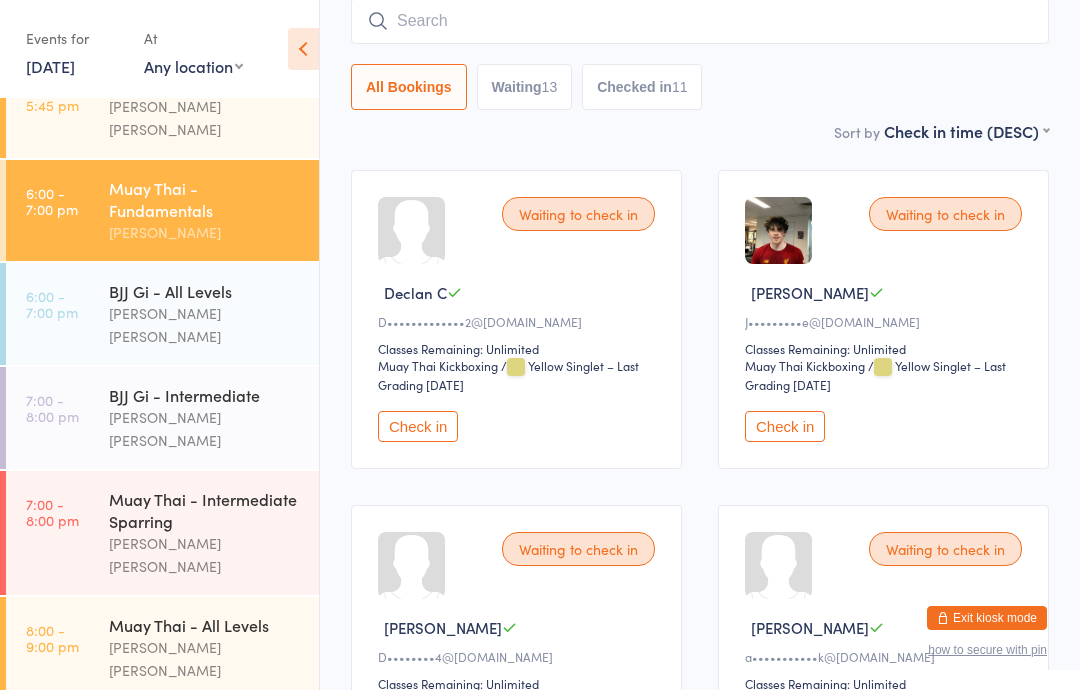 click on "BJJ Gi - All Levels [PERSON_NAME] [PERSON_NAME]" at bounding box center [214, 314] 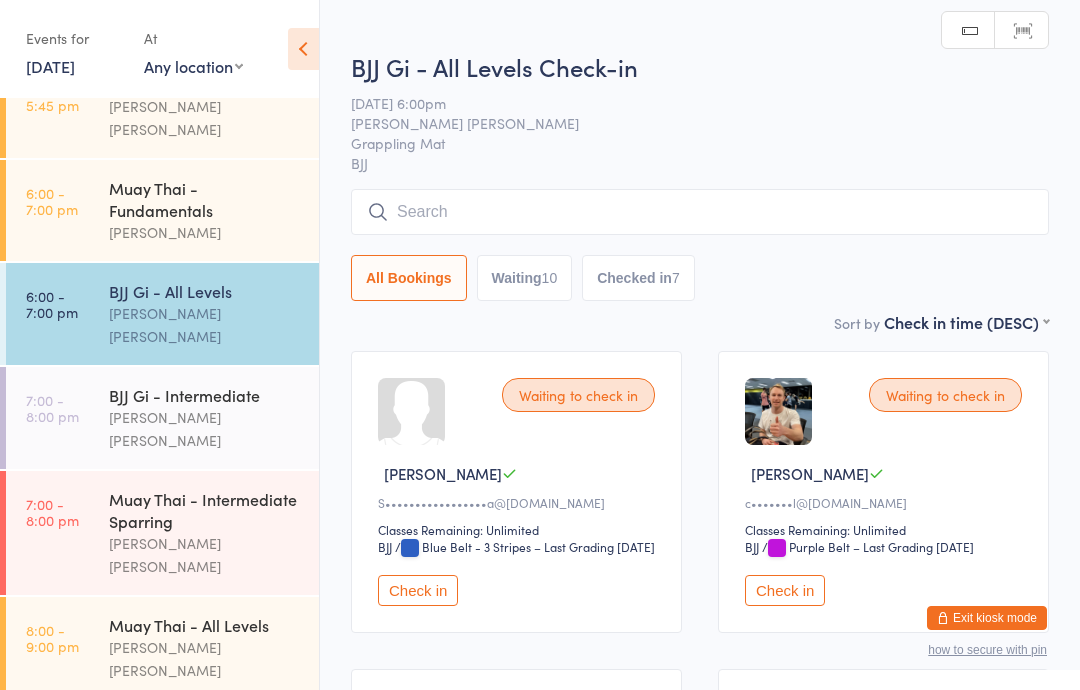 click at bounding box center [700, 212] 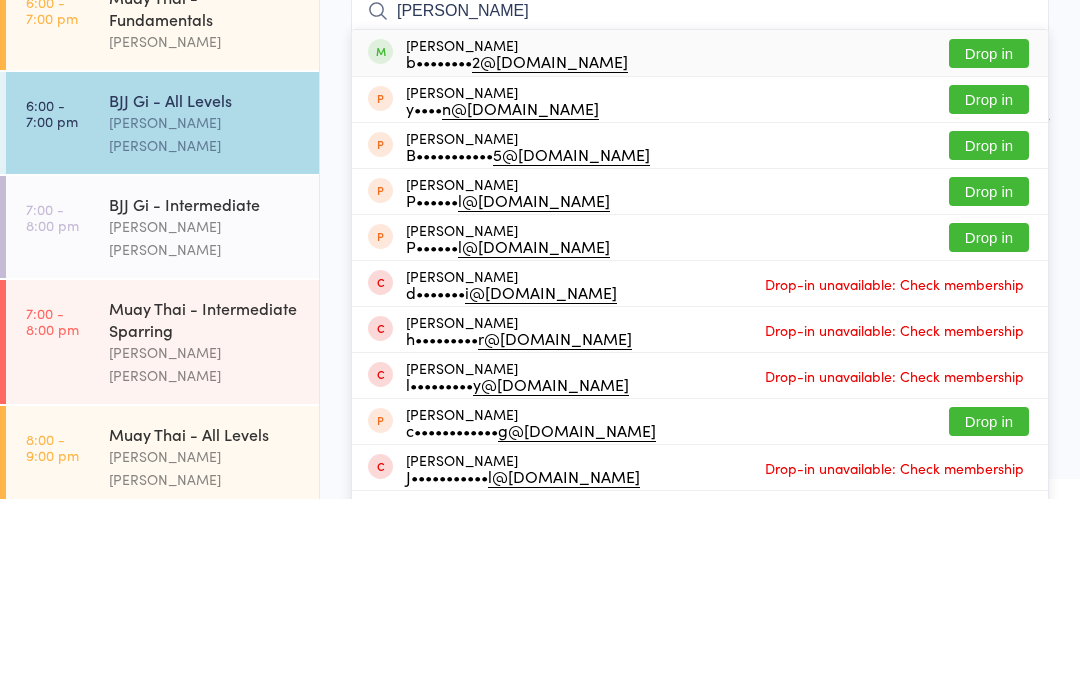 type on "[PERSON_NAME]" 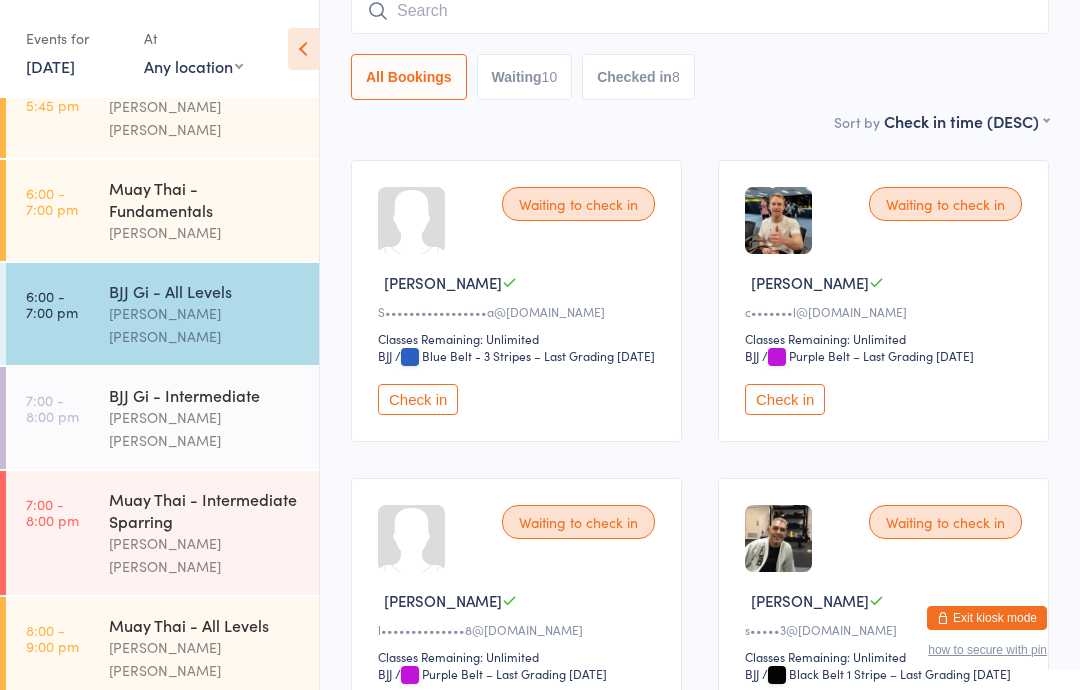 scroll, scrollTop: 455, scrollLeft: 0, axis: vertical 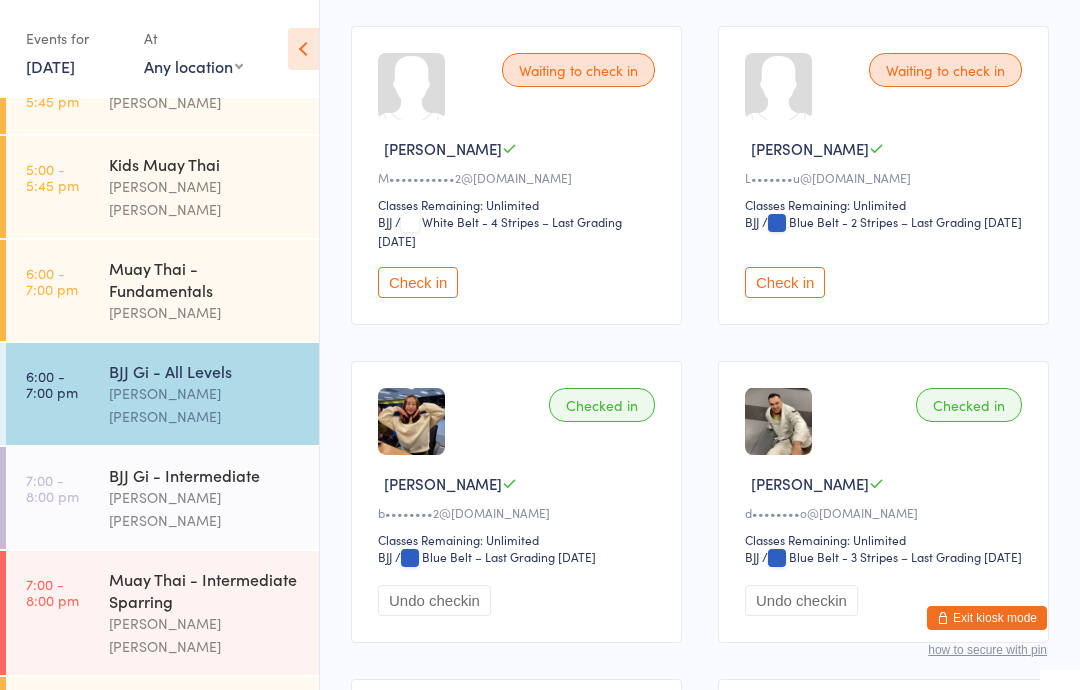 click on "Check in" at bounding box center (785, 282) 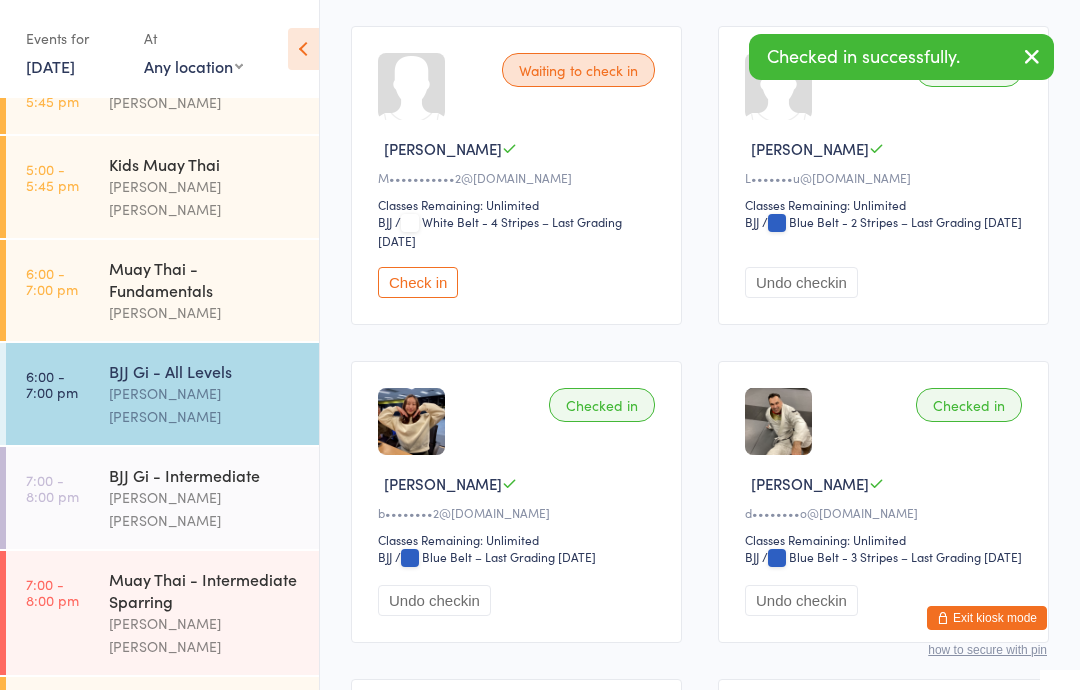 click on "7:00 - 8:00 pm" at bounding box center (52, 488) 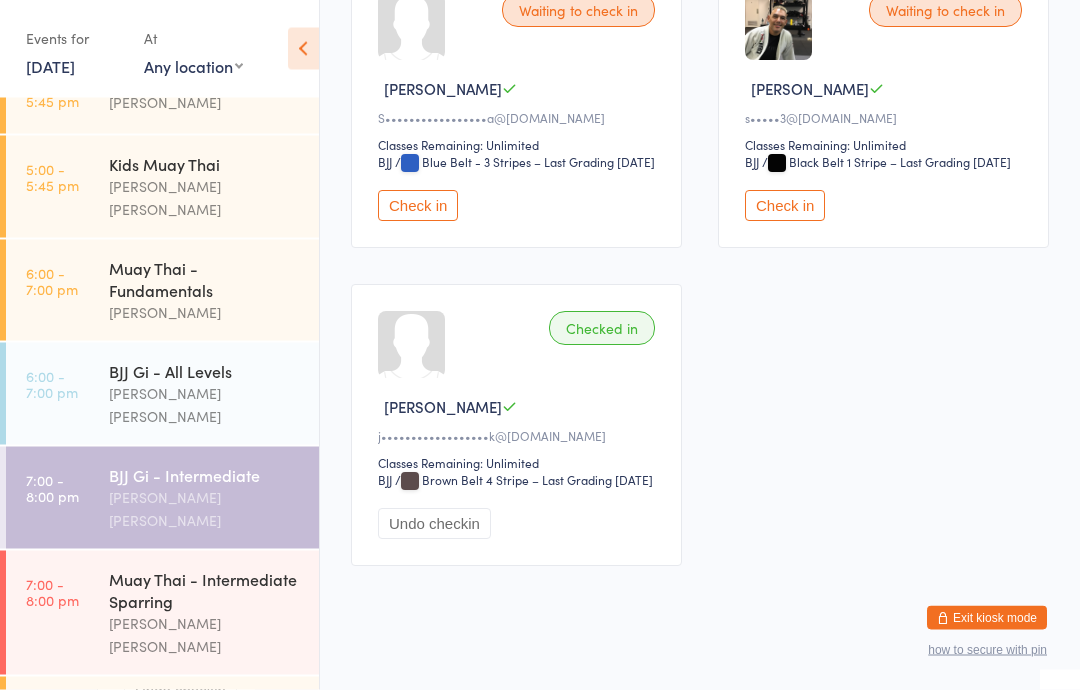scroll, scrollTop: 387, scrollLeft: 0, axis: vertical 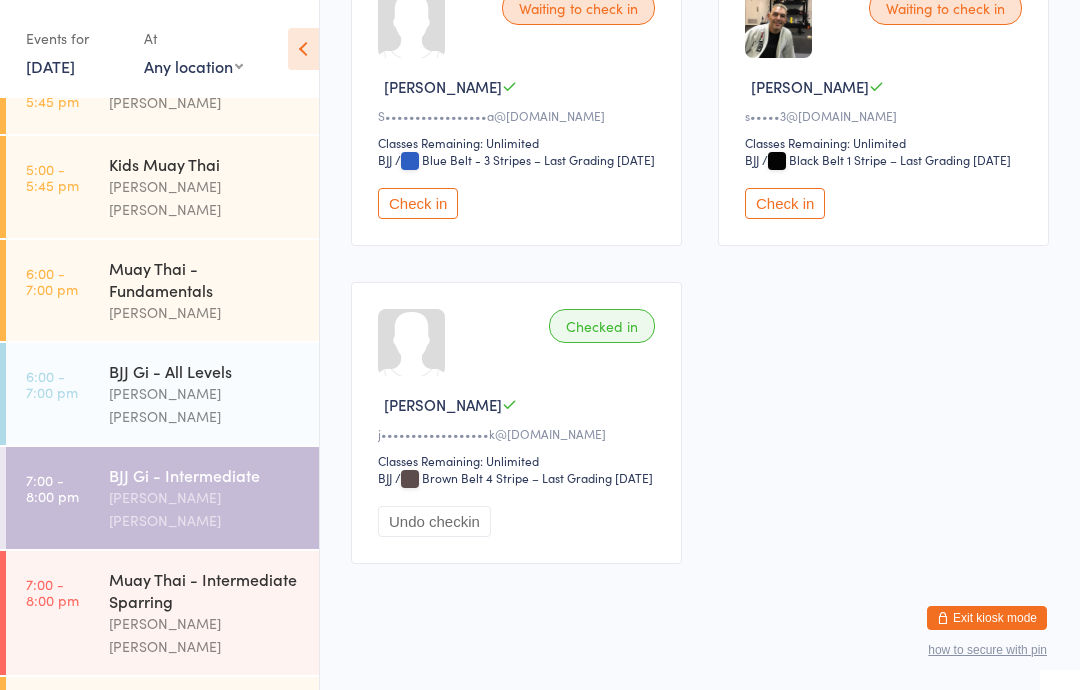 click on "6:00 - 7:00 pm" at bounding box center (52, 384) 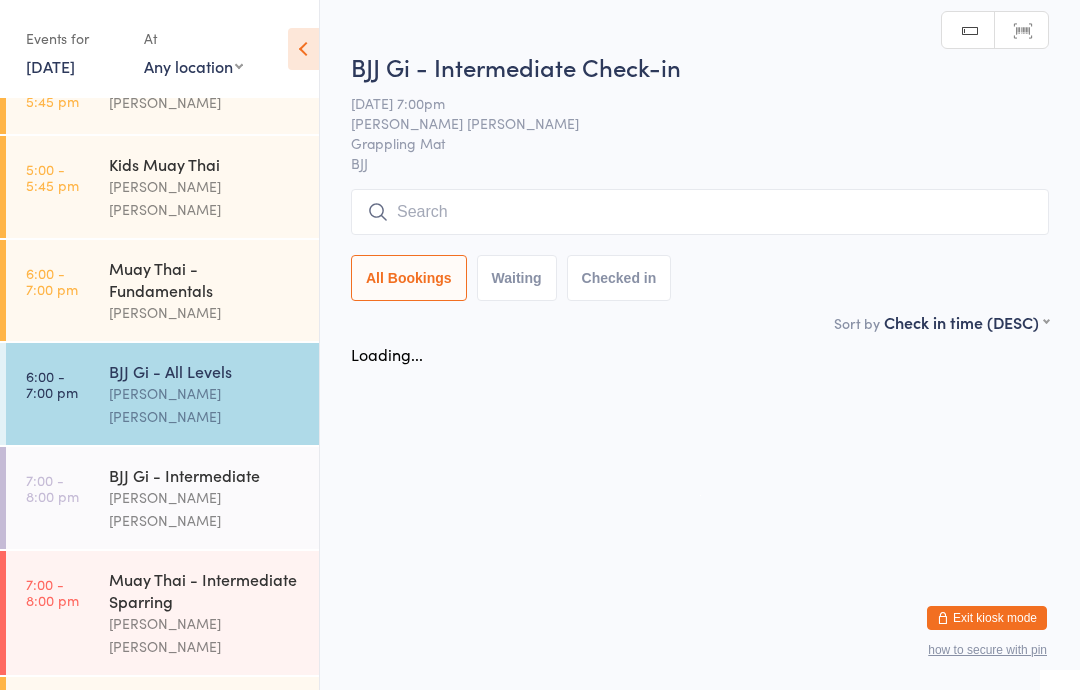 scroll, scrollTop: 0, scrollLeft: 0, axis: both 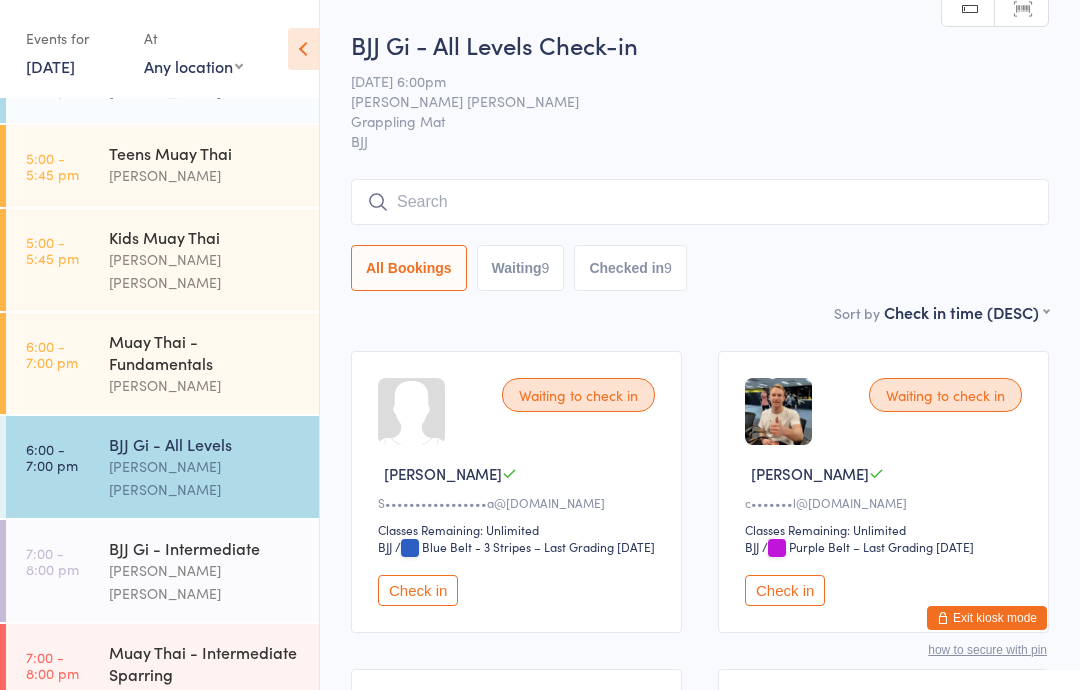 click on "Muay Thai - Fundamentals" at bounding box center (205, 352) 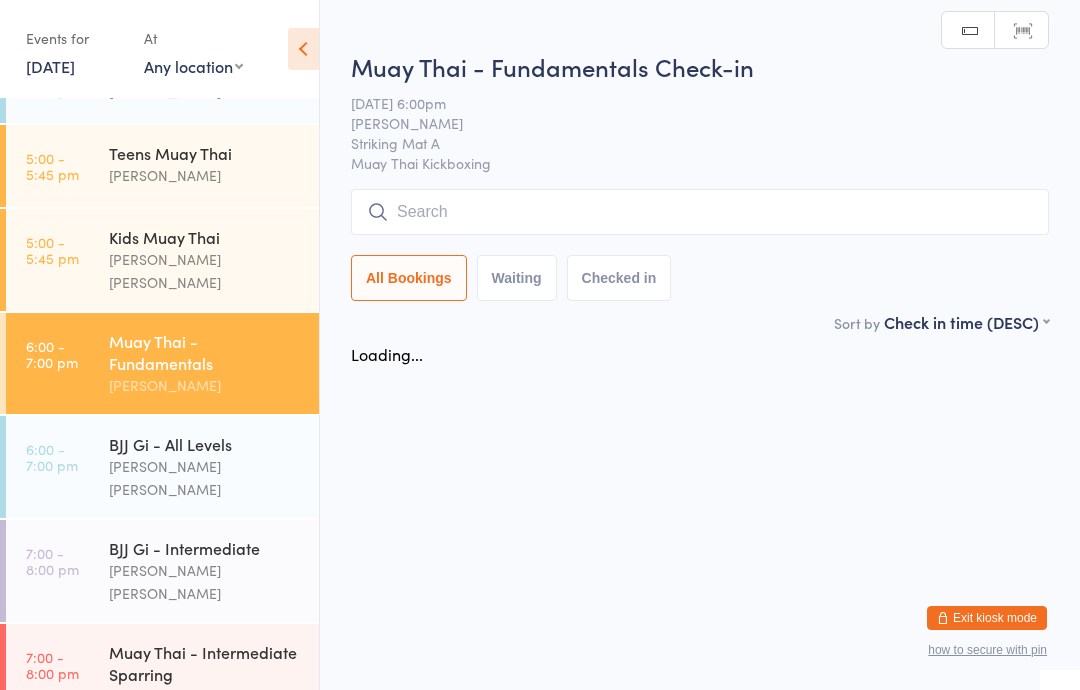 click at bounding box center [700, 212] 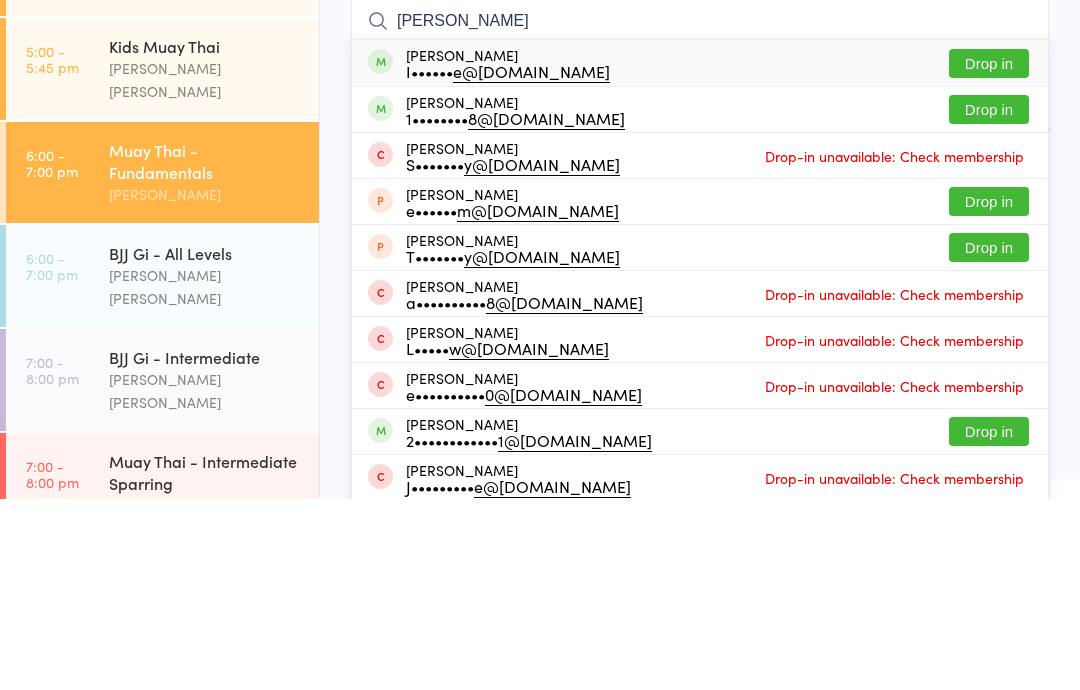 type on "[PERSON_NAME]" 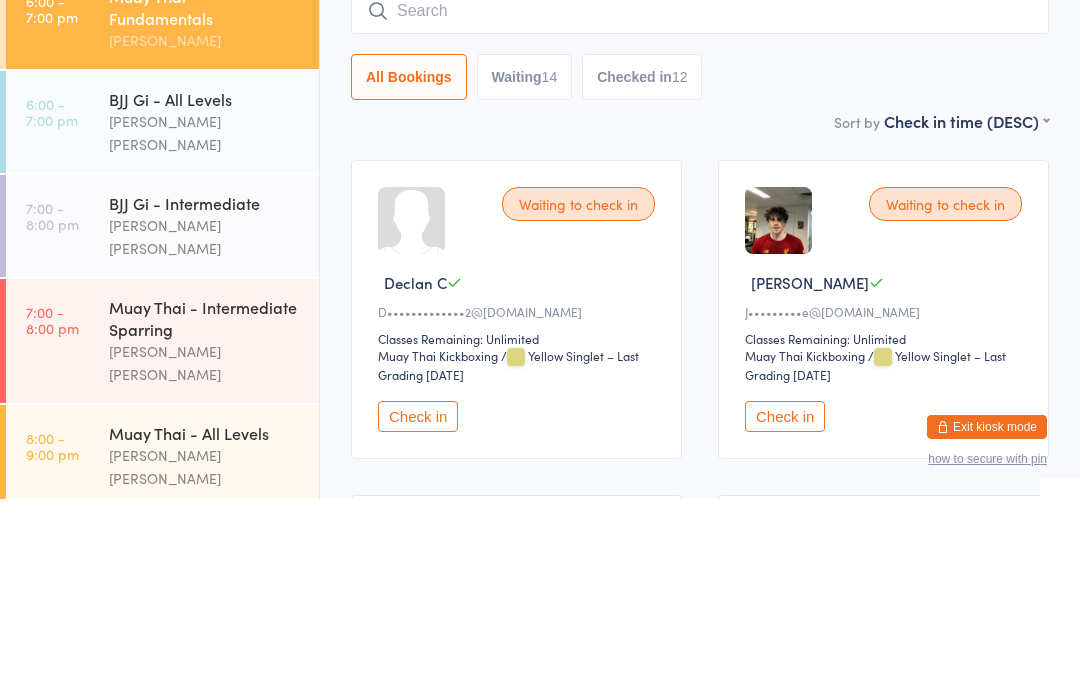 scroll, scrollTop: 462, scrollLeft: 0, axis: vertical 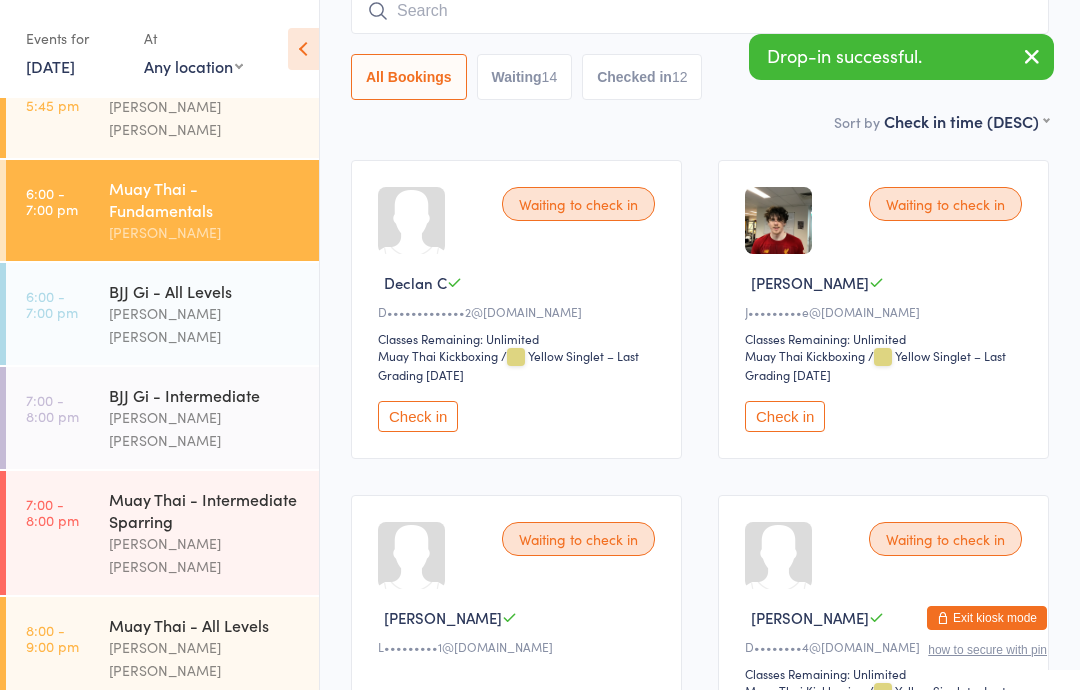 click on "Muay Thai - Intermediate Sparring" at bounding box center [205, 510] 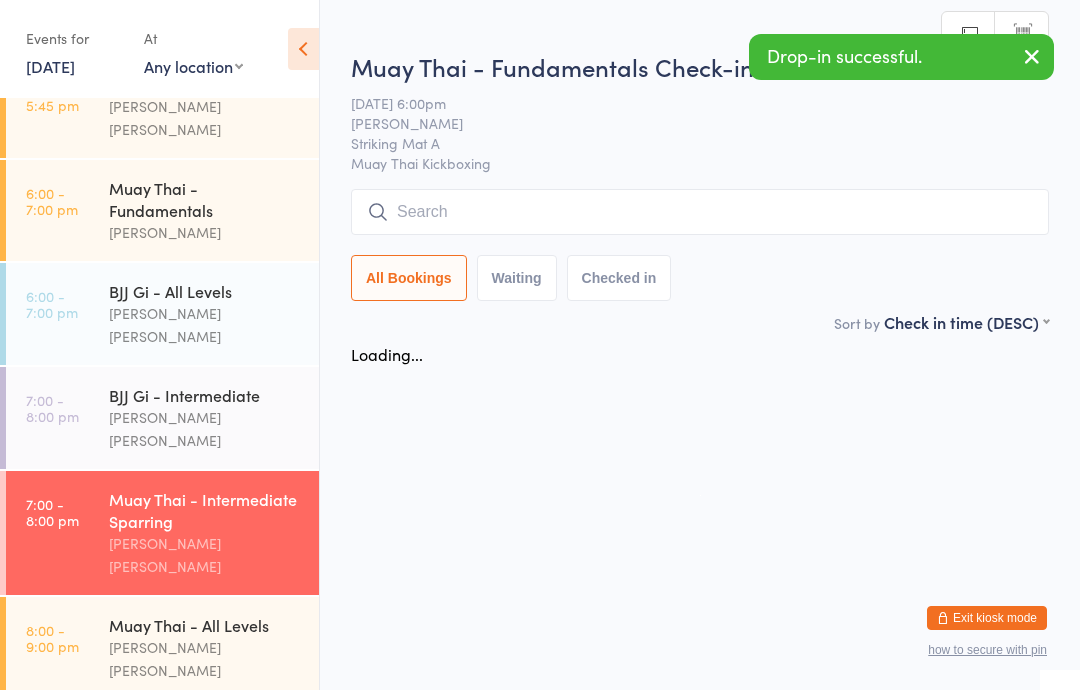 scroll, scrollTop: 0, scrollLeft: 0, axis: both 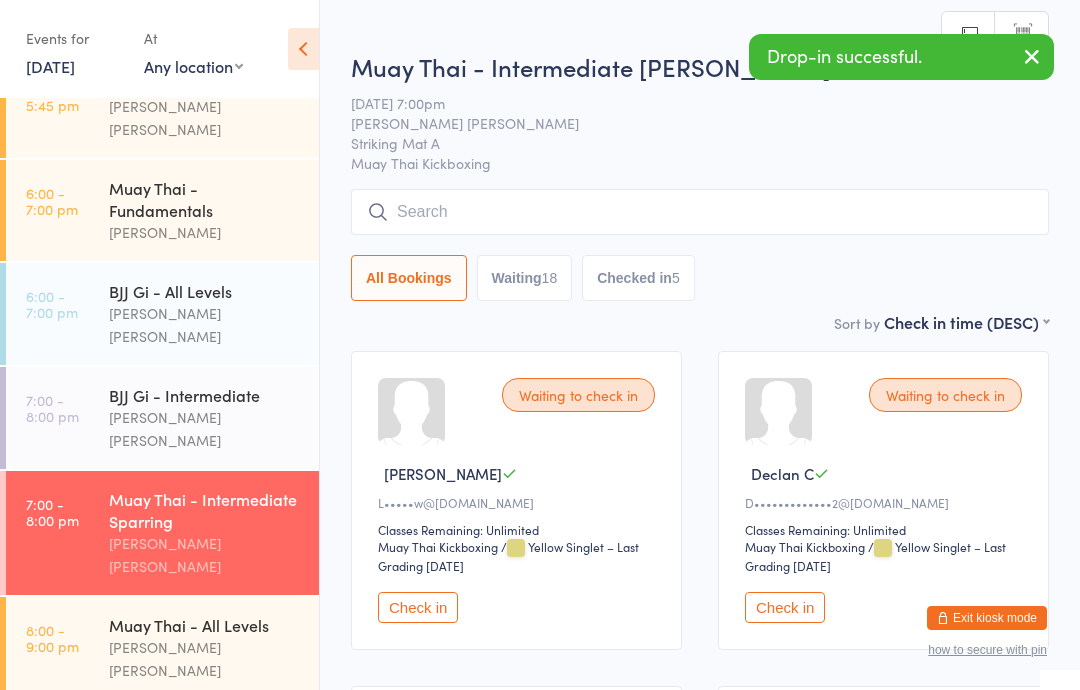 click at bounding box center (700, 212) 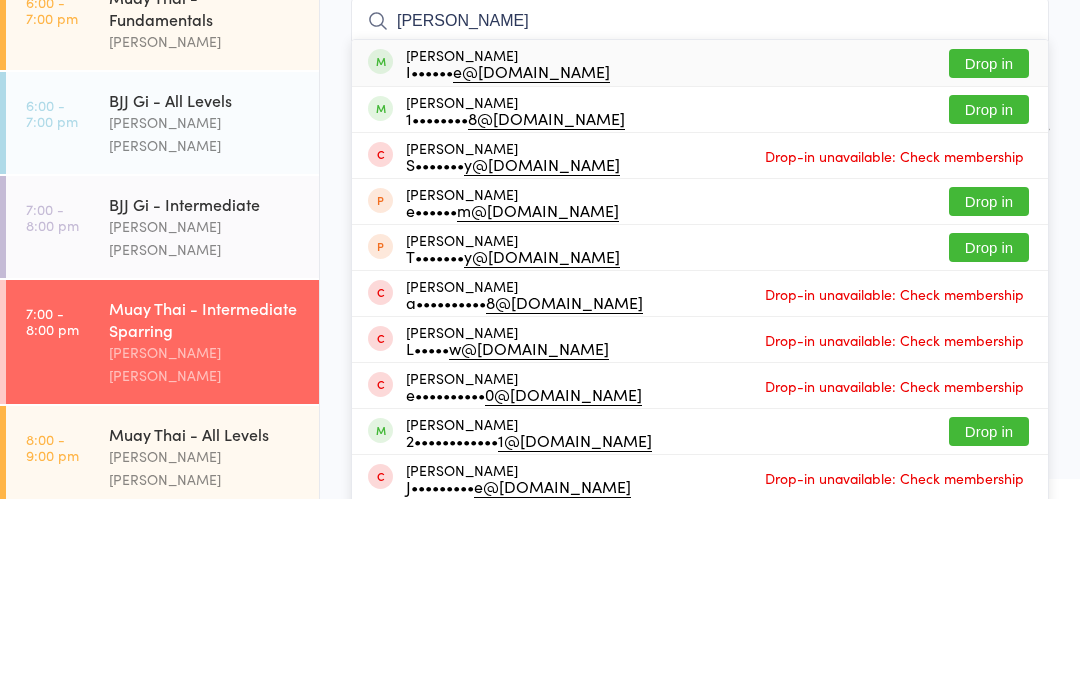 type on "[PERSON_NAME]" 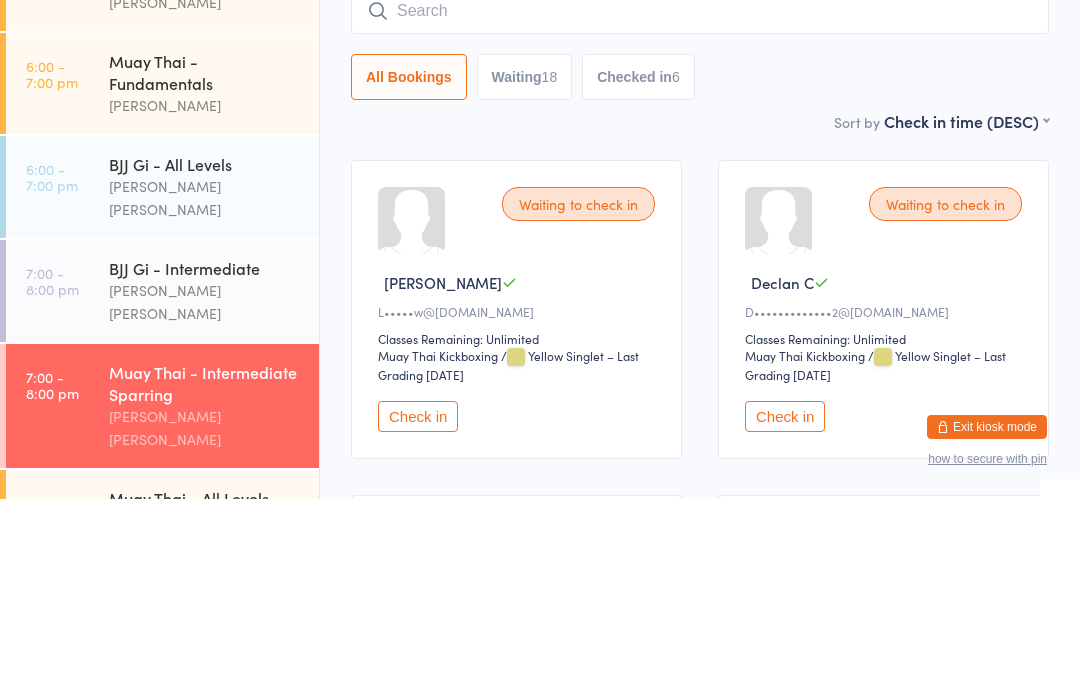 scroll, scrollTop: 382, scrollLeft: 0, axis: vertical 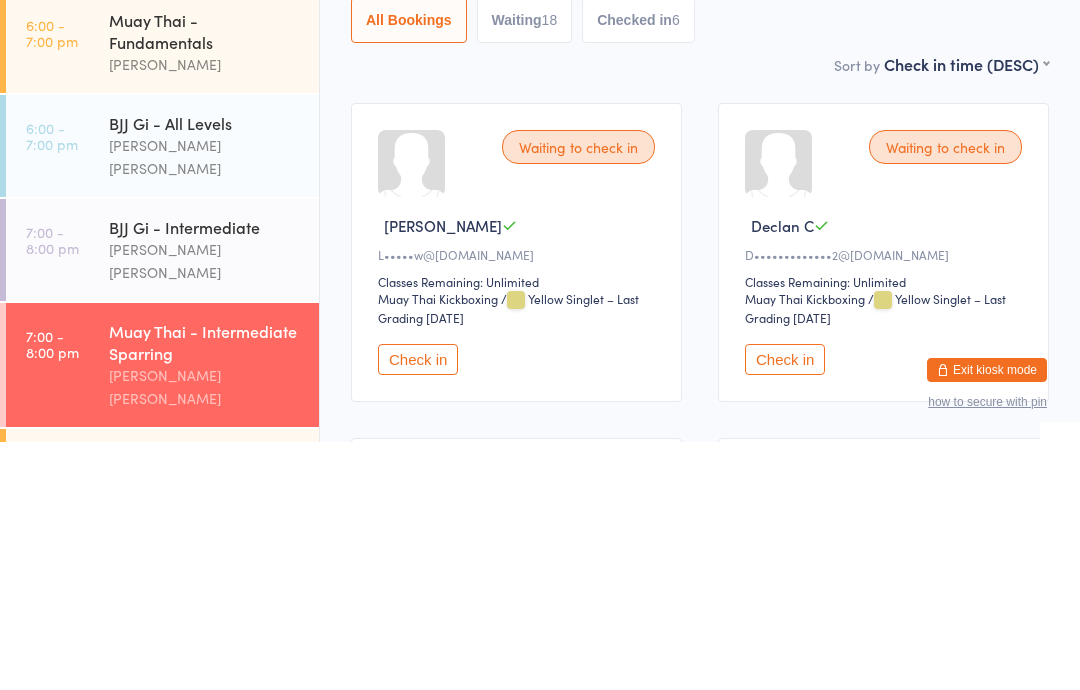 click on "[PERSON_NAME] [PERSON_NAME]" at bounding box center (205, 405) 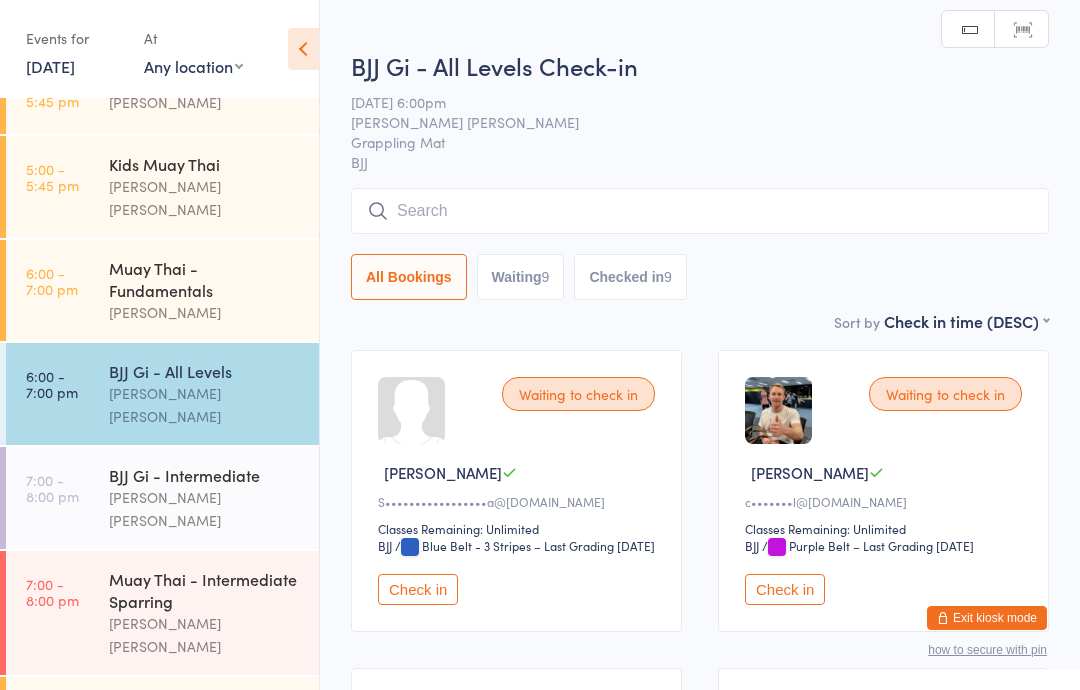 scroll, scrollTop: 0, scrollLeft: 0, axis: both 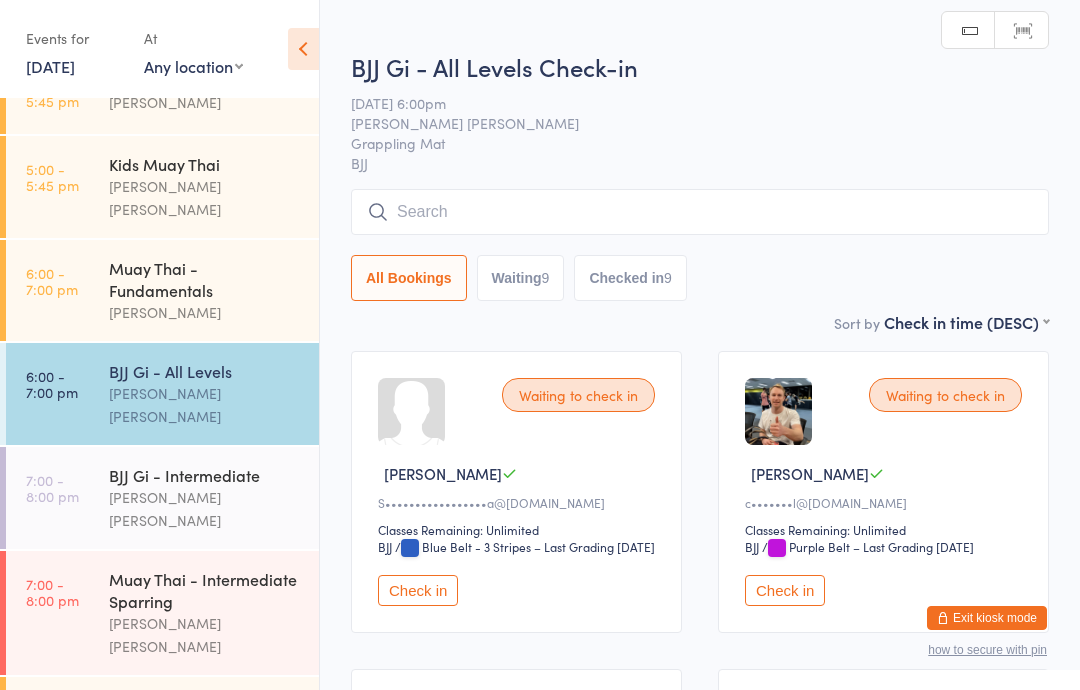 click at bounding box center (700, 212) 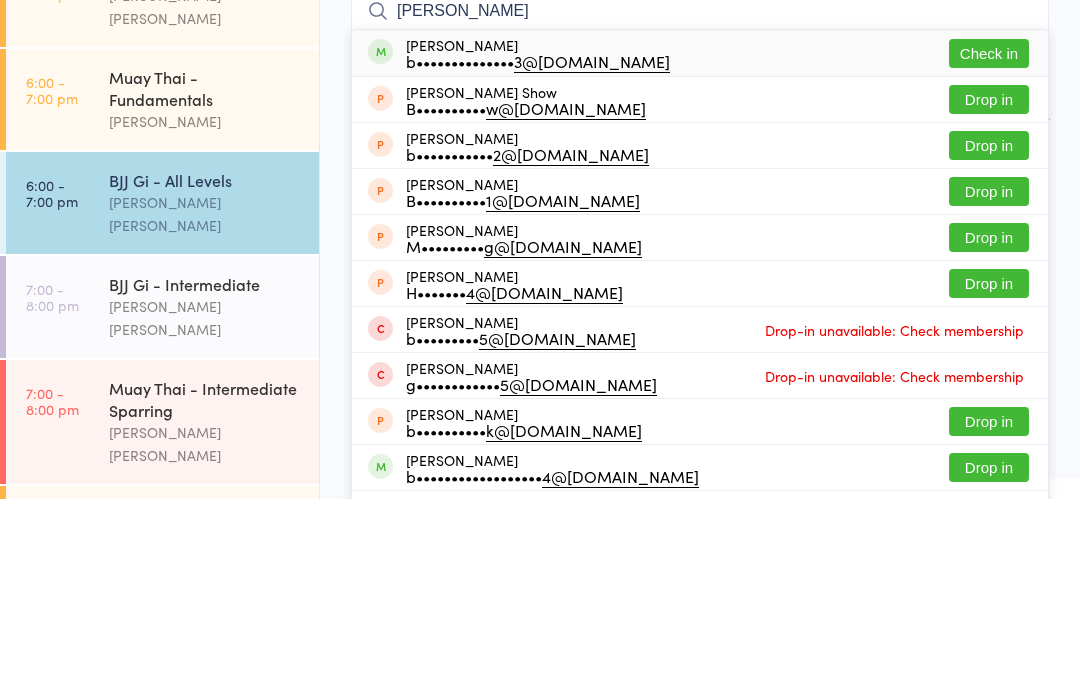 type on "[PERSON_NAME]" 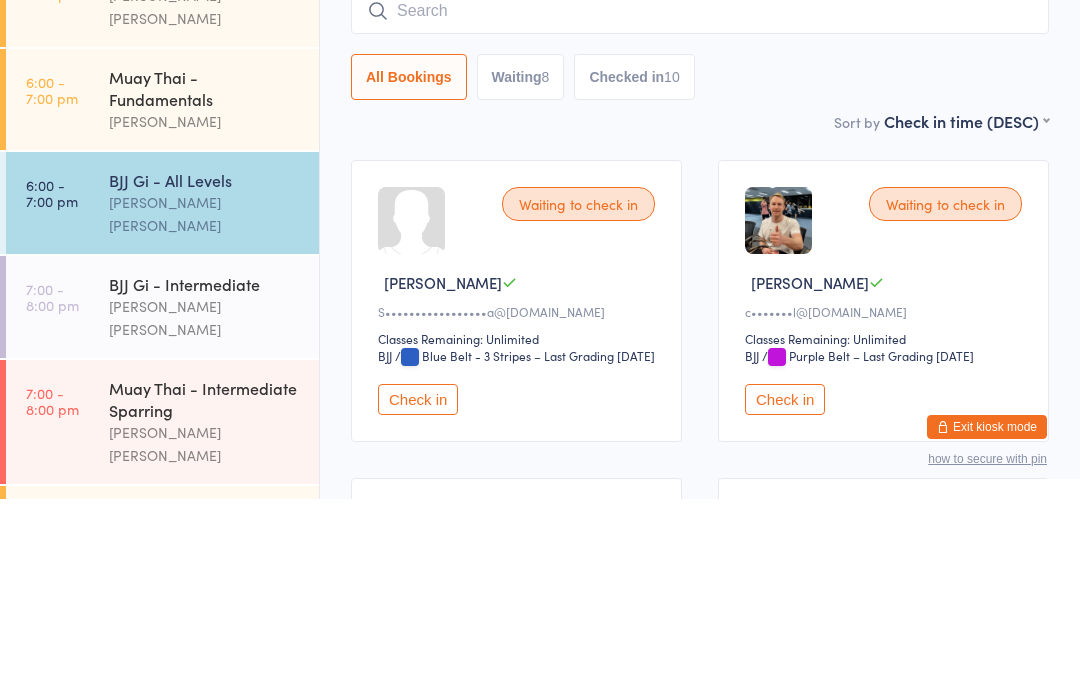 click on "Muay Thai - Fundamentals" at bounding box center (205, 279) 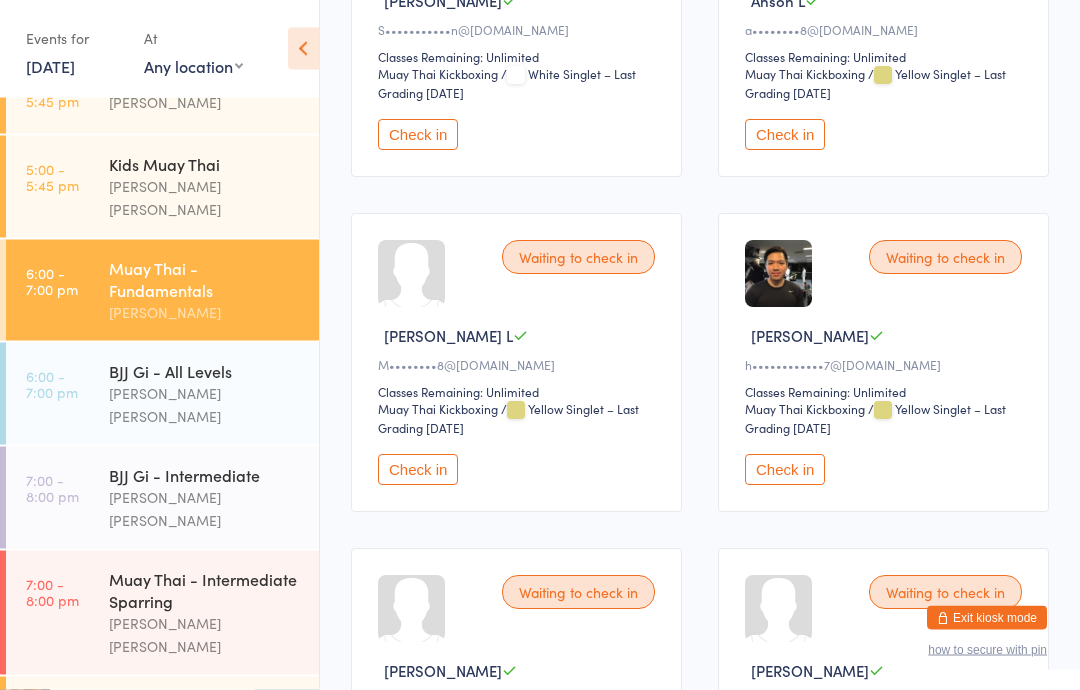 scroll, scrollTop: 1814, scrollLeft: 0, axis: vertical 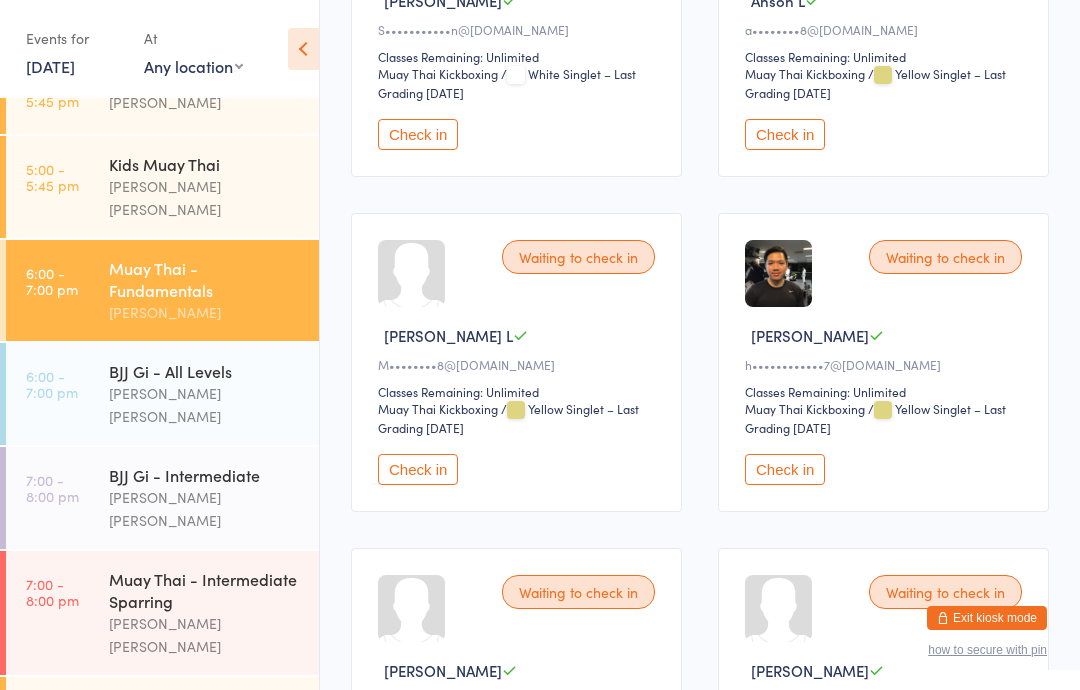 click on "Check in" at bounding box center (418, 469) 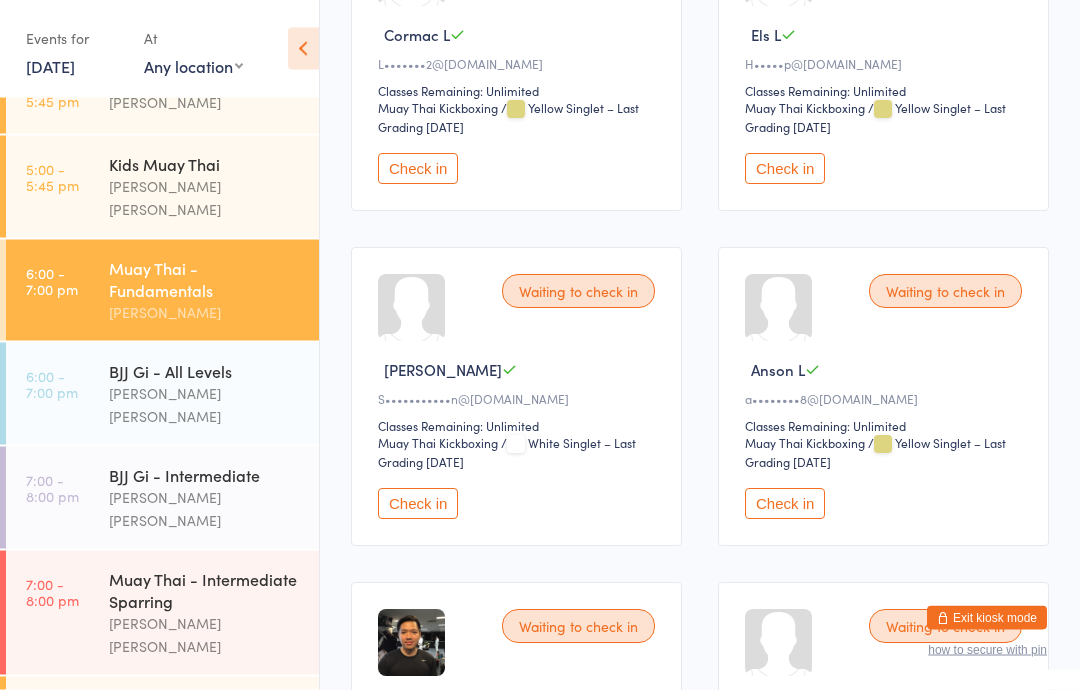 scroll, scrollTop: 1453, scrollLeft: 0, axis: vertical 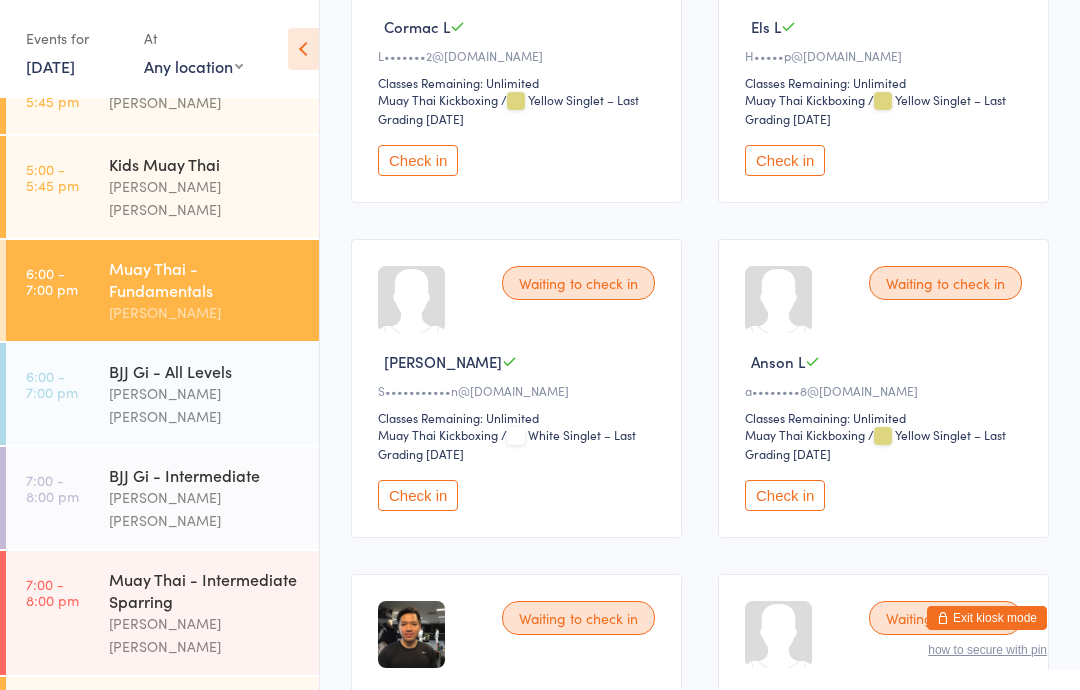 click on "Check in" at bounding box center [418, 495] 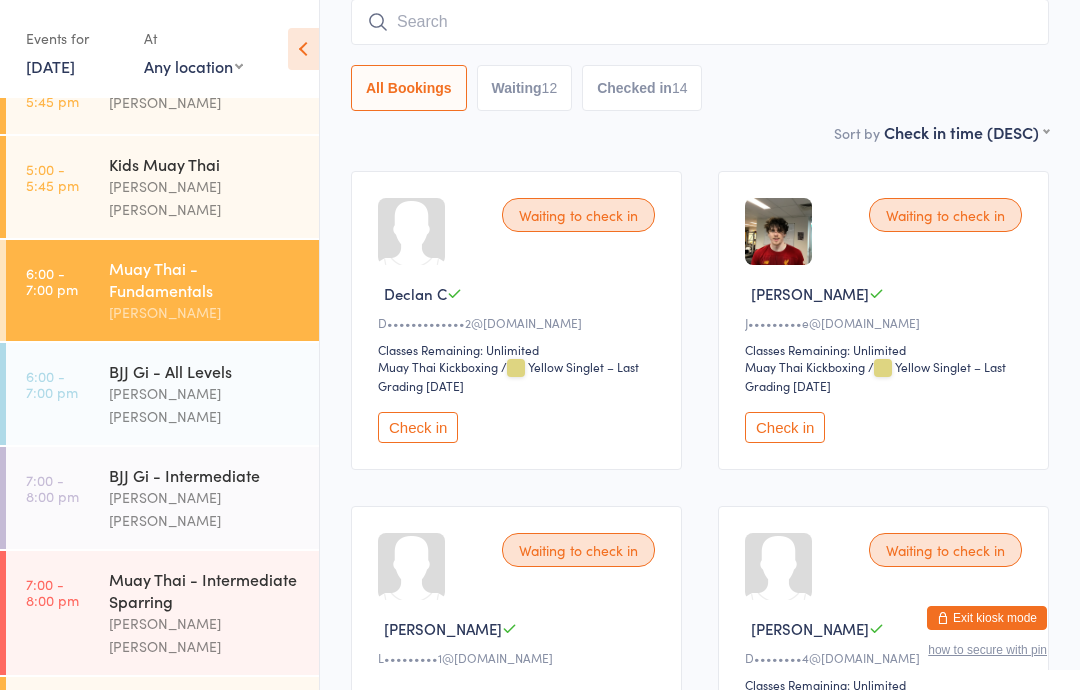 scroll, scrollTop: 179, scrollLeft: 0, axis: vertical 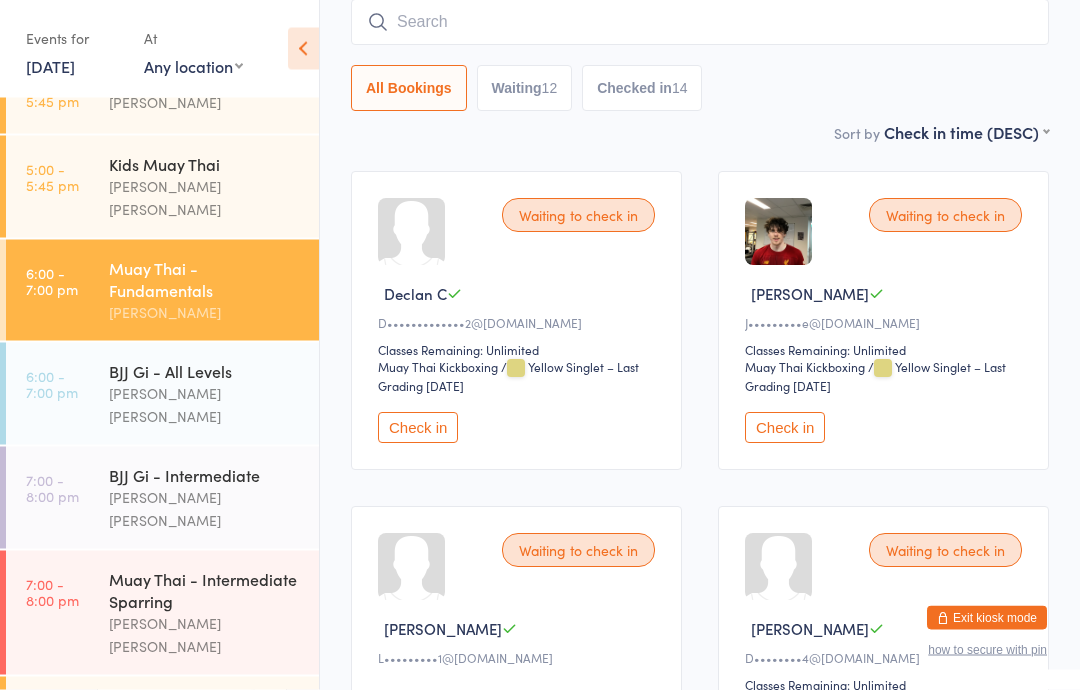 click on "Waiting to check in Declan C  D••••••••••••• 2@[DOMAIN_NAME] Classes Remaining: Unlimited Muay Thai Kickboxing  Muay Thai Kickboxing   /  Yellow Singlet – Last Grading [DATE]   Check in" at bounding box center (516, 321) 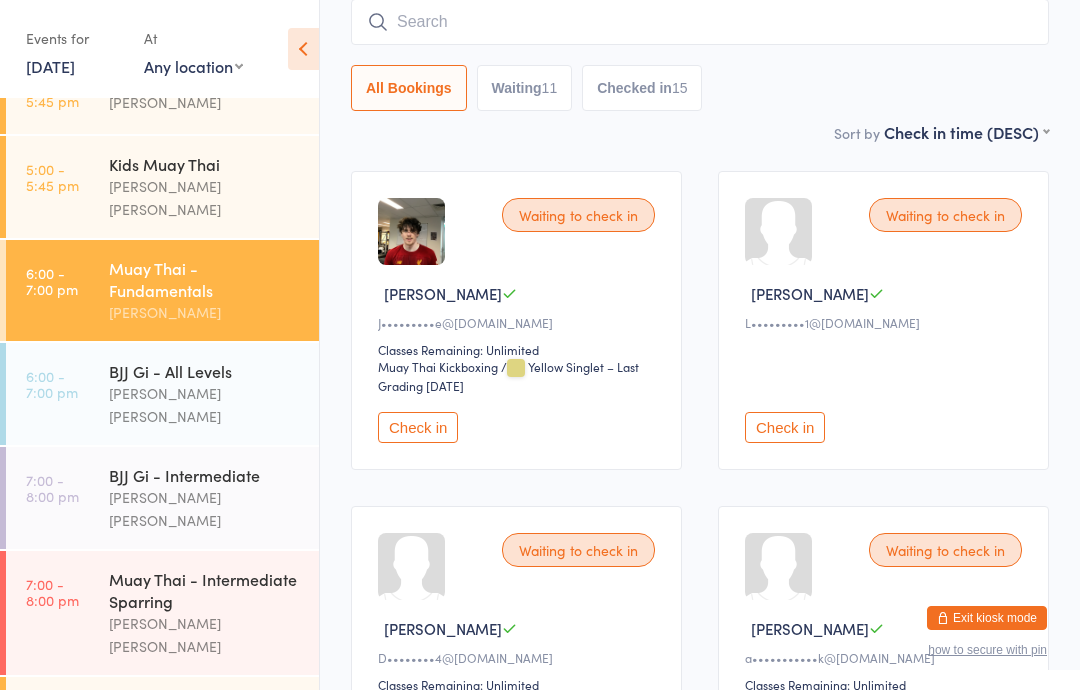 click on "Muay Thai - Intermediate Sparring" at bounding box center (205, 590) 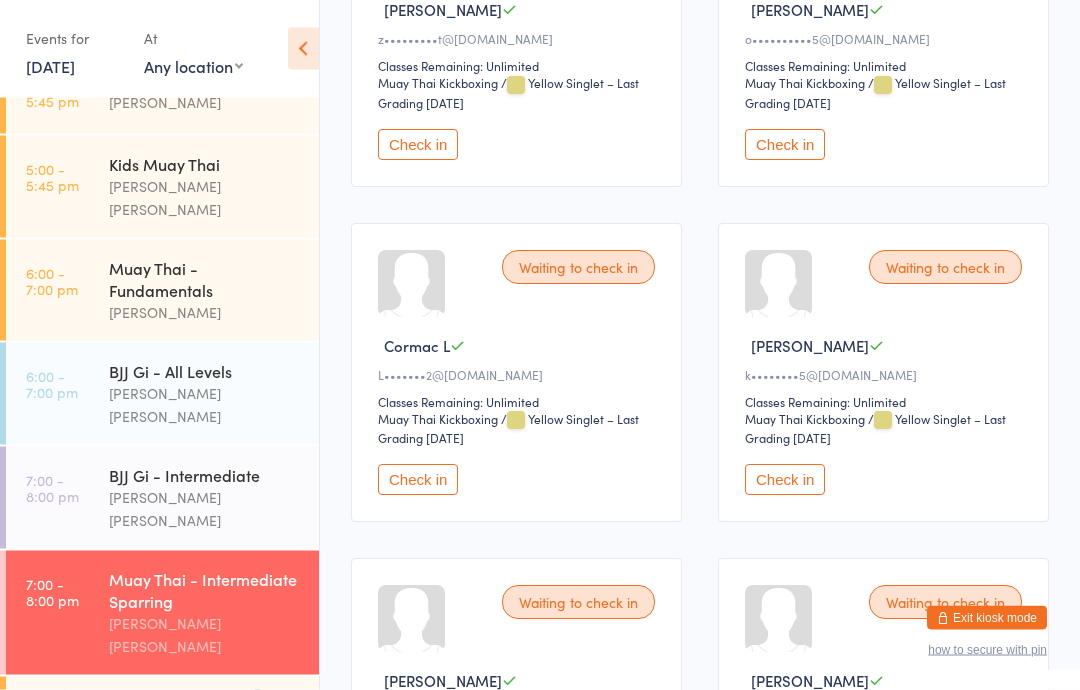 scroll, scrollTop: 1134, scrollLeft: 0, axis: vertical 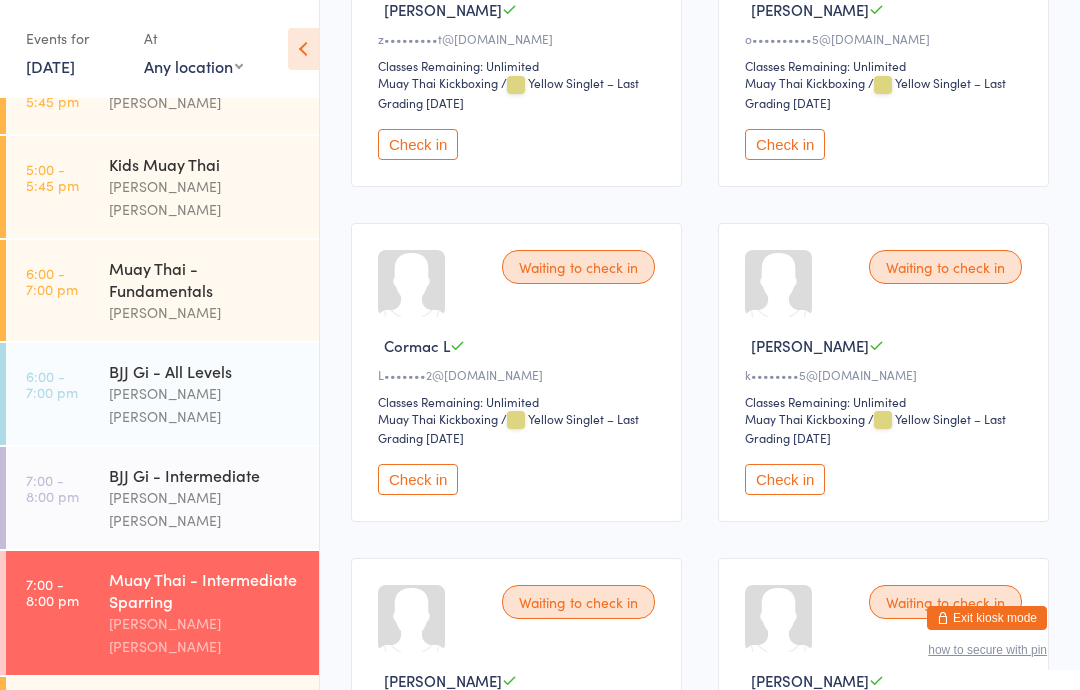 click on "Check in" at bounding box center (785, 479) 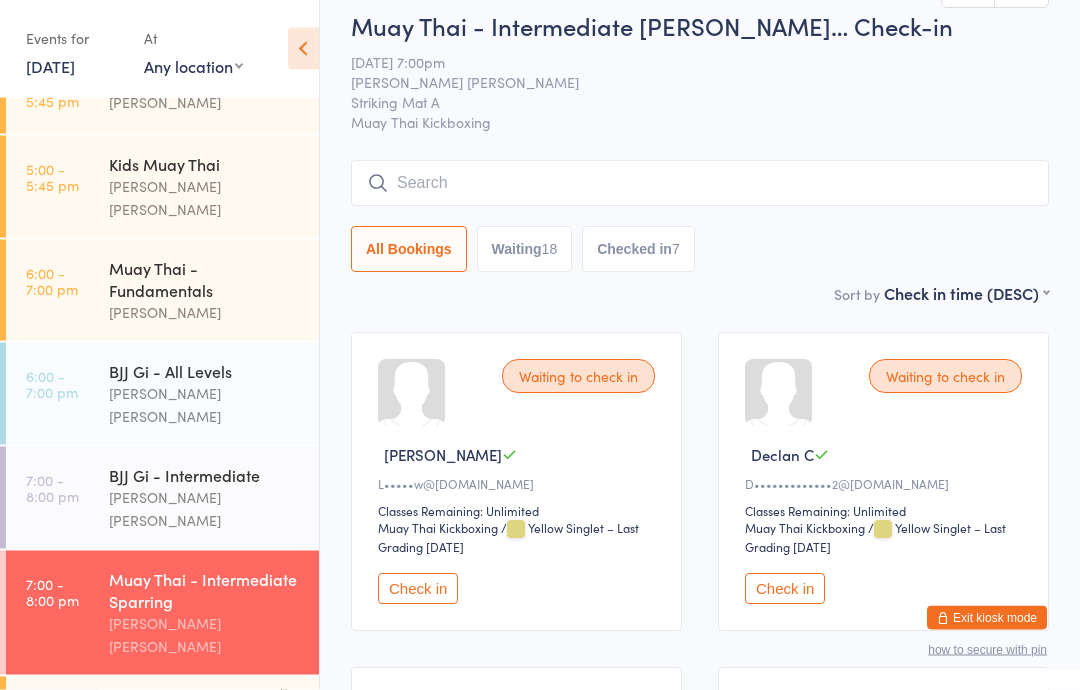 scroll, scrollTop: 0, scrollLeft: 0, axis: both 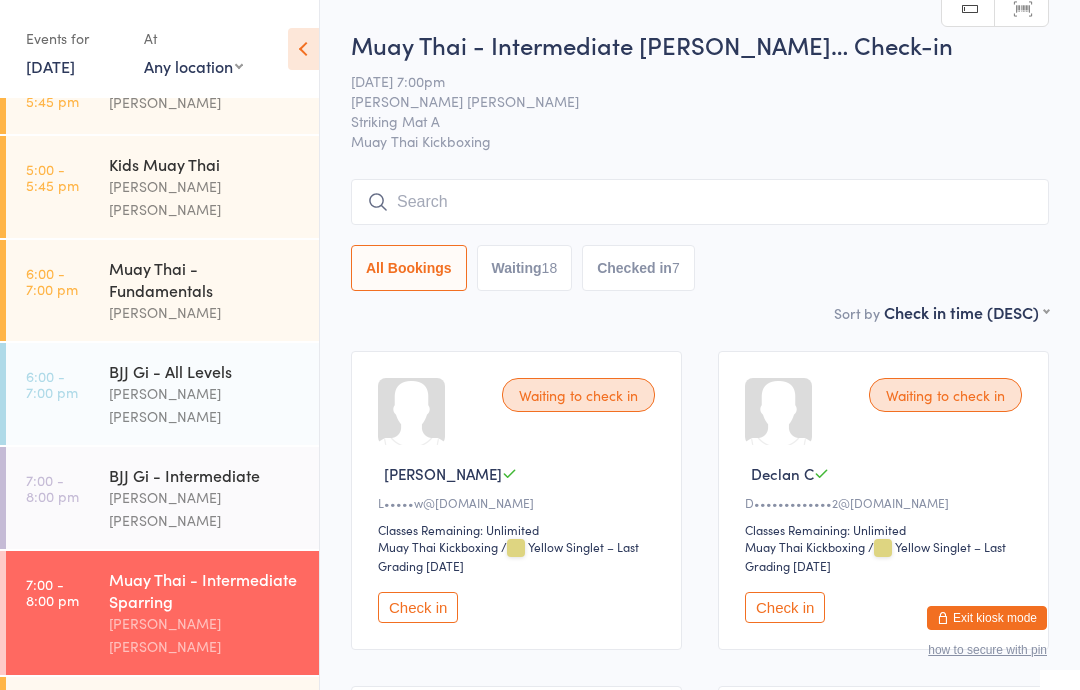 click on "Waiting  18" at bounding box center (525, 268) 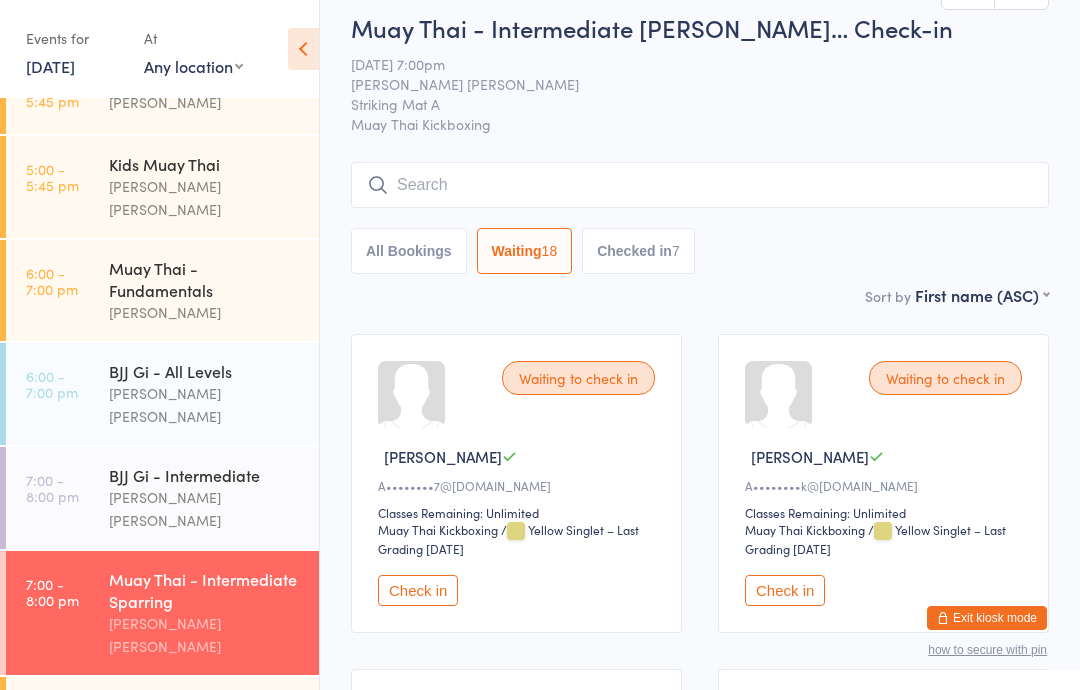 scroll, scrollTop: 0, scrollLeft: 0, axis: both 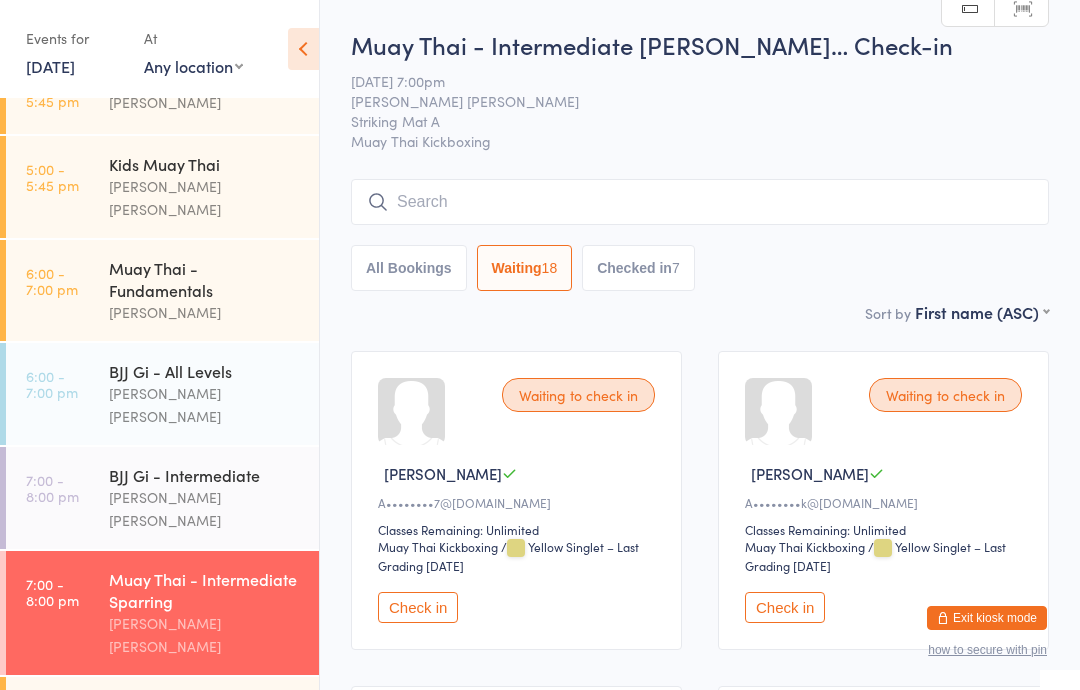 click on "All Bookings" at bounding box center [409, 268] 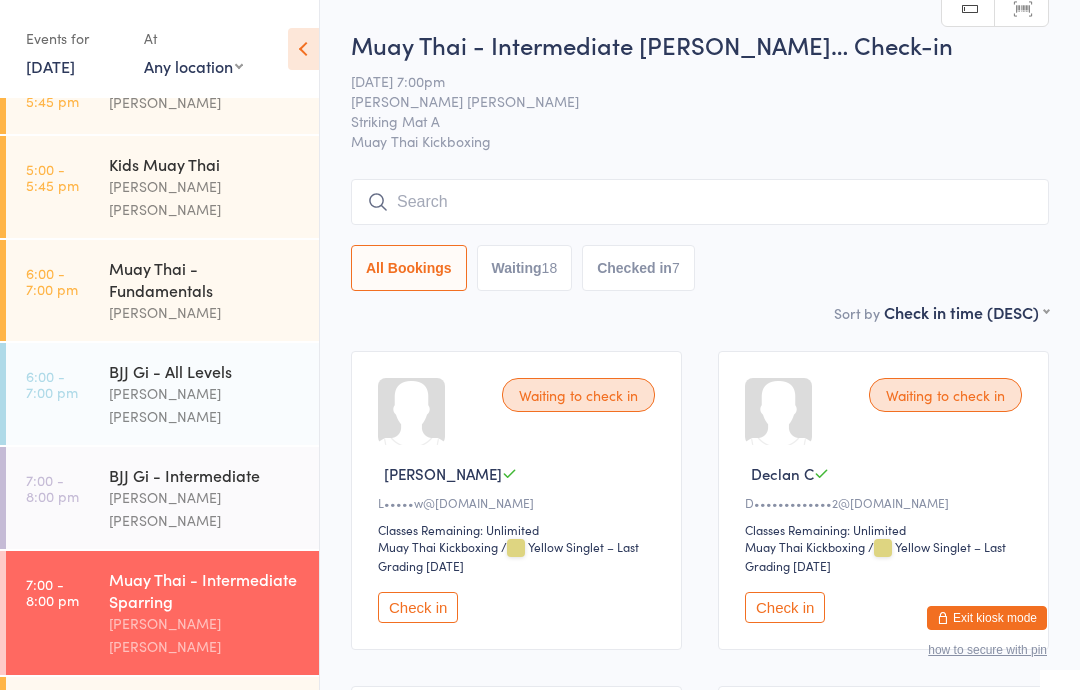 click on "Waiting  18" at bounding box center (525, 268) 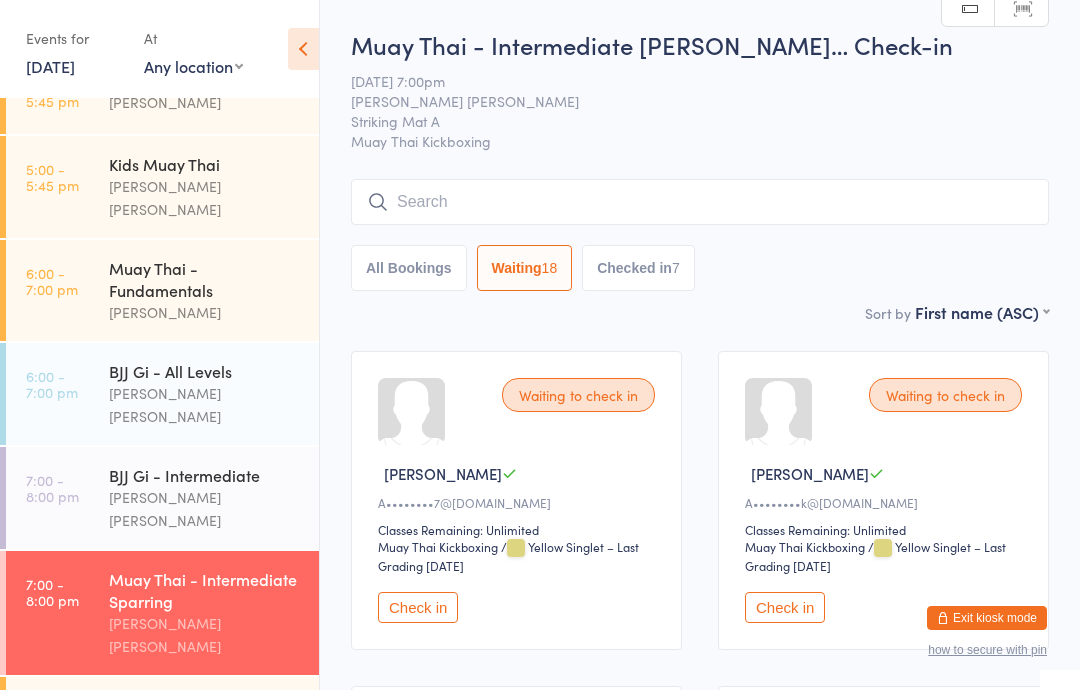 click on "BJJ Gi - Intermediate" at bounding box center [205, 475] 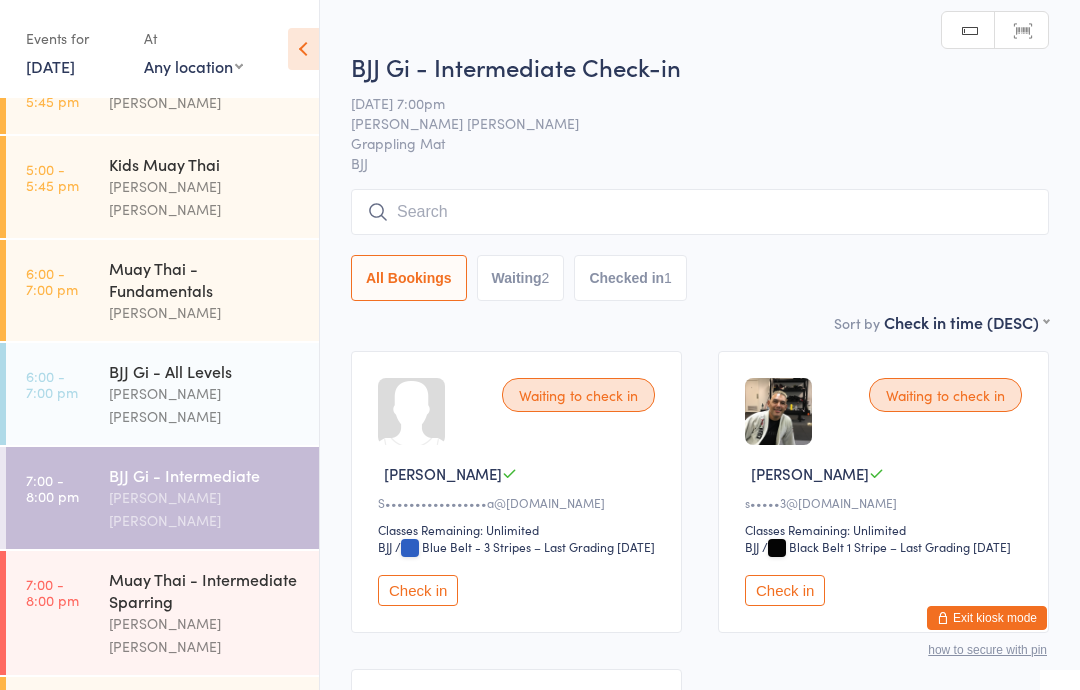 click on "[PERSON_NAME] [PERSON_NAME]" at bounding box center (205, 635) 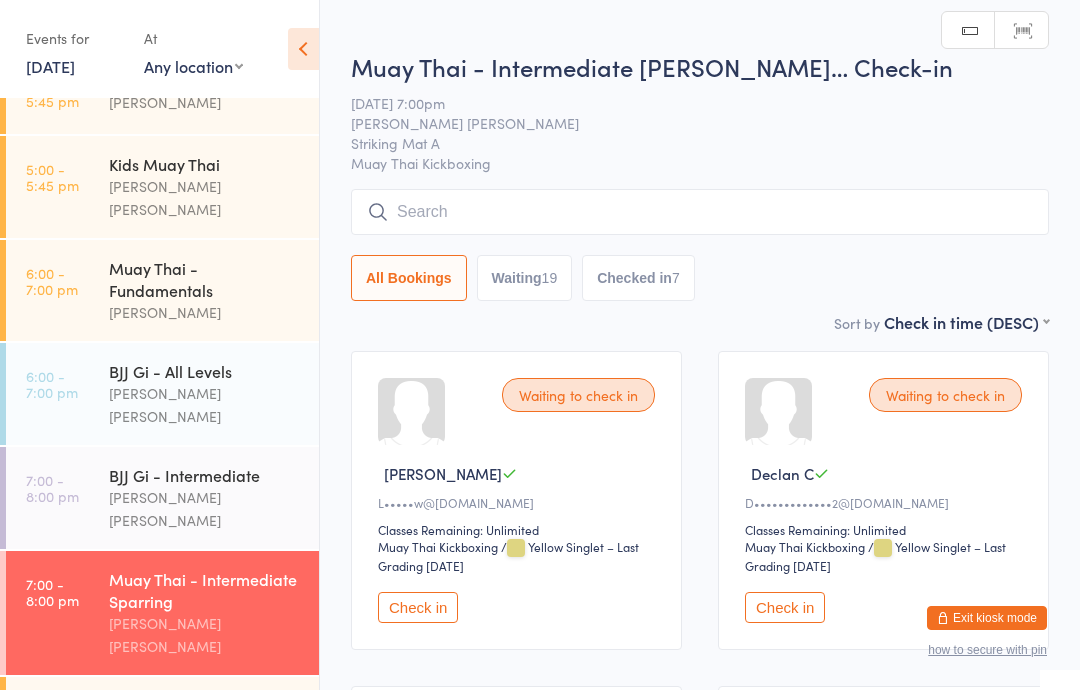 click on "Waiting  19" at bounding box center (525, 278) 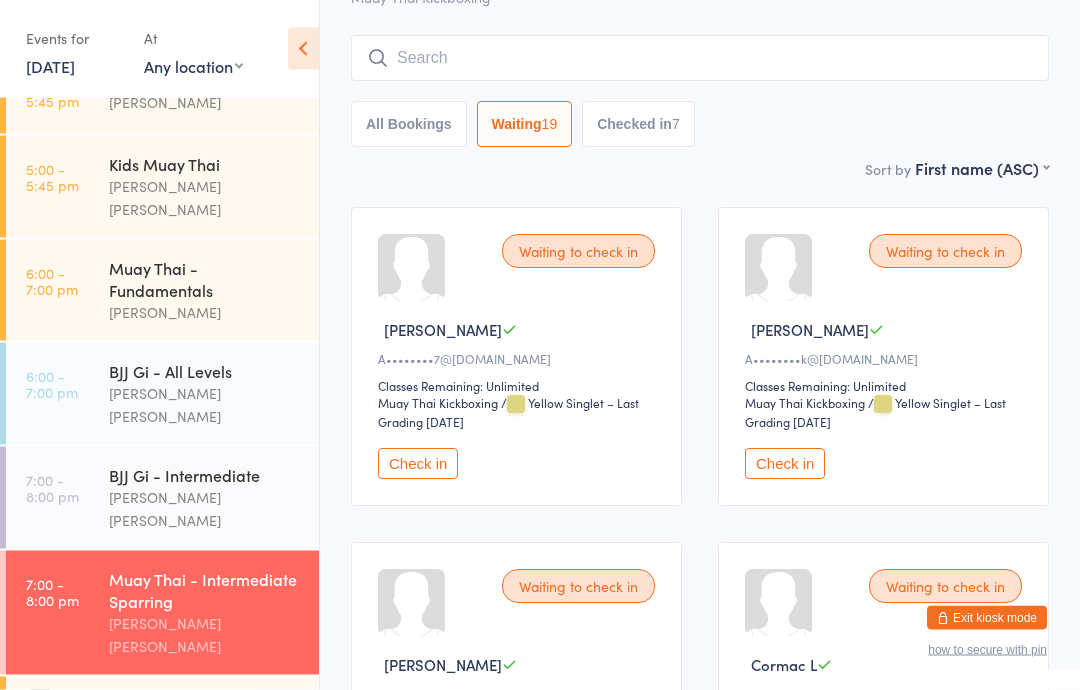scroll, scrollTop: 0, scrollLeft: 0, axis: both 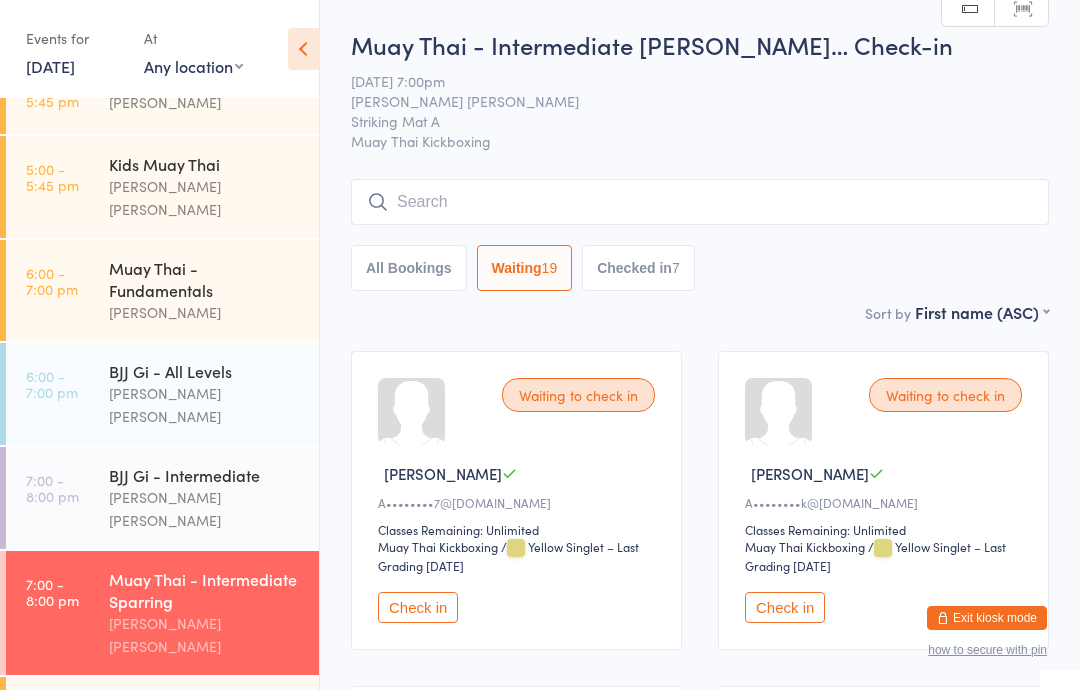 click on "All Bookings" at bounding box center [409, 268] 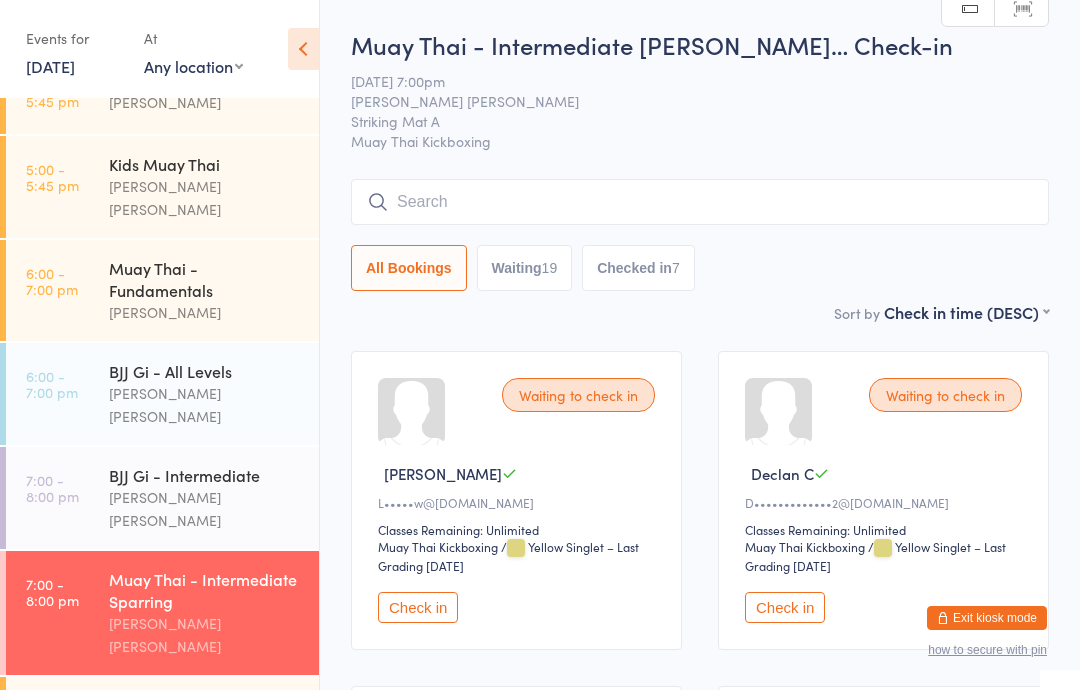 click on "Waiting  19" at bounding box center (525, 268) 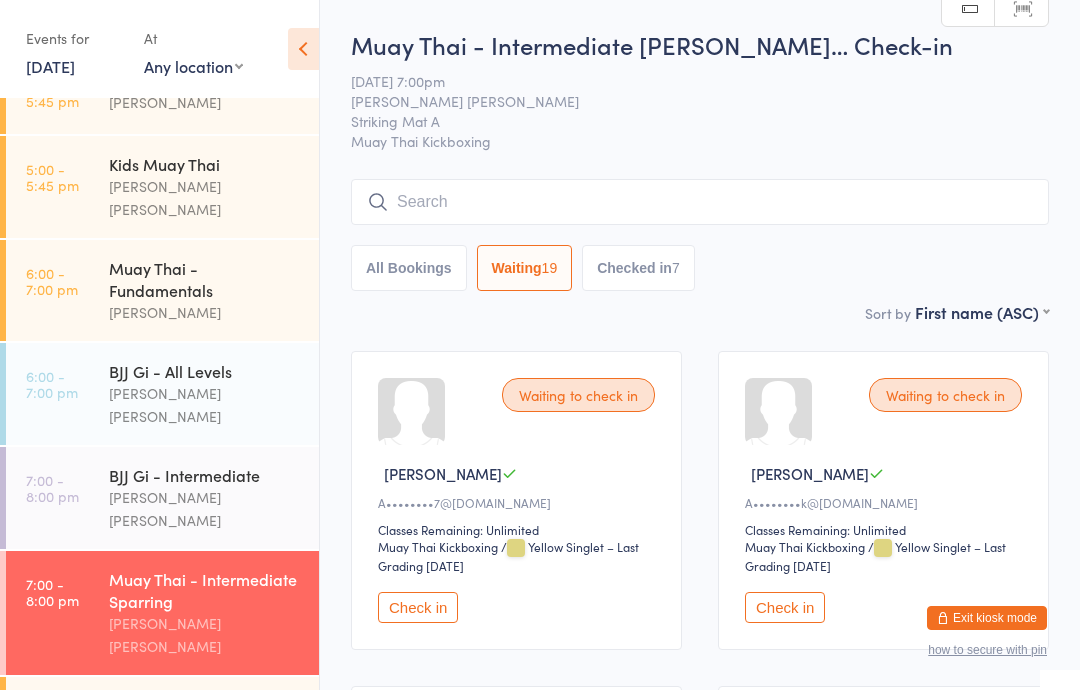 click on "Muay Thai - Intermediate [PERSON_NAME]… Check-in [DATE] 7:00pm  [PERSON_NAME] [PERSON_NAME]  Striking Mat A  Muay Thai Kickboxing  Manual search Scanner input All Bookings Waiting  19 Checked in  7" at bounding box center [700, 164] 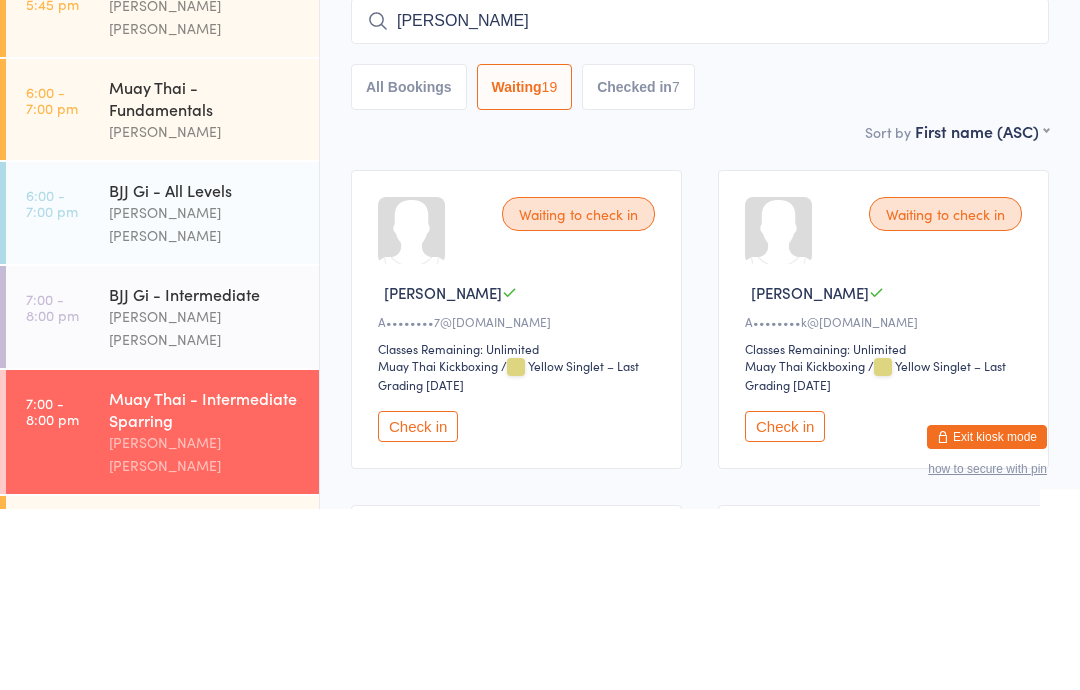 scroll, scrollTop: 181, scrollLeft: 0, axis: vertical 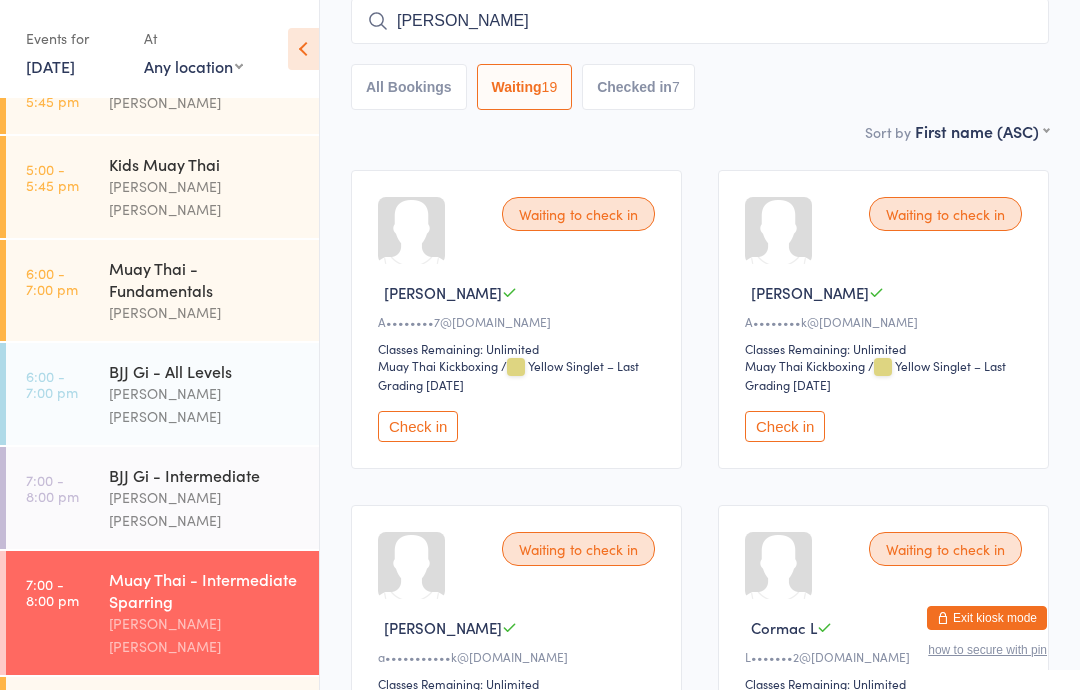 type on "[PERSON_NAME]" 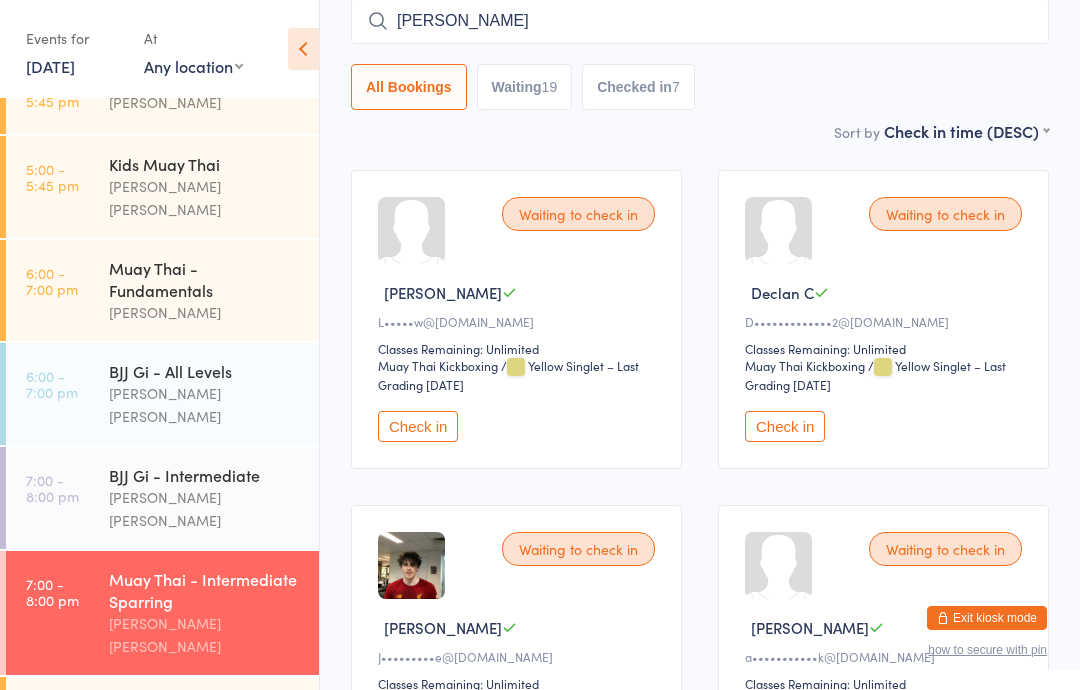 click on "Waiting  19" at bounding box center [525, 87] 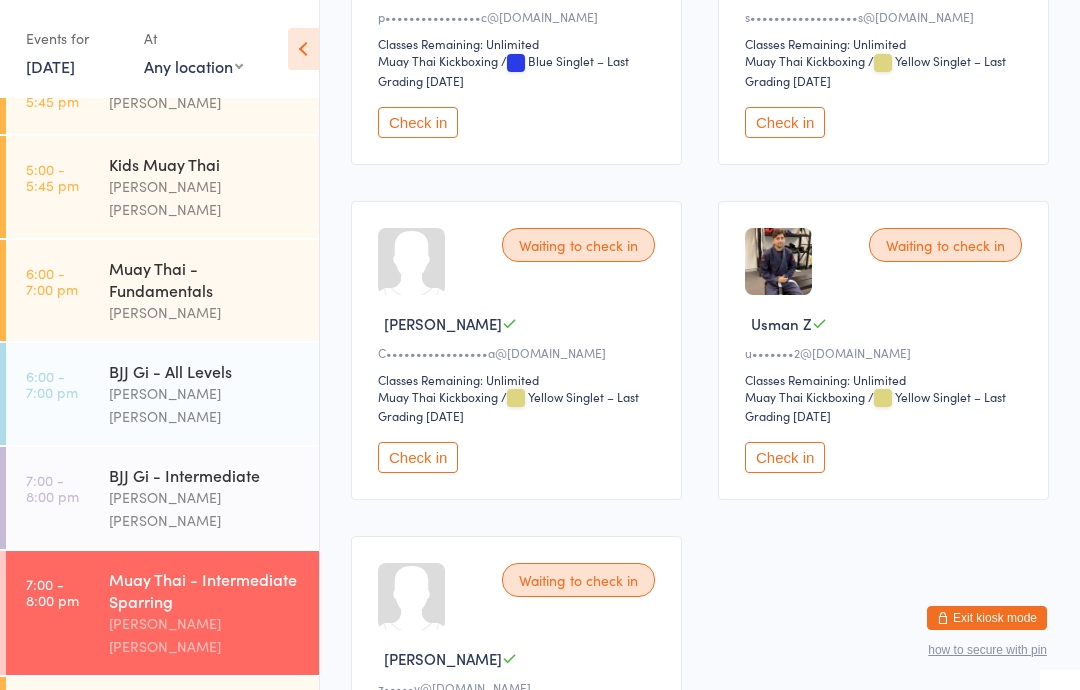 scroll, scrollTop: 2867, scrollLeft: 0, axis: vertical 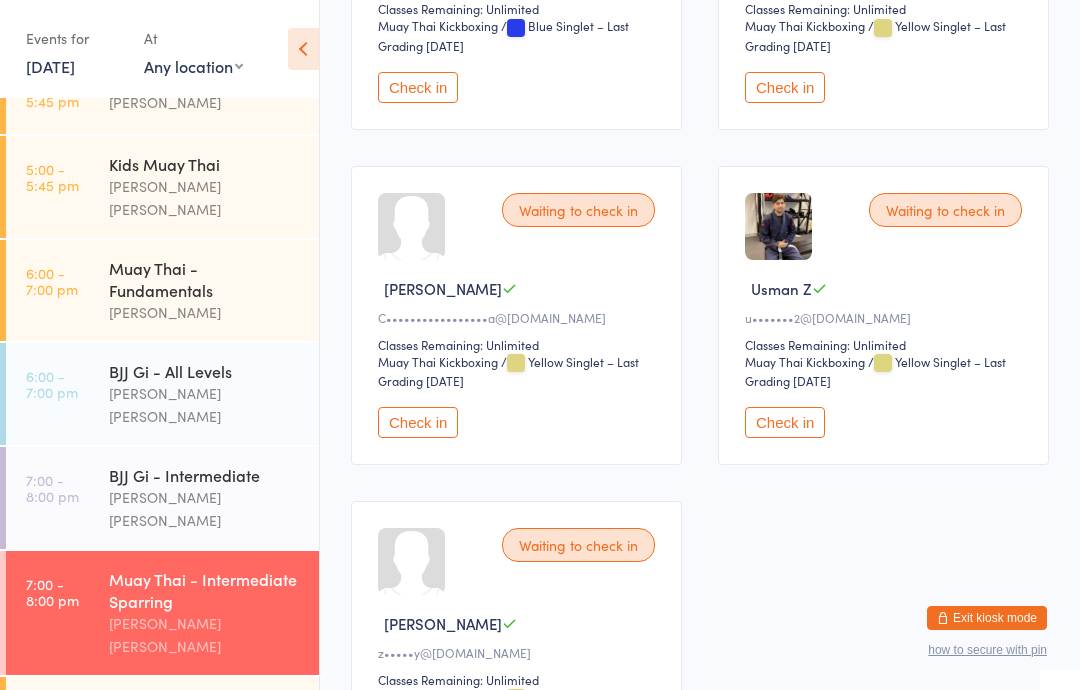 click on "Check in" at bounding box center [785, 87] 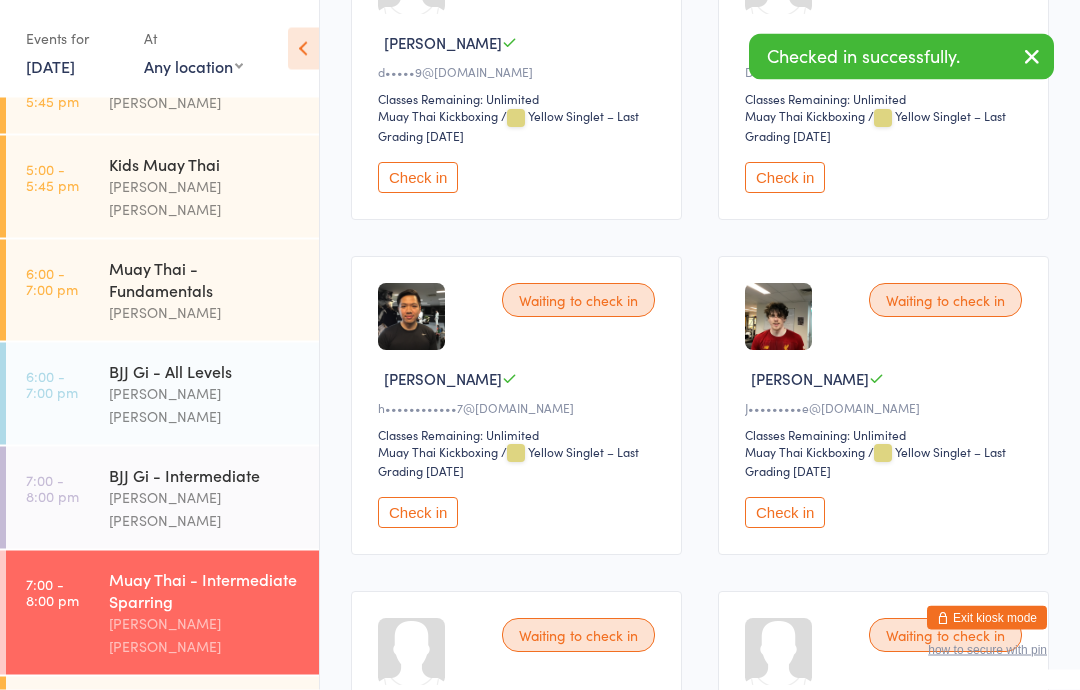 scroll, scrollTop: 1101, scrollLeft: 0, axis: vertical 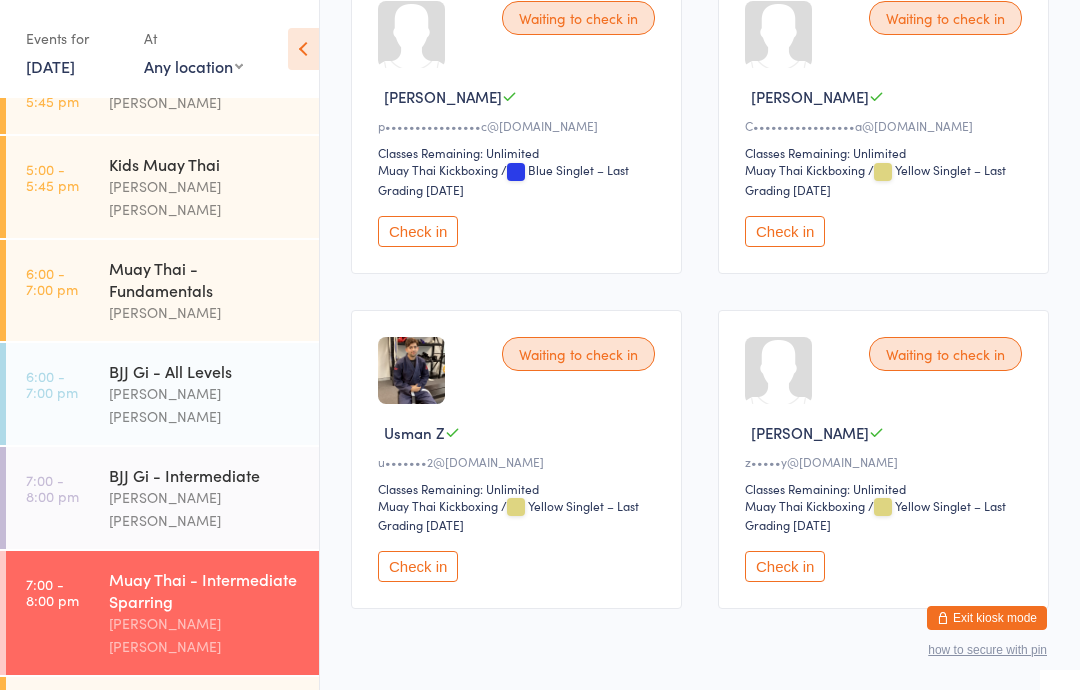click on "Check in" at bounding box center (785, 566) 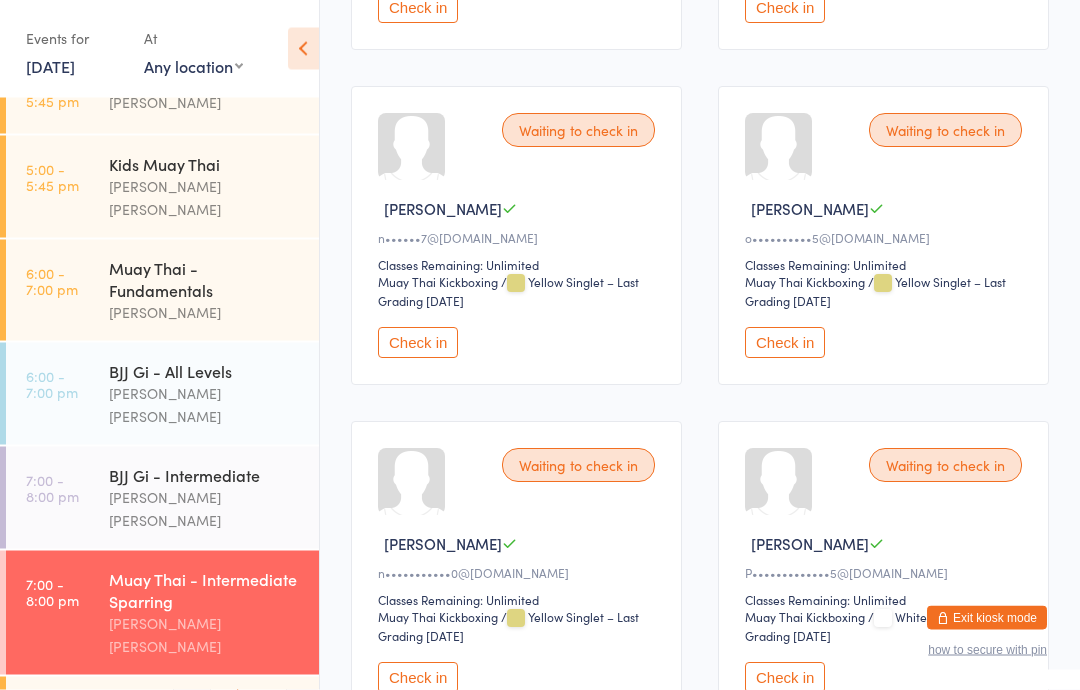 scroll, scrollTop: 1942, scrollLeft: 0, axis: vertical 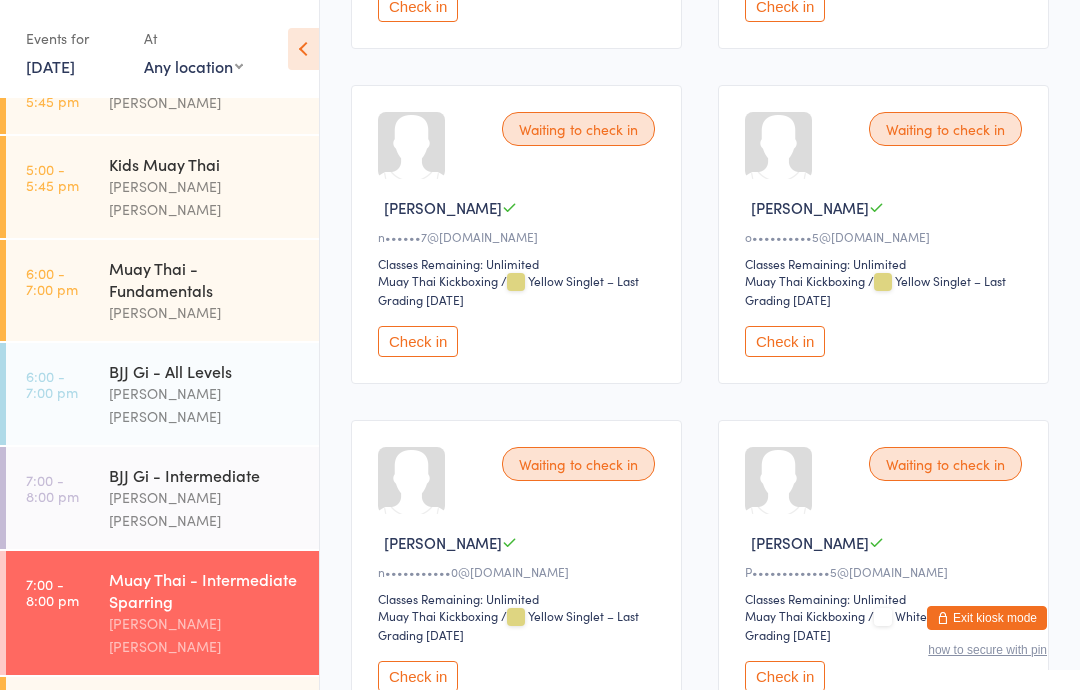 click on "Check in" at bounding box center (418, 341) 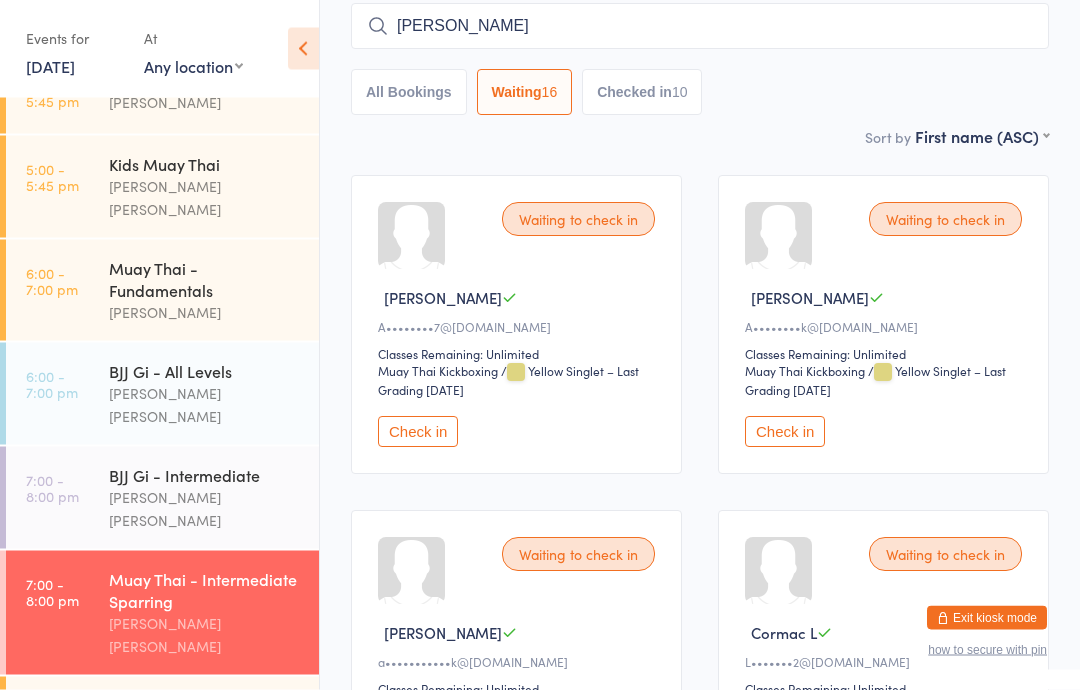 scroll, scrollTop: 0, scrollLeft: 0, axis: both 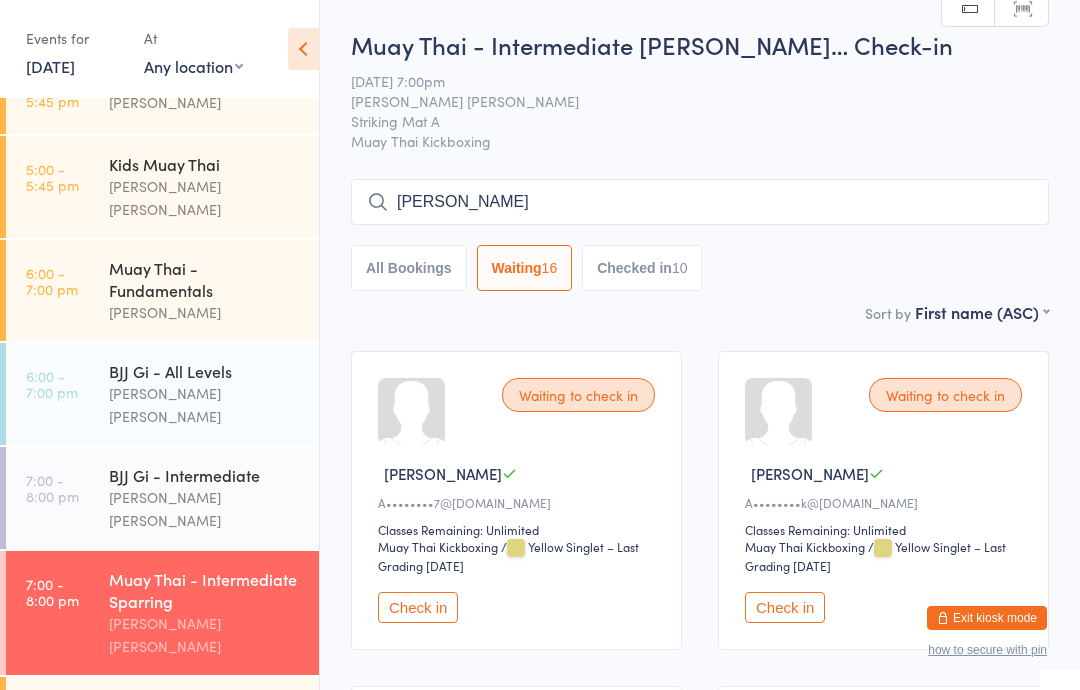 click on "[PERSON_NAME]" at bounding box center (700, 202) 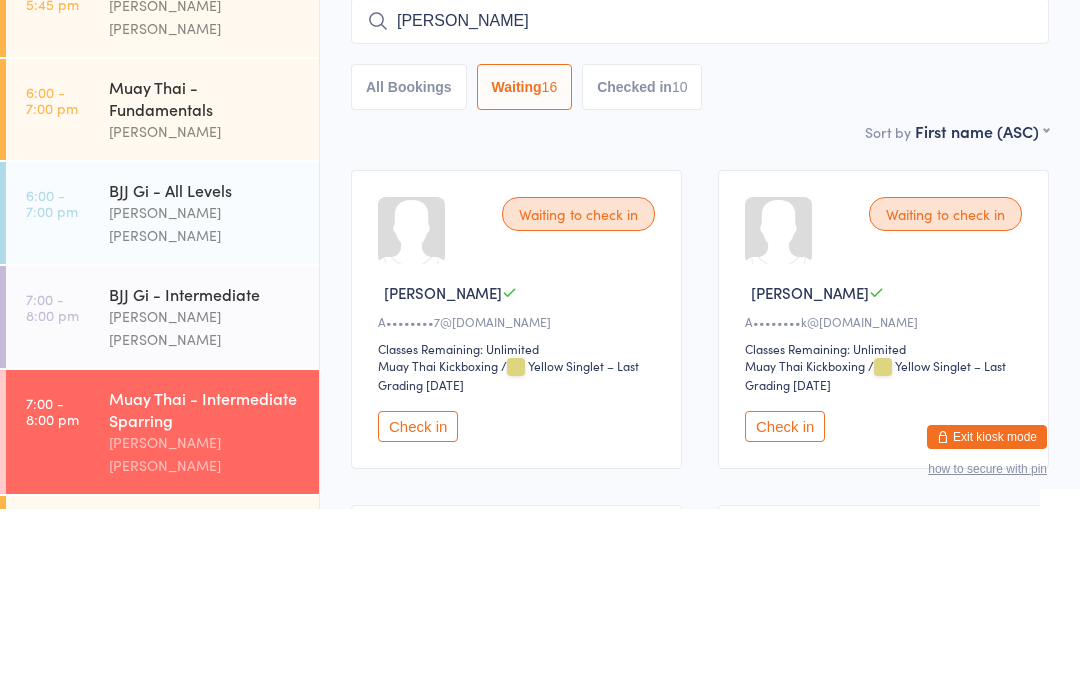 click on "[PERSON_NAME]" at bounding box center (700, 202) 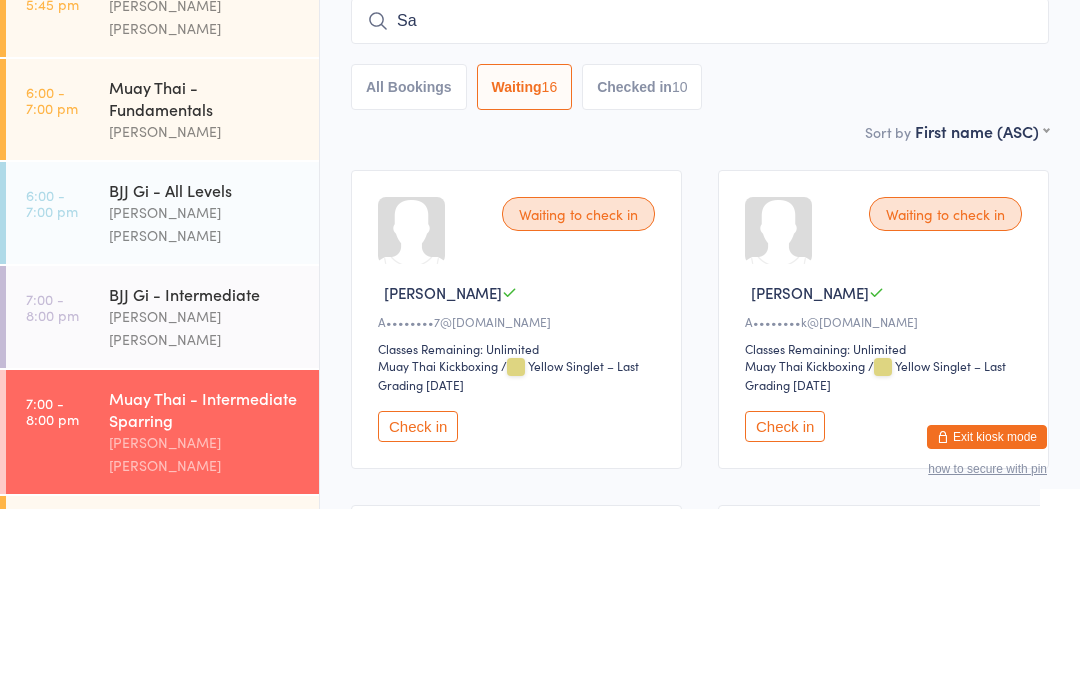 type on "S" 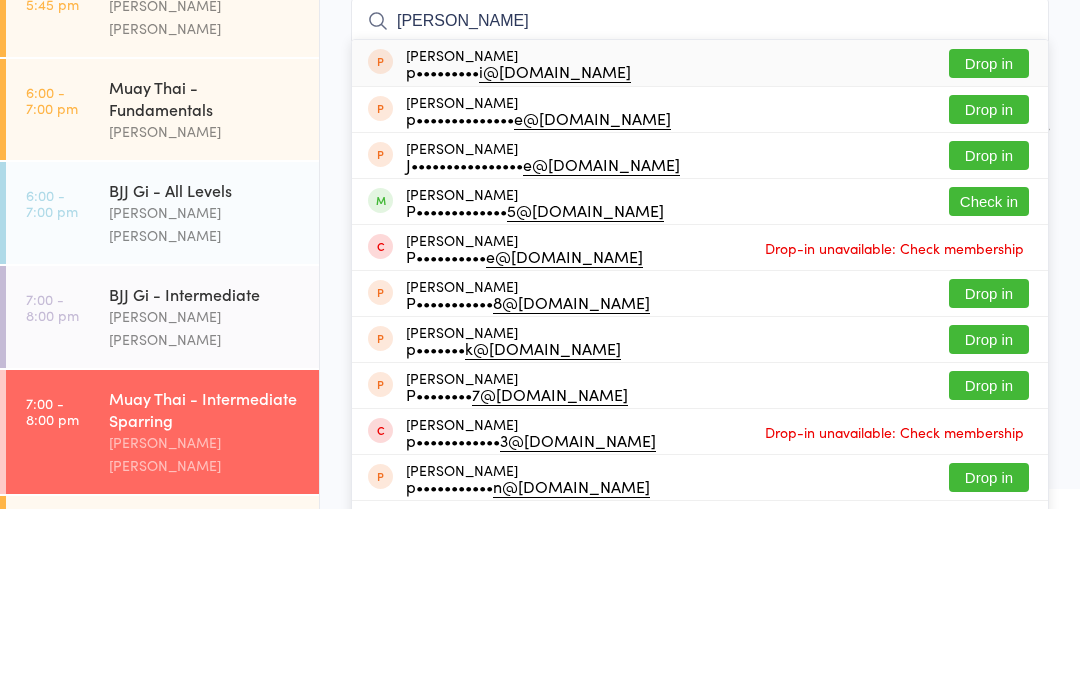 type on "[PERSON_NAME]" 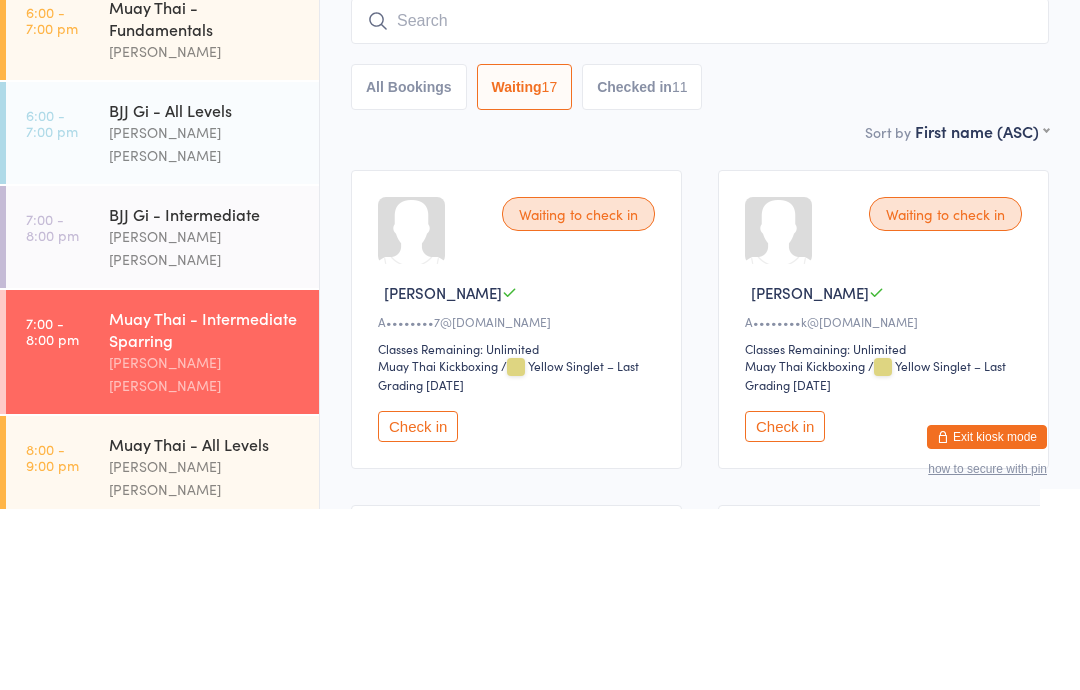 scroll, scrollTop: 382, scrollLeft: 0, axis: vertical 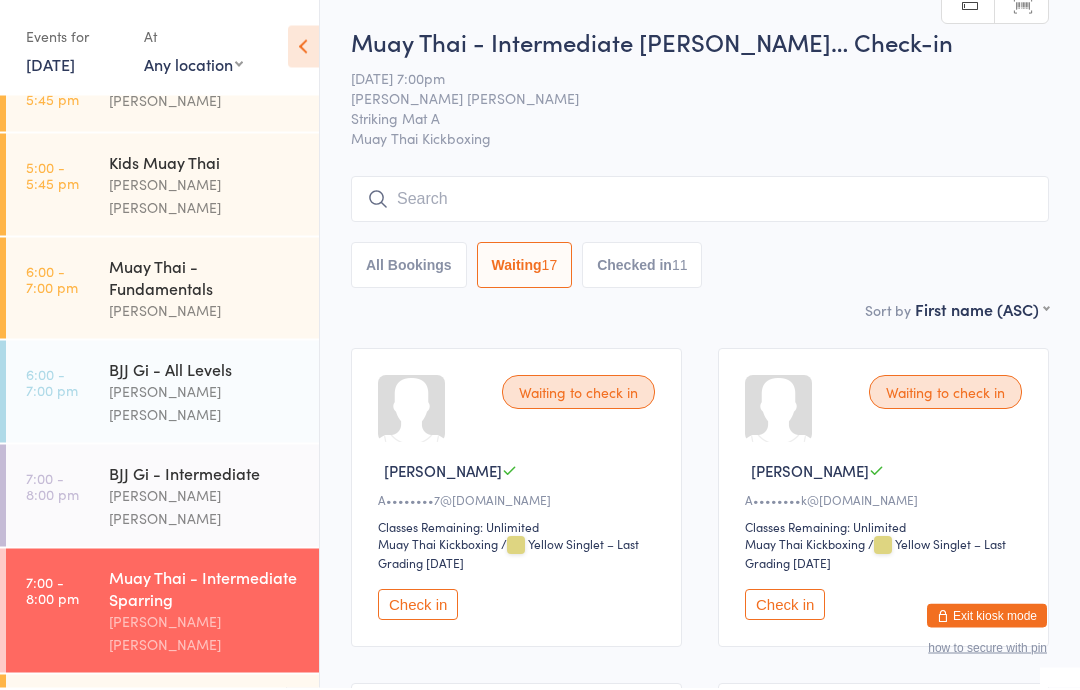 click at bounding box center (700, 202) 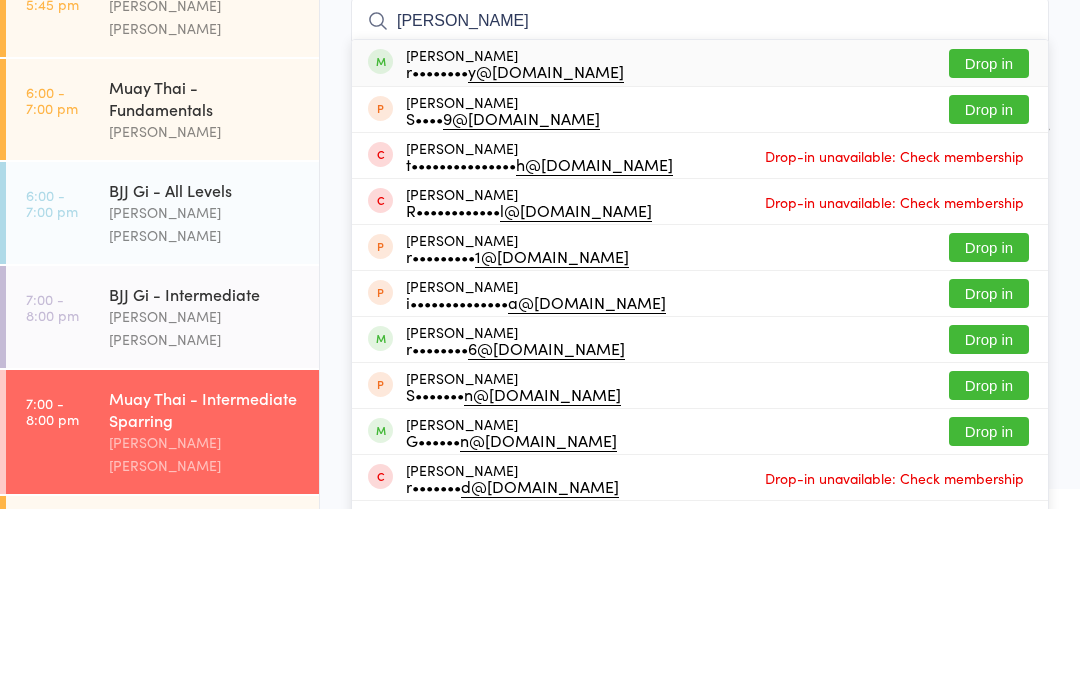 type on "[PERSON_NAME]" 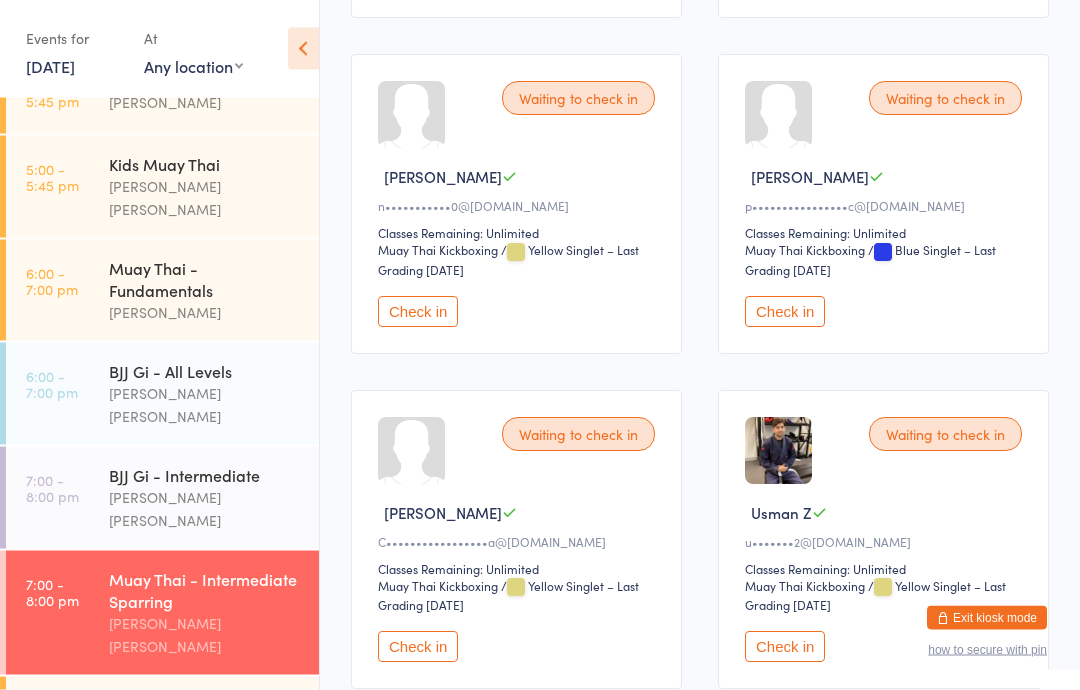 scroll, scrollTop: 2645, scrollLeft: 0, axis: vertical 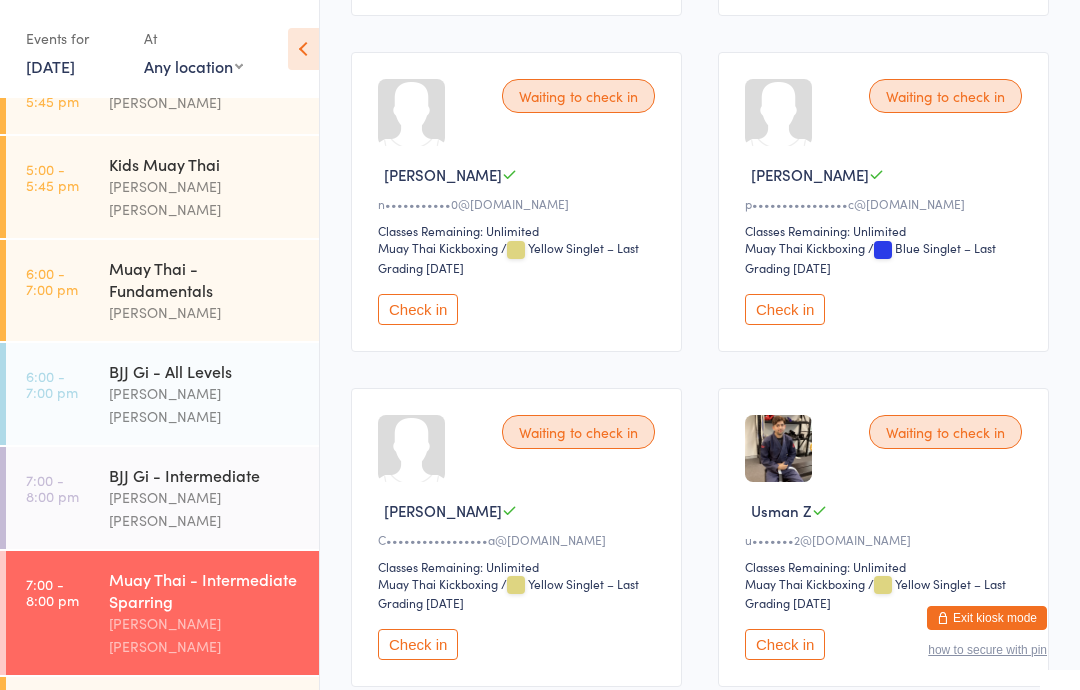 click on "Check in" at bounding box center [785, 309] 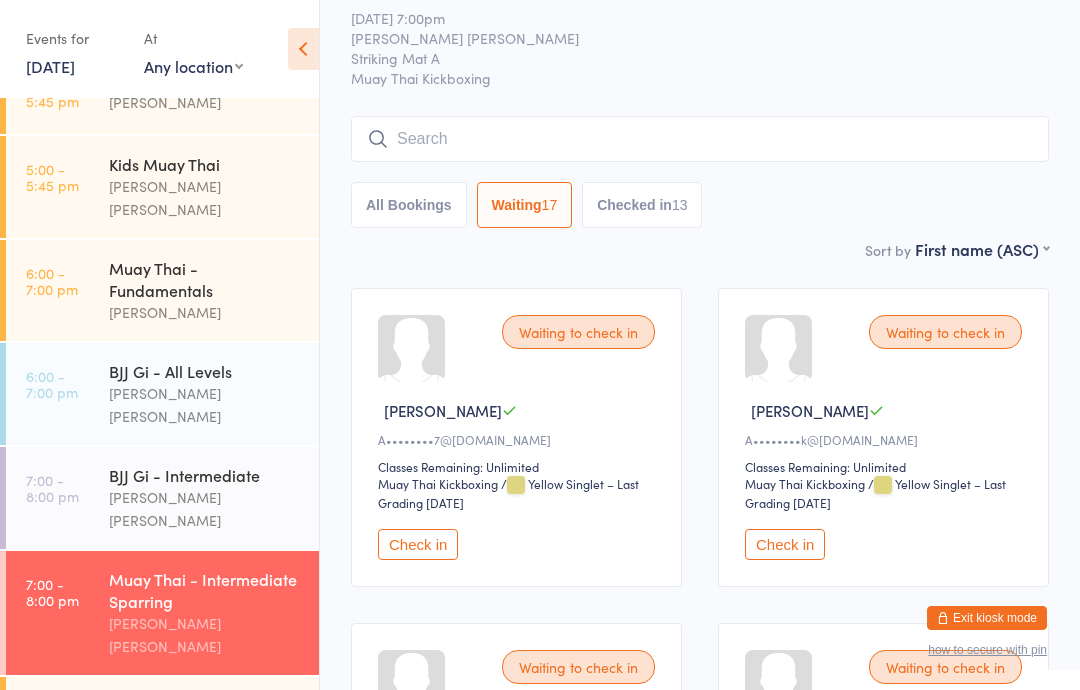 scroll, scrollTop: 0, scrollLeft: 0, axis: both 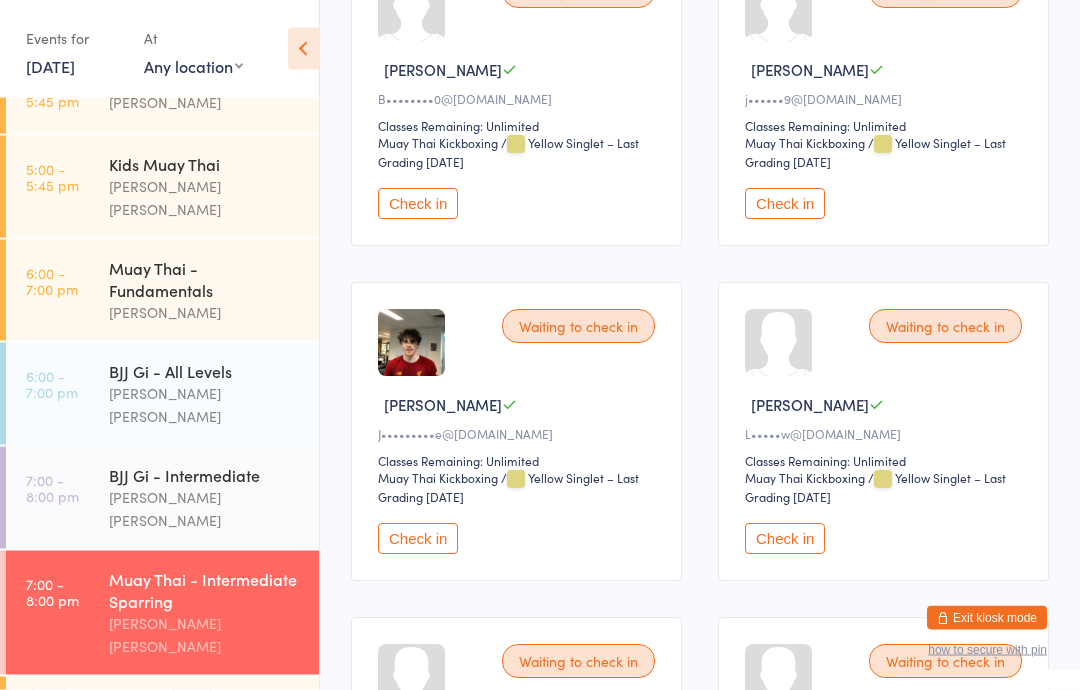 click on "Check in" at bounding box center [785, 539] 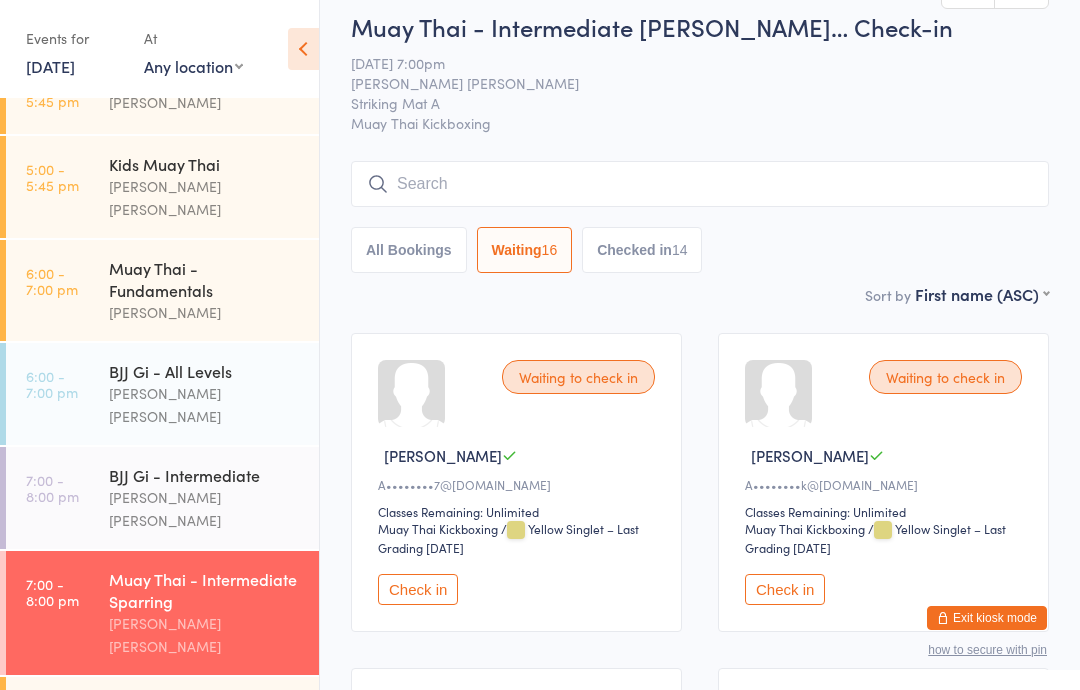scroll, scrollTop: 0, scrollLeft: 0, axis: both 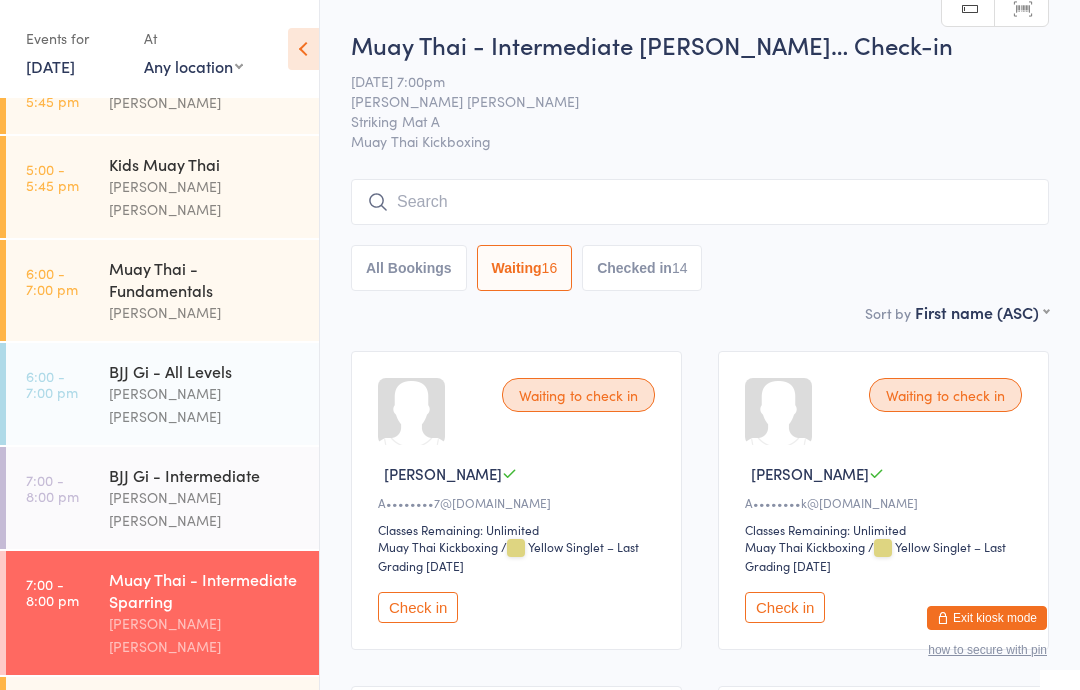 click at bounding box center [700, 202] 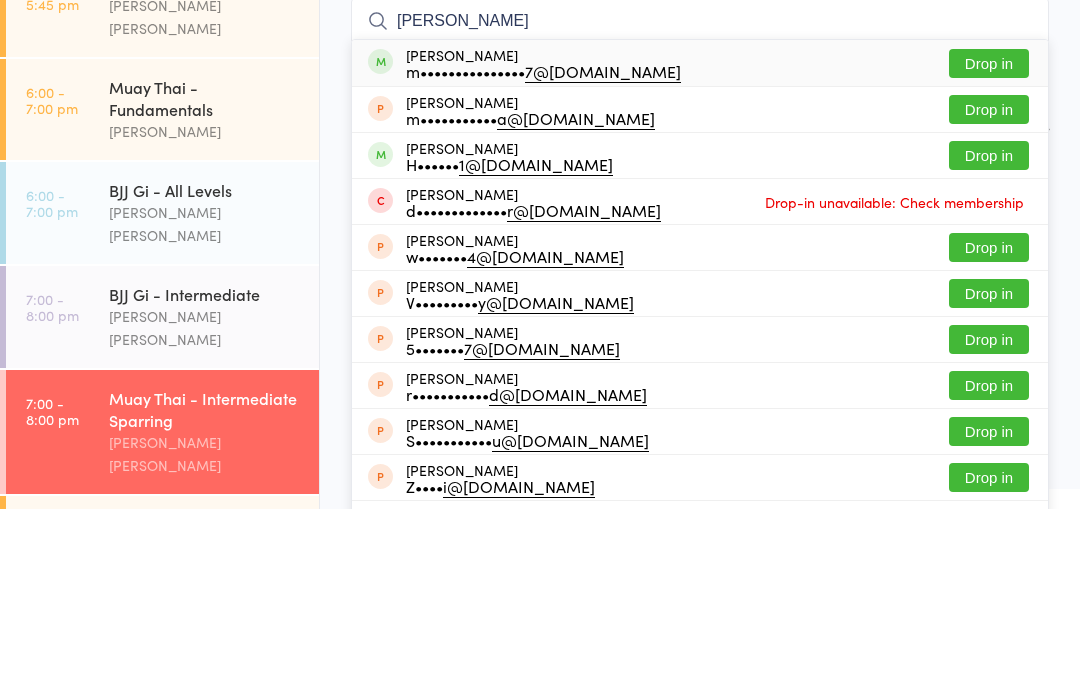 type on "[PERSON_NAME]" 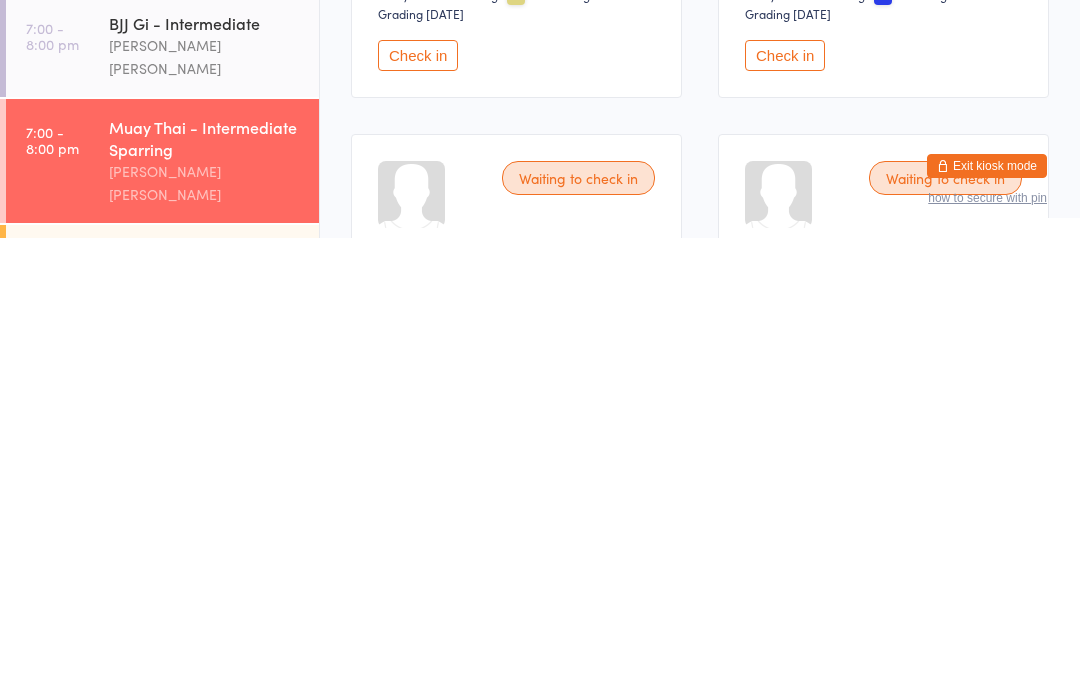 scroll, scrollTop: 103, scrollLeft: 0, axis: vertical 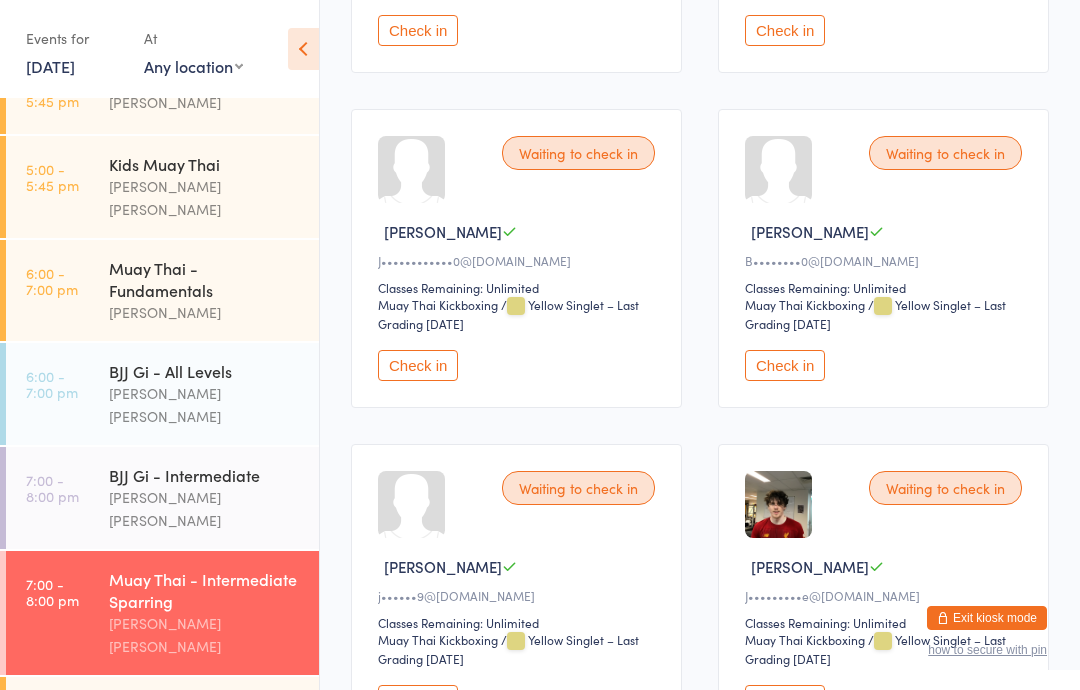 click on "Waiting to check in" at bounding box center [578, 153] 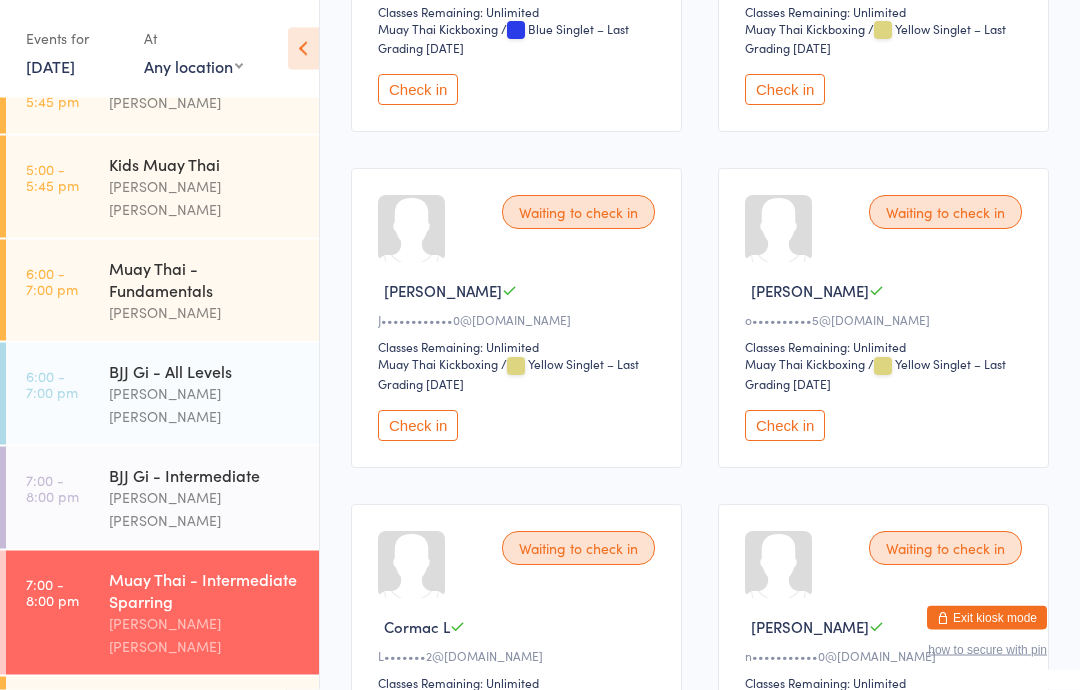 scroll, scrollTop: 863, scrollLeft: 0, axis: vertical 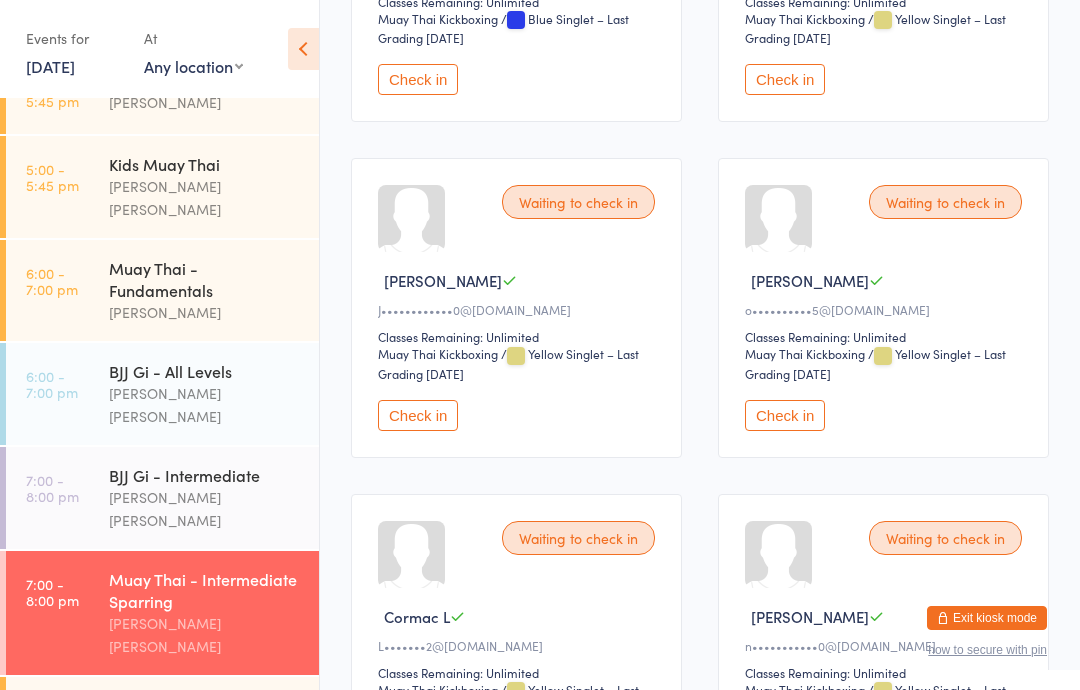 click on "Waiting to check in" at bounding box center [578, 202] 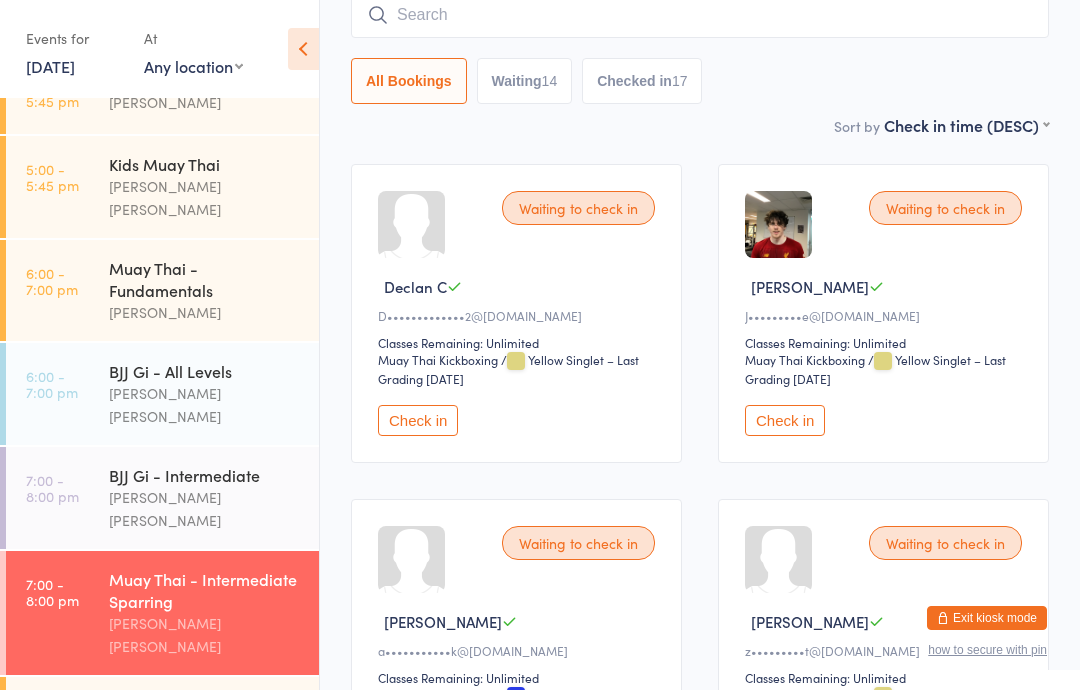 scroll, scrollTop: 0, scrollLeft: 0, axis: both 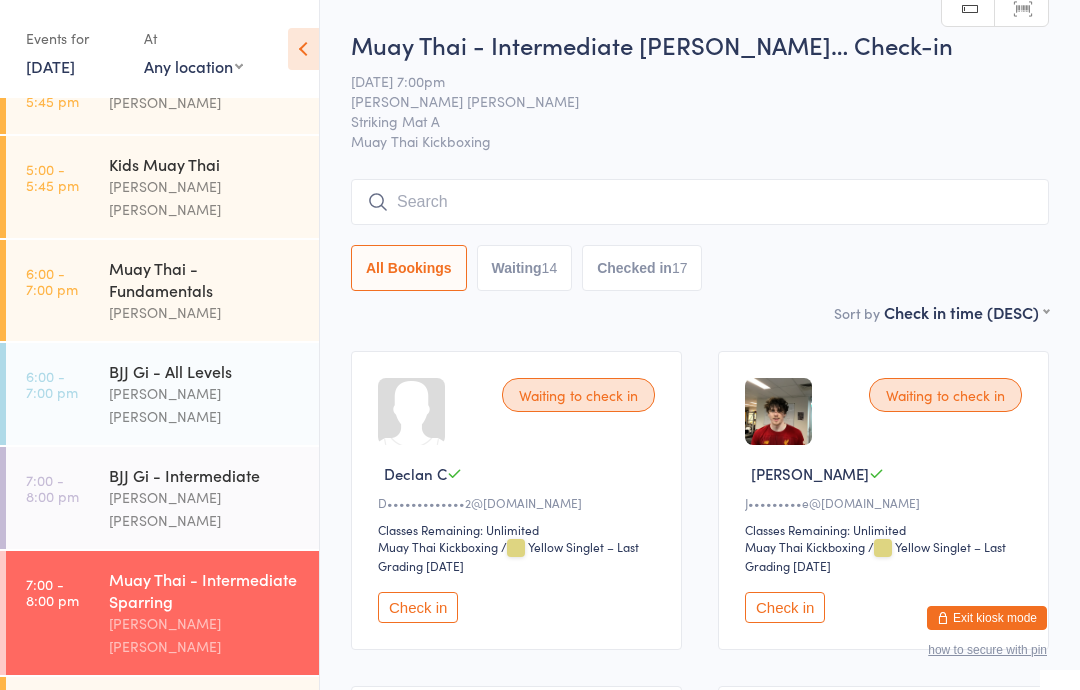 click at bounding box center (700, 202) 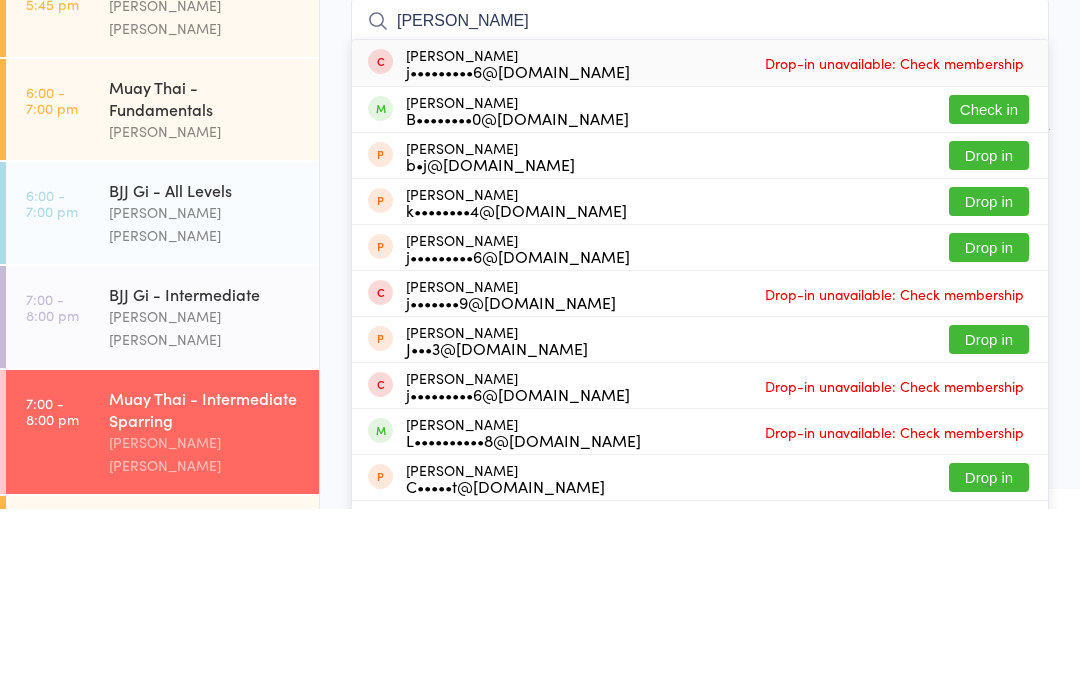 type on "[PERSON_NAME]" 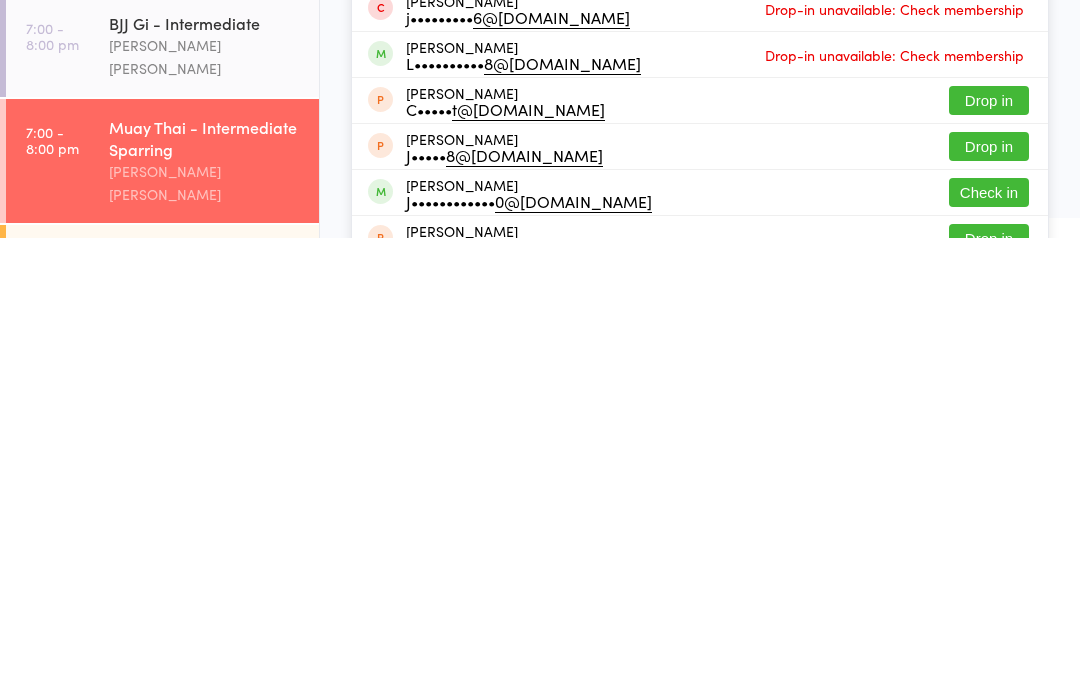 scroll, scrollTop: 226, scrollLeft: 0, axis: vertical 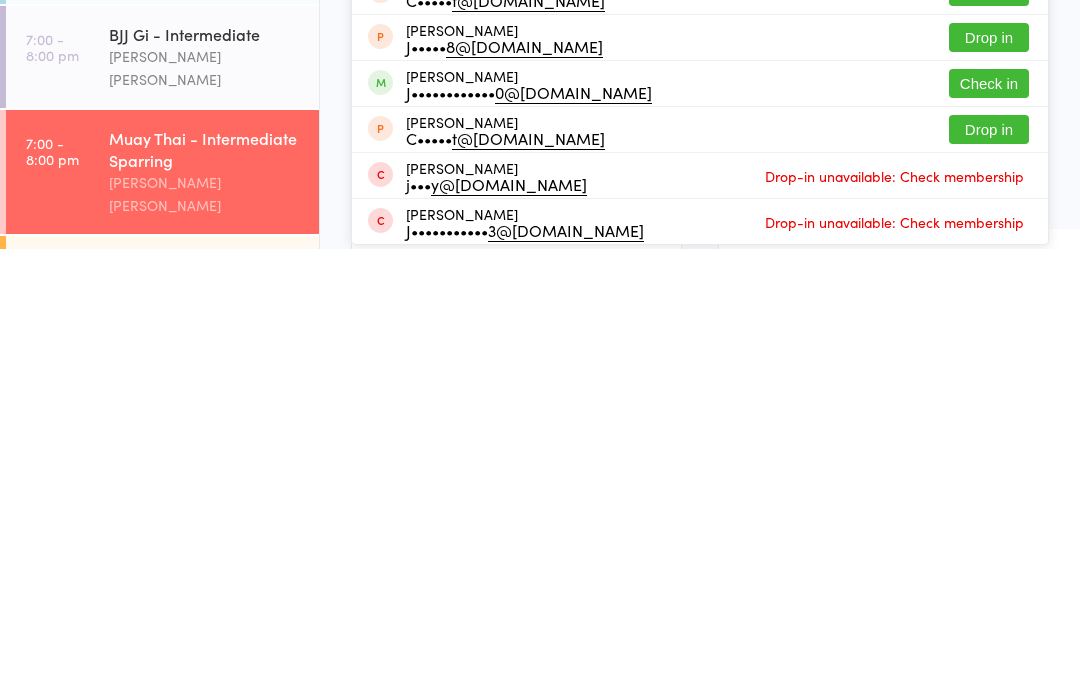 click on "Check in" at bounding box center [989, 524] 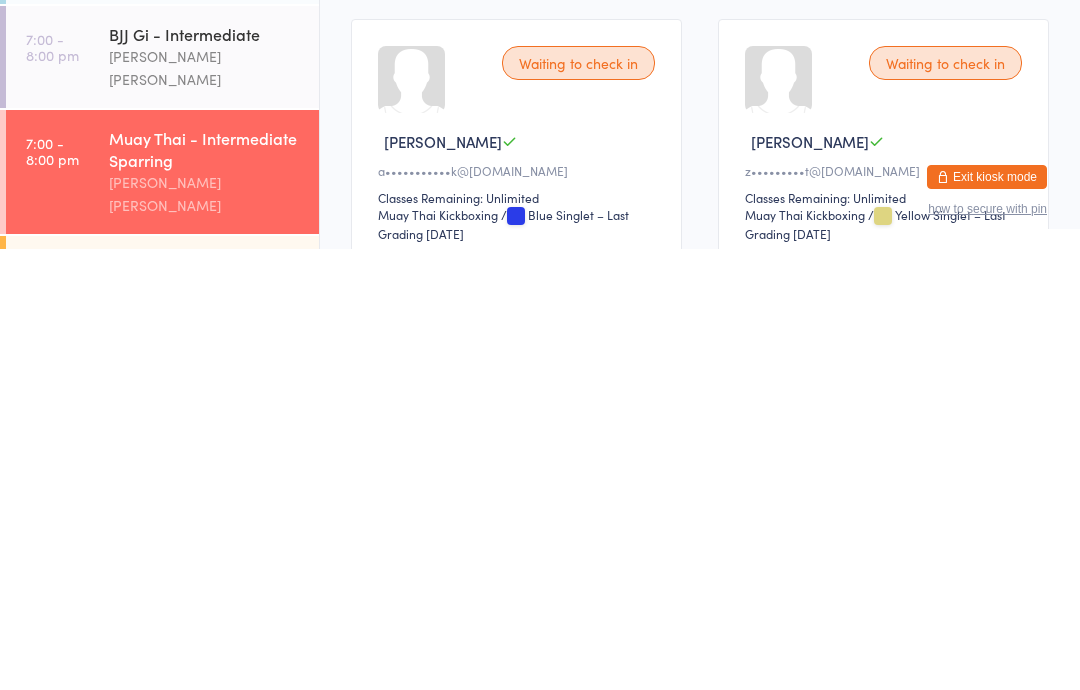 scroll, scrollTop: 668, scrollLeft: 0, axis: vertical 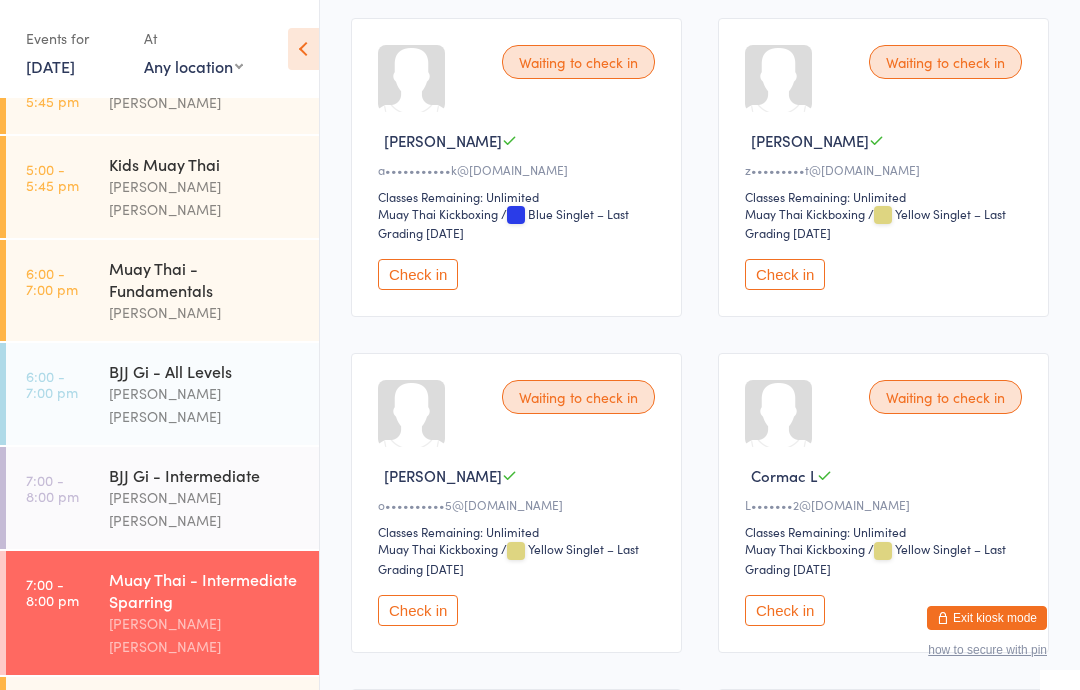 click on "Check in" at bounding box center [785, 274] 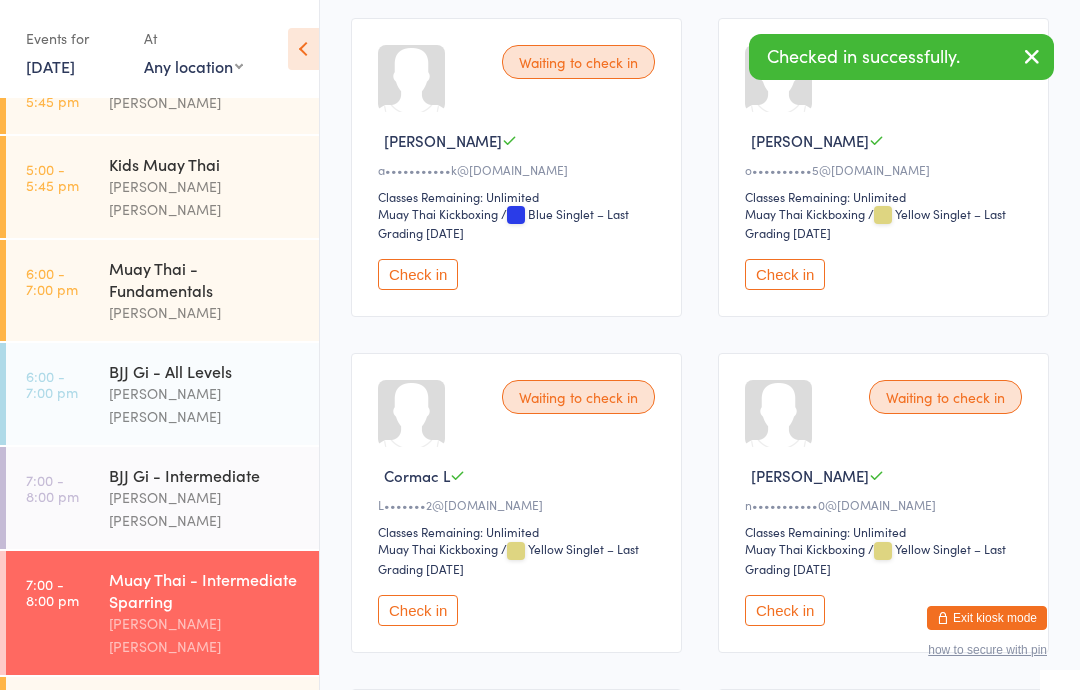 click on "Muay Thai - All Levels" at bounding box center (205, 705) 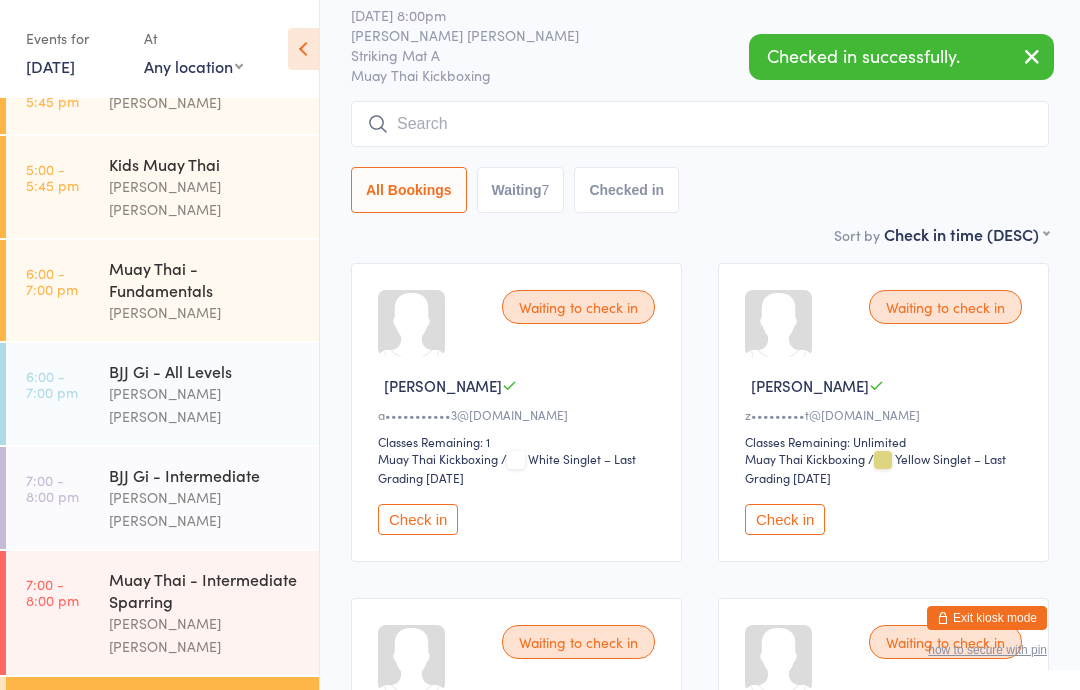 scroll, scrollTop: 103, scrollLeft: 0, axis: vertical 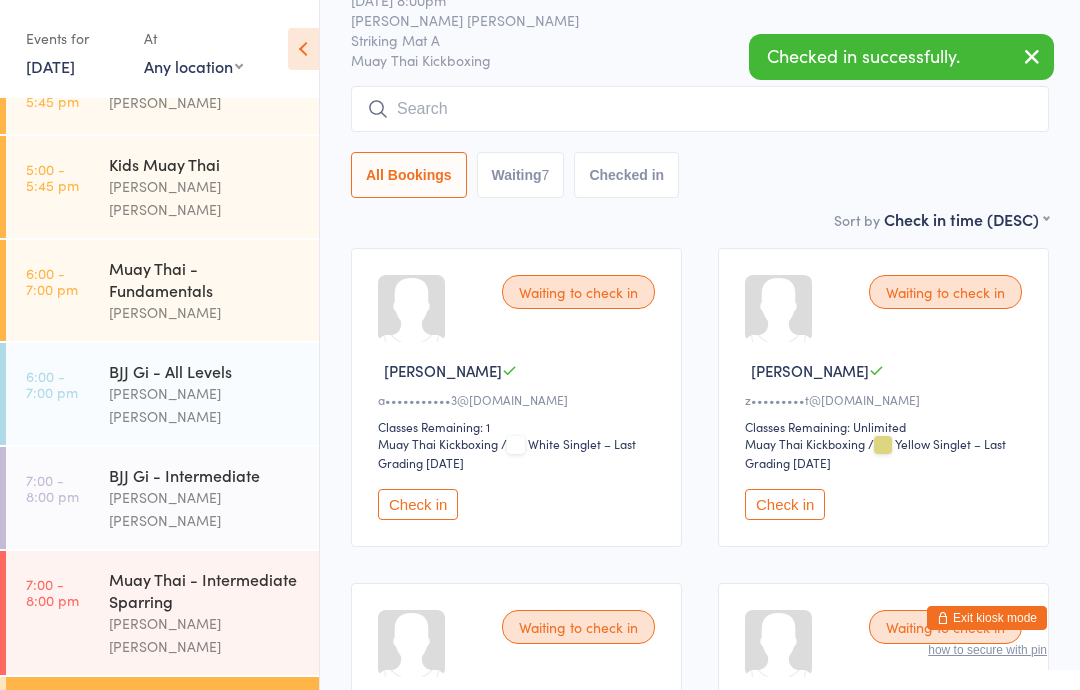 click on "Check in" at bounding box center [785, 504] 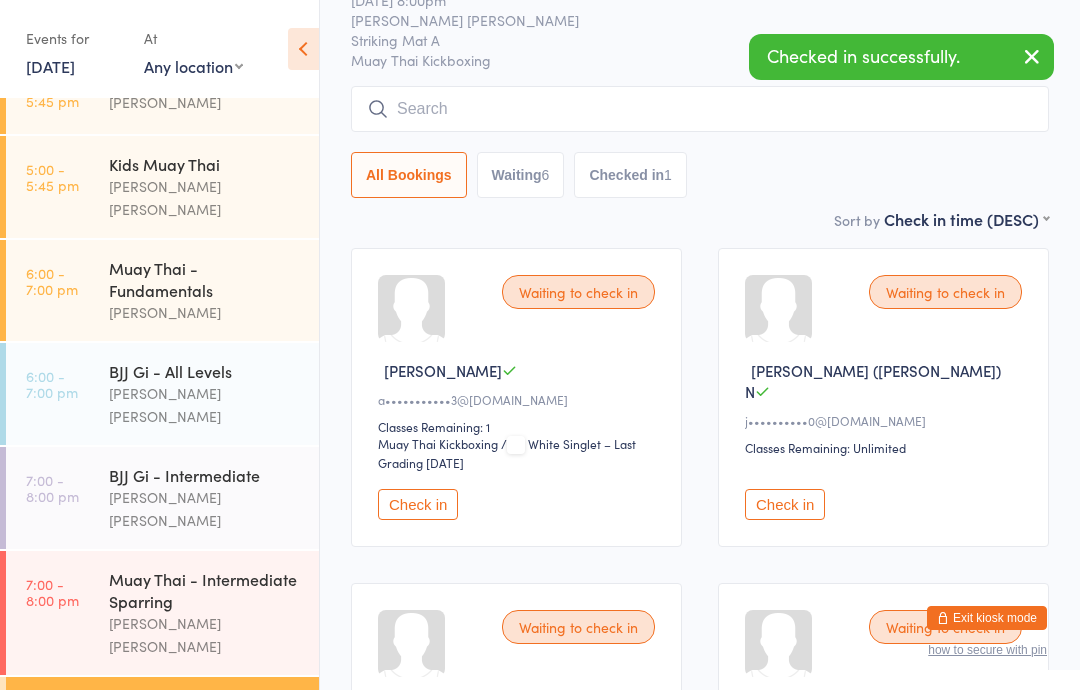 click on "Muay Thai - Intermediate Sparring" at bounding box center (205, 590) 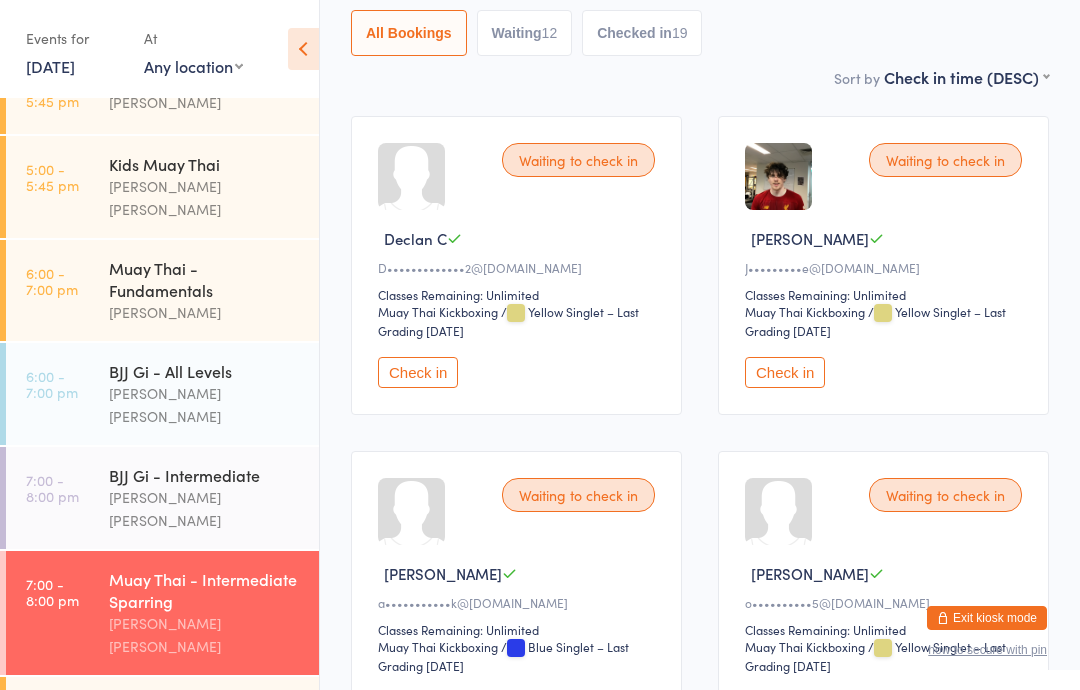 scroll, scrollTop: 0, scrollLeft: 0, axis: both 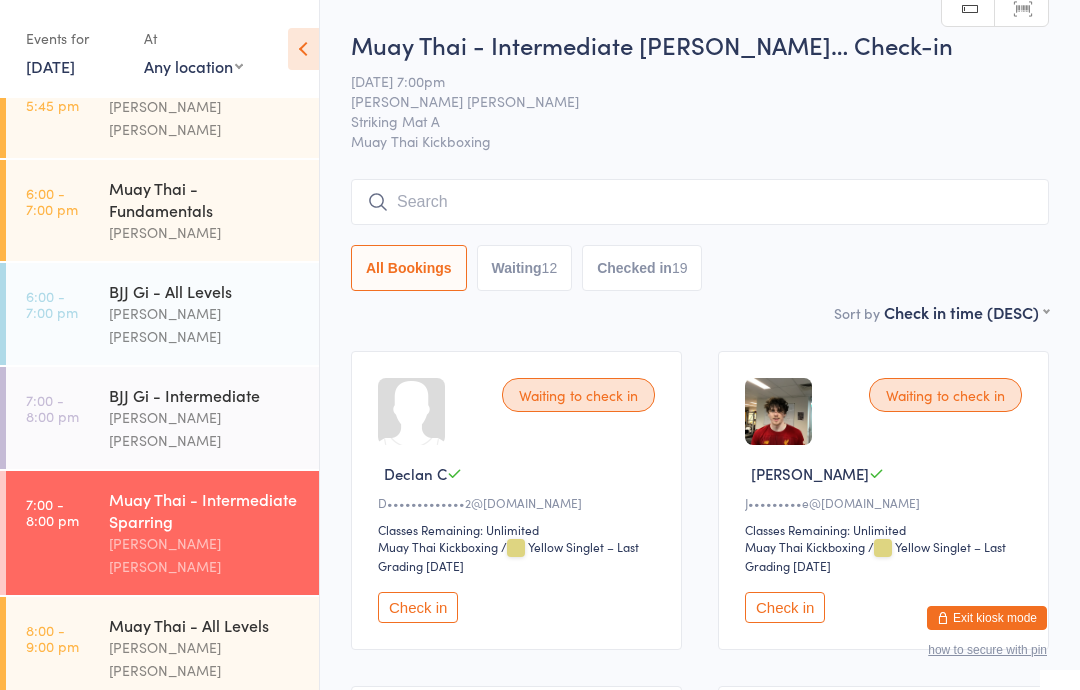 click at bounding box center (700, 202) 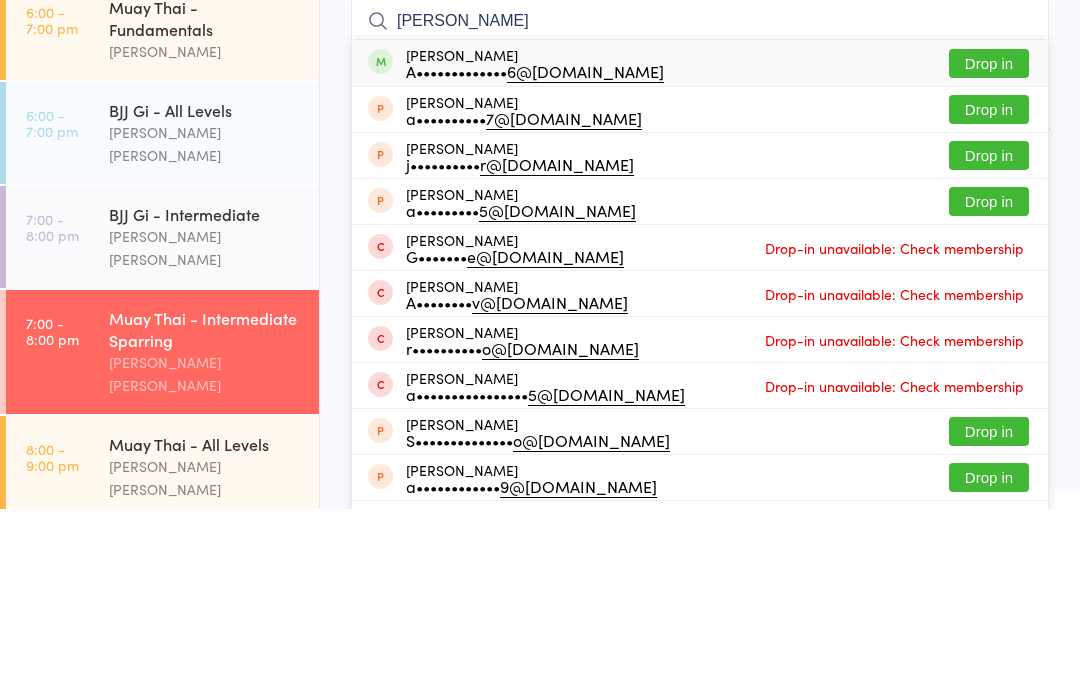type on "[PERSON_NAME]" 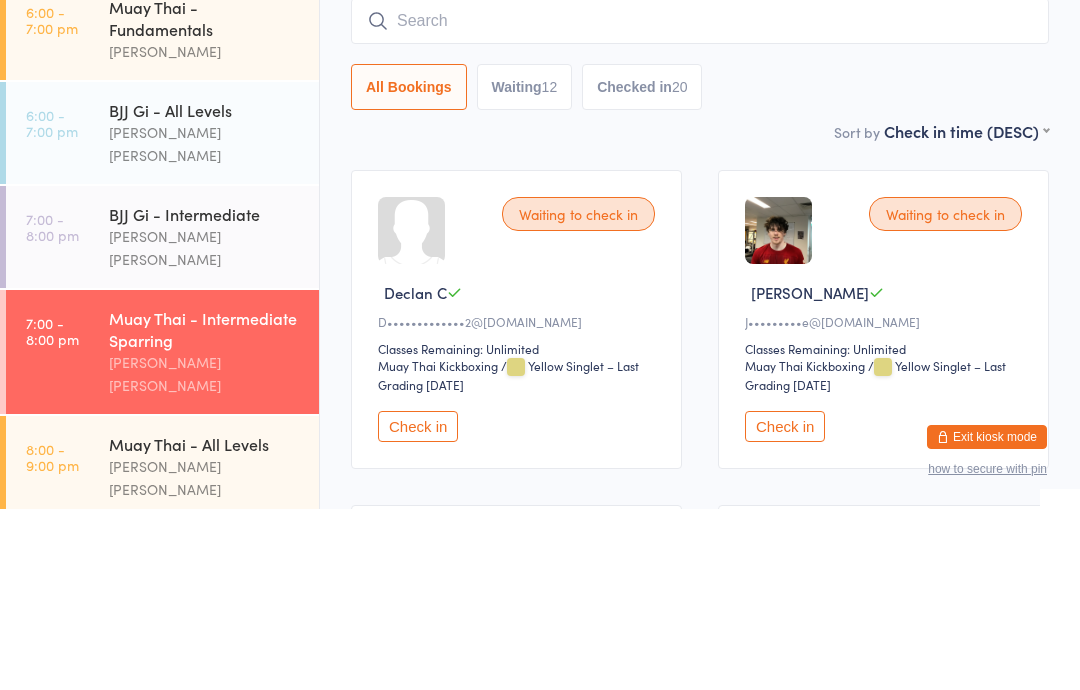 scroll, scrollTop: 382, scrollLeft: 0, axis: vertical 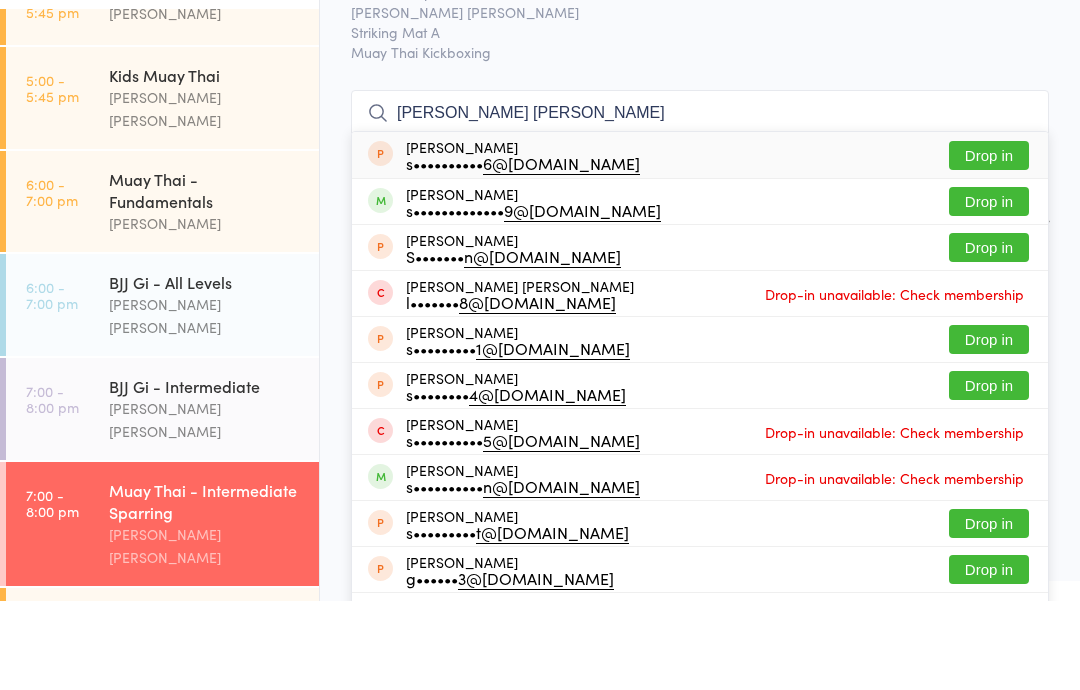 type on "[PERSON_NAME] [PERSON_NAME]" 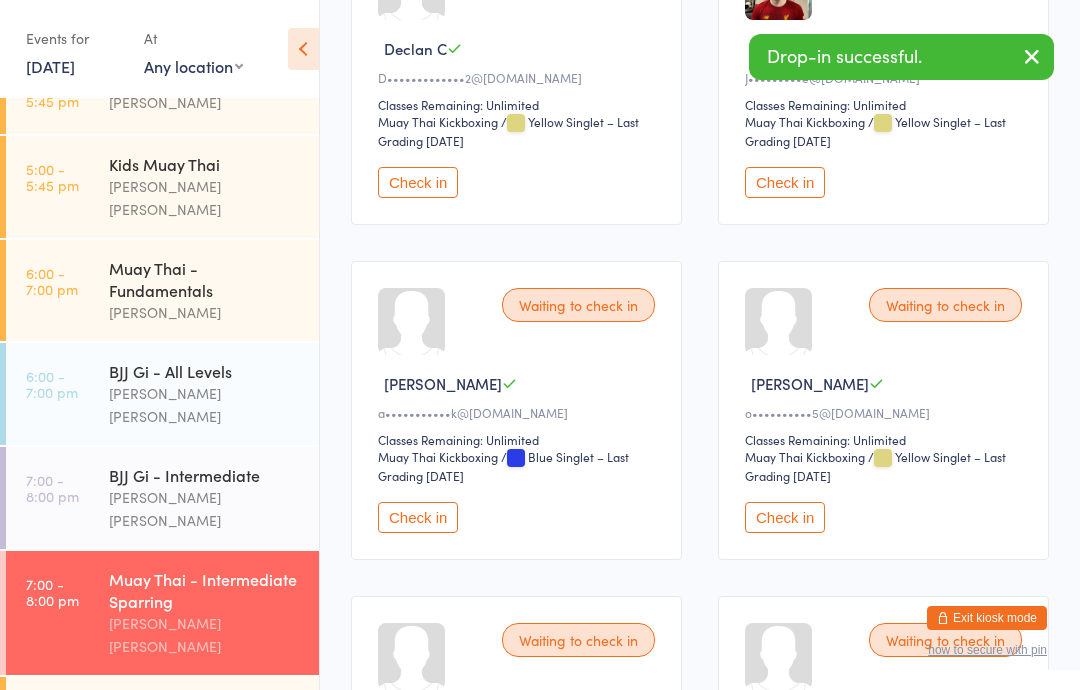 scroll, scrollTop: 436, scrollLeft: 0, axis: vertical 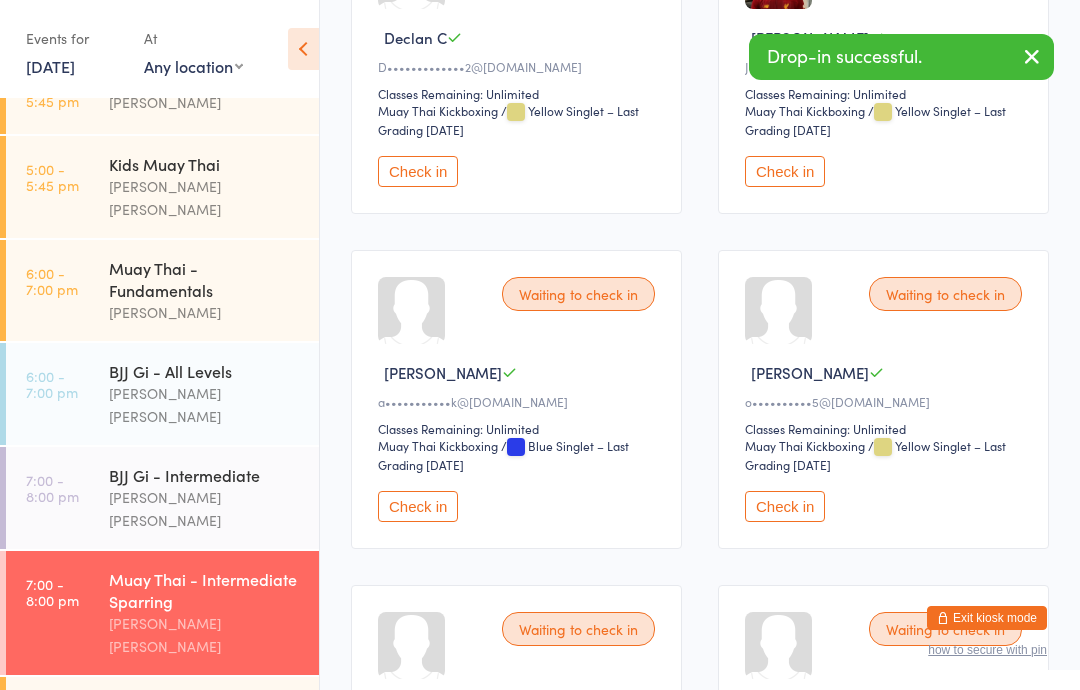click on "BJJ NoGi Fundamentals" at bounding box center (205, 809) 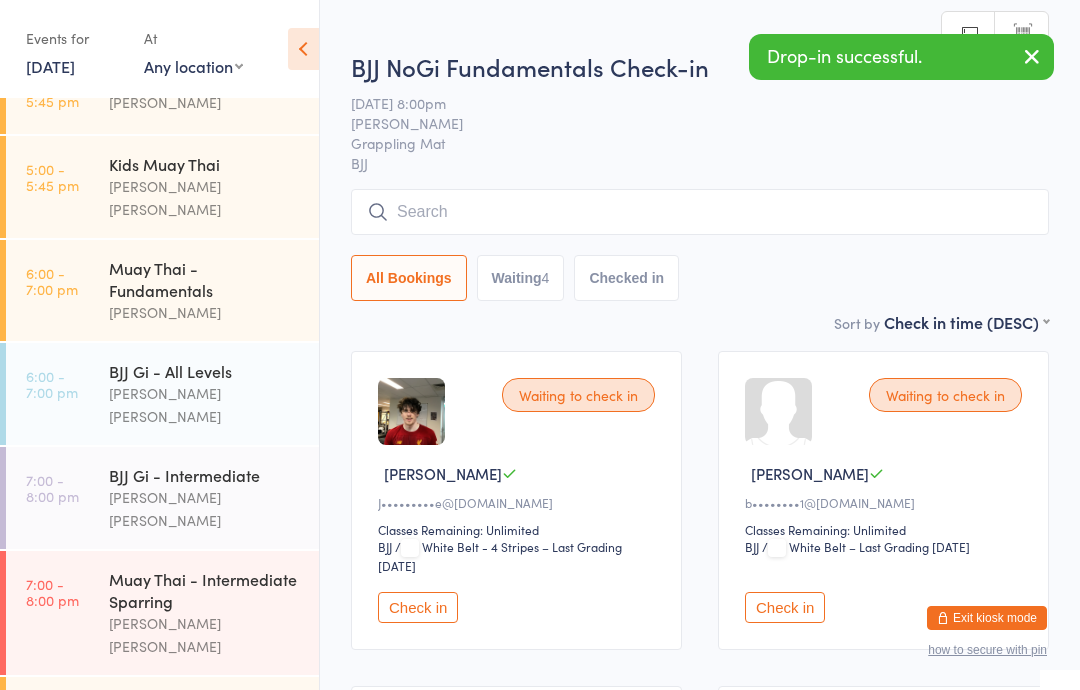 click at bounding box center [700, 212] 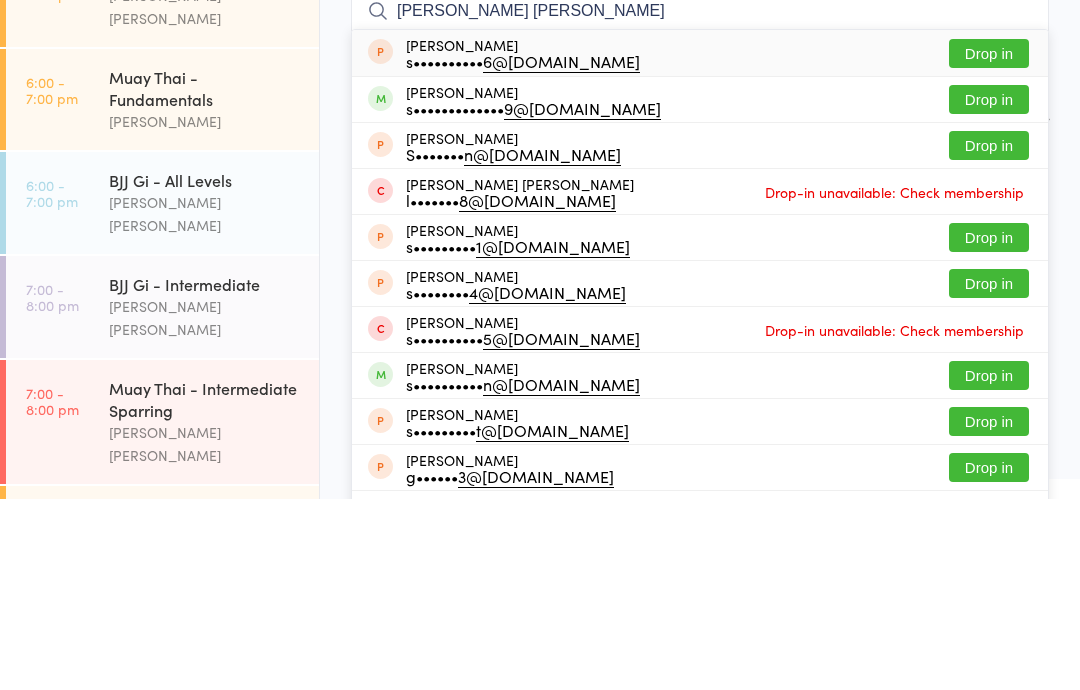 type on "[PERSON_NAME] [PERSON_NAME]" 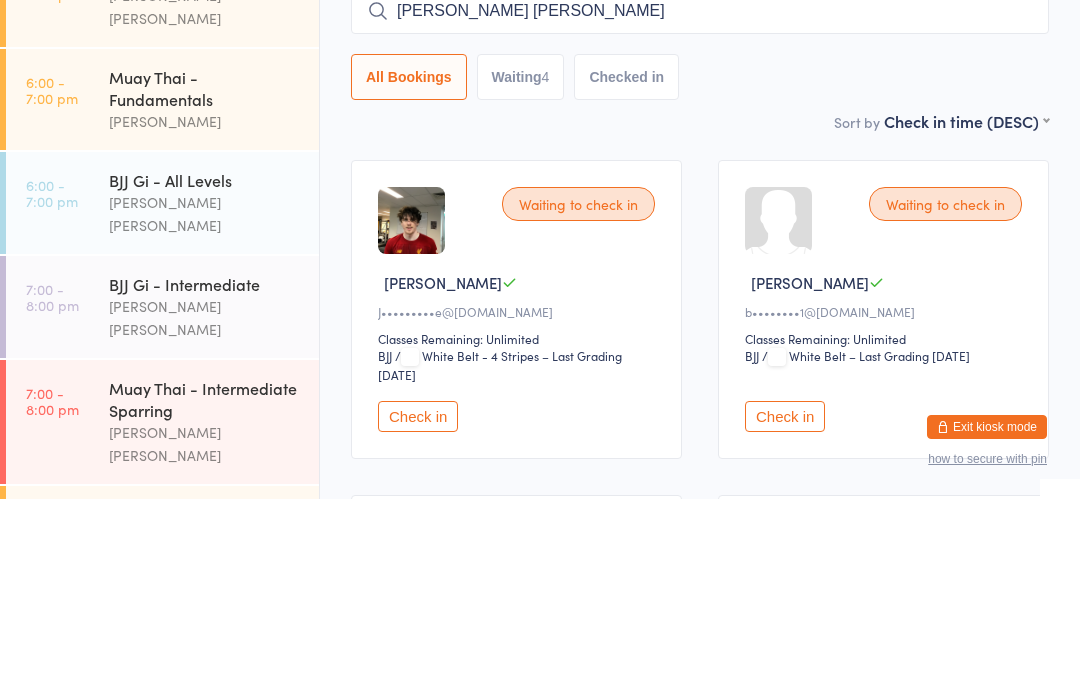 type 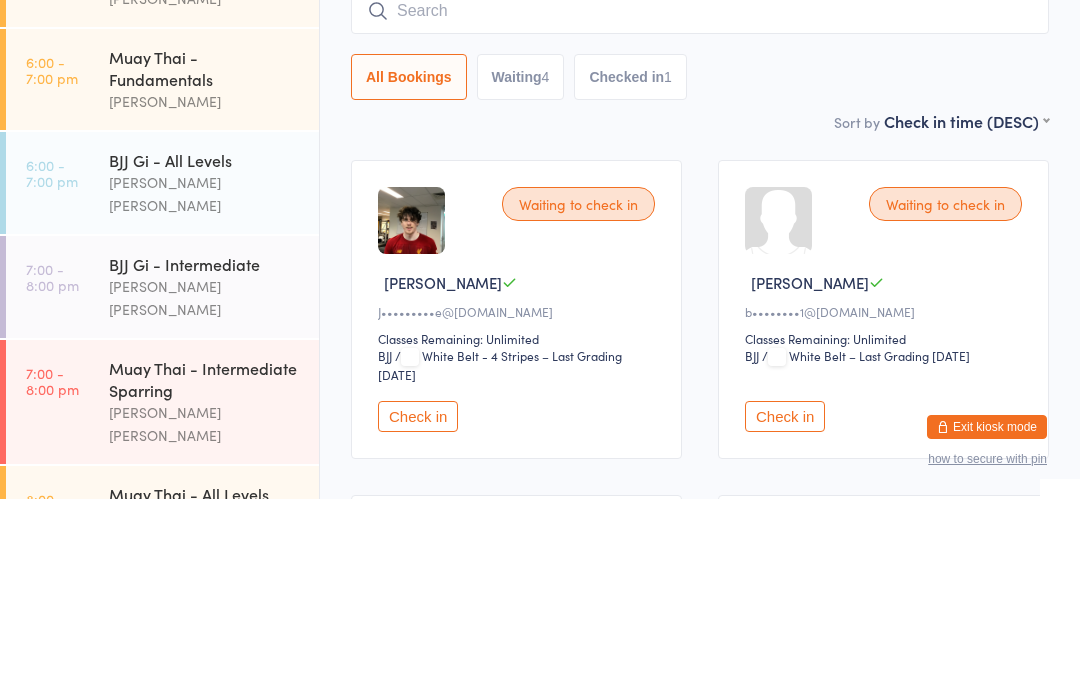scroll, scrollTop: 382, scrollLeft: 0, axis: vertical 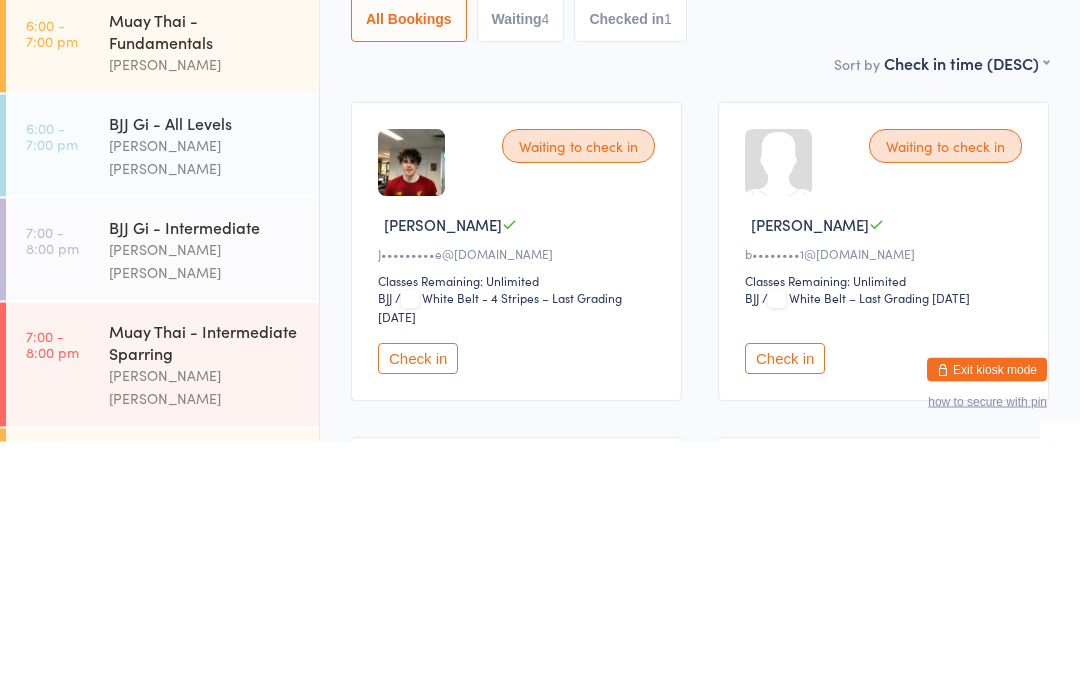click on "Muay Thai - Intermediate Sparring" at bounding box center [205, 590] 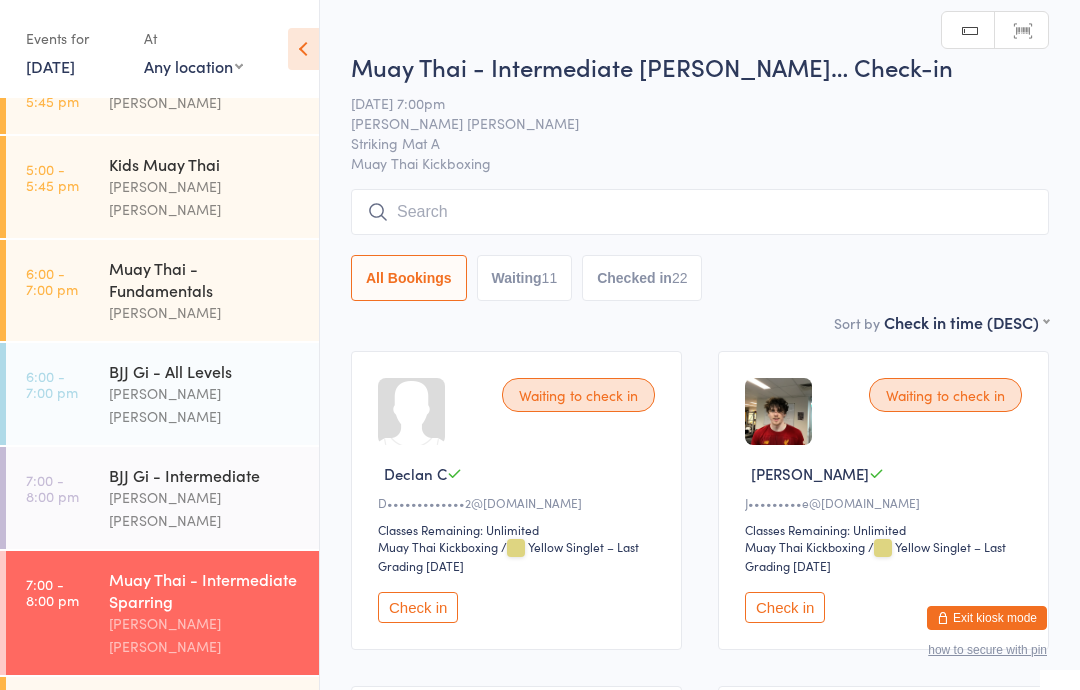 click at bounding box center [700, 212] 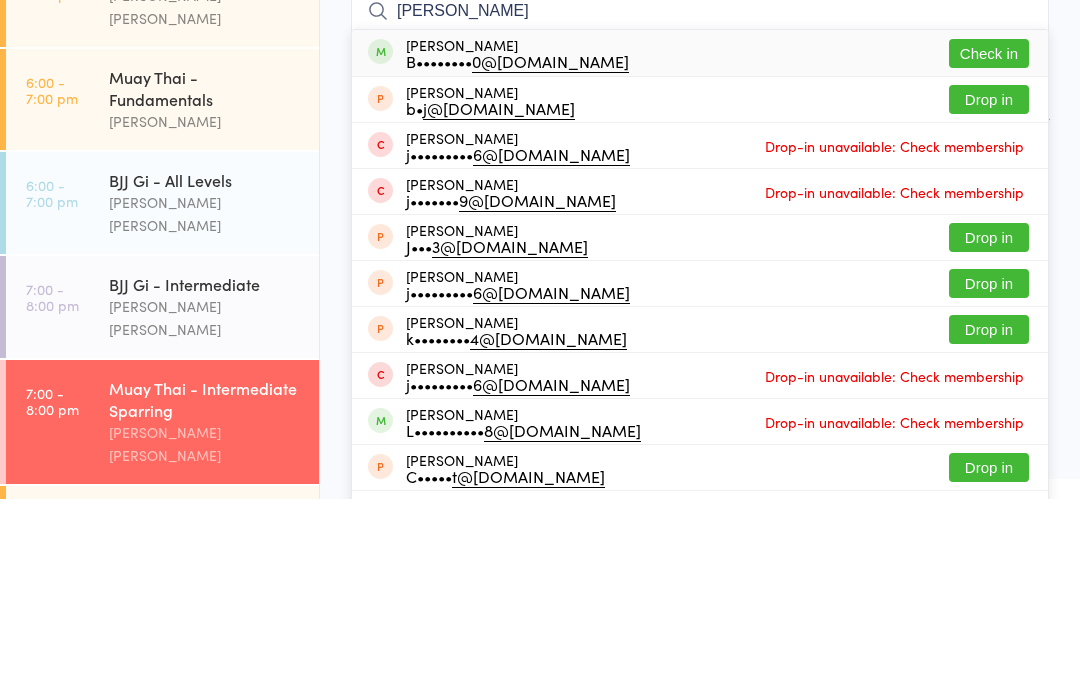 type on "[PERSON_NAME]" 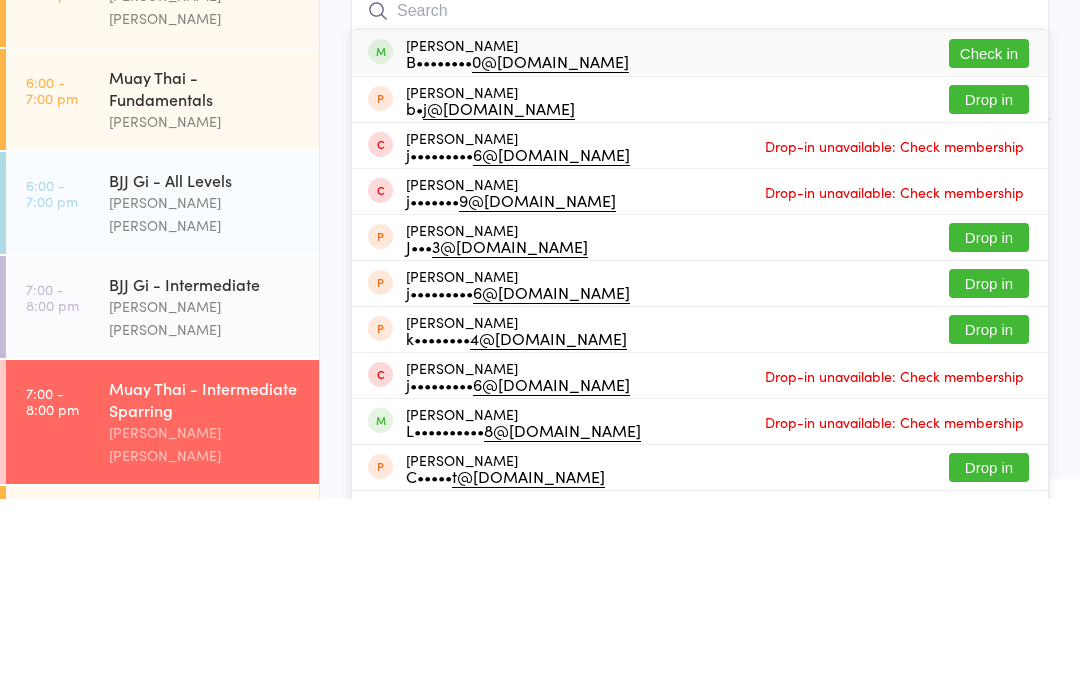 scroll, scrollTop: 191, scrollLeft: 0, axis: vertical 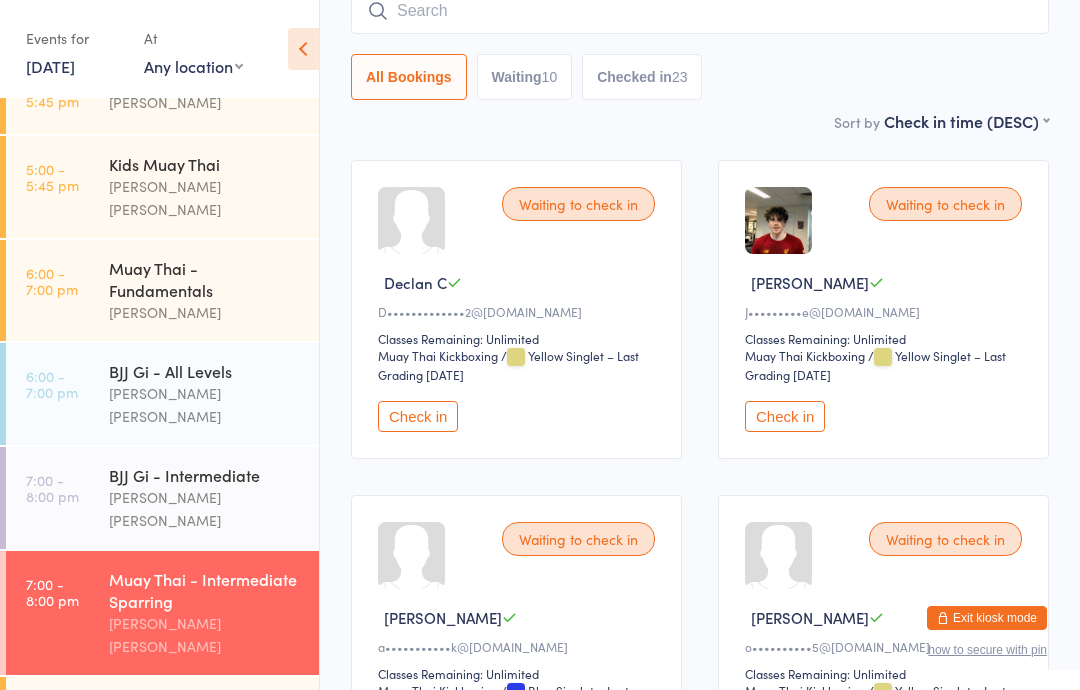 click at bounding box center (700, 11) 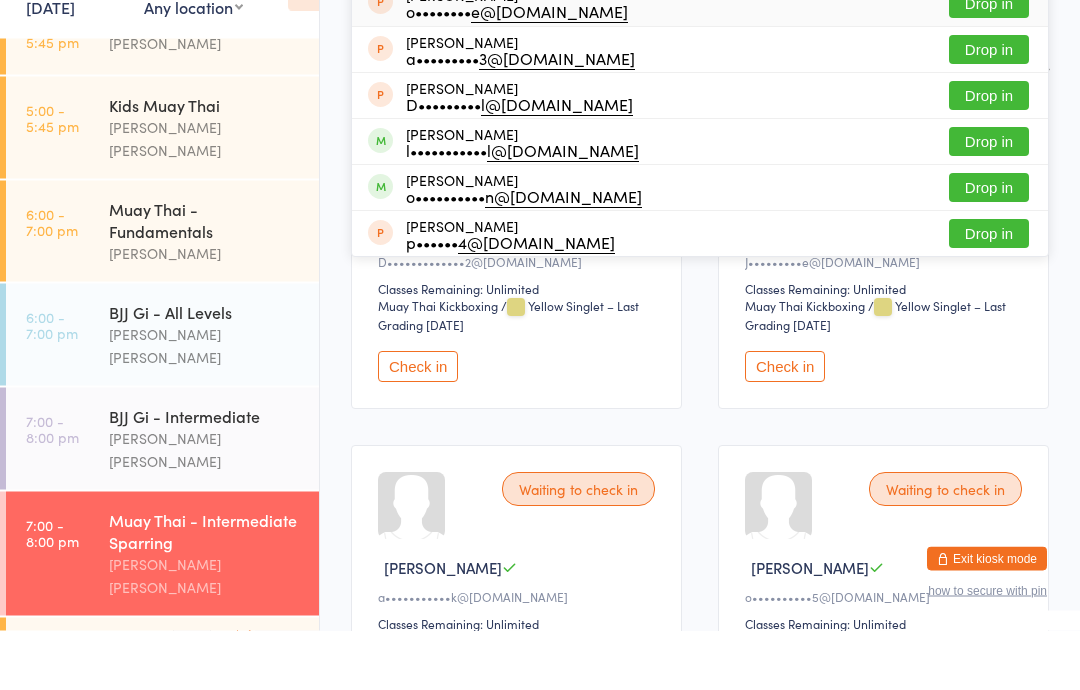 scroll, scrollTop: 85, scrollLeft: 0, axis: vertical 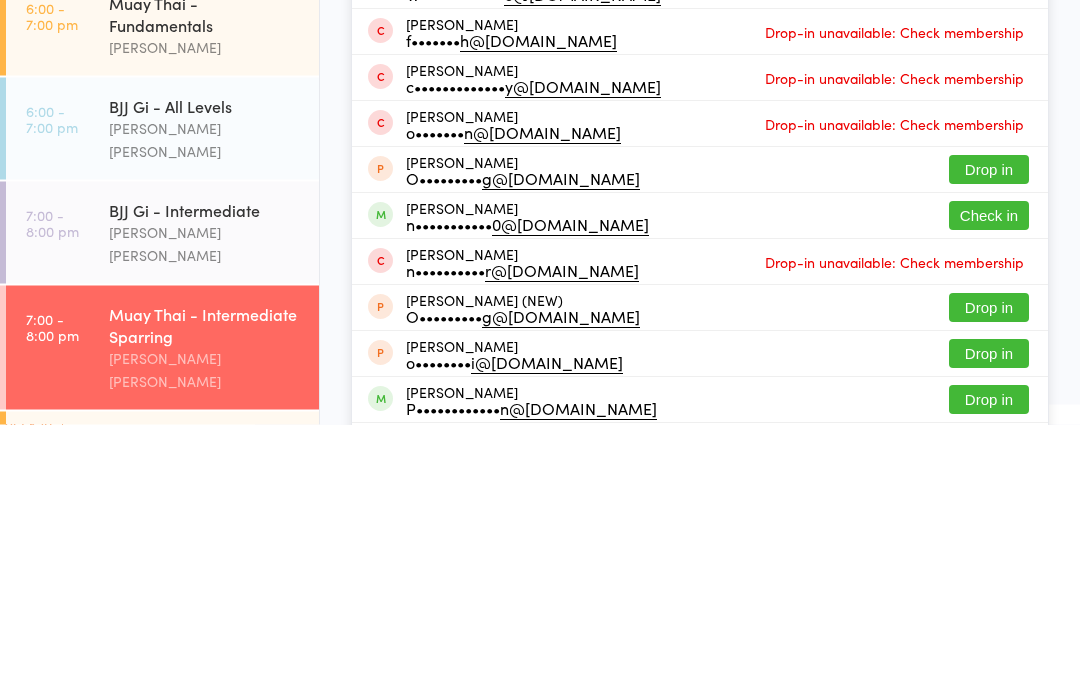 type on "Osc" 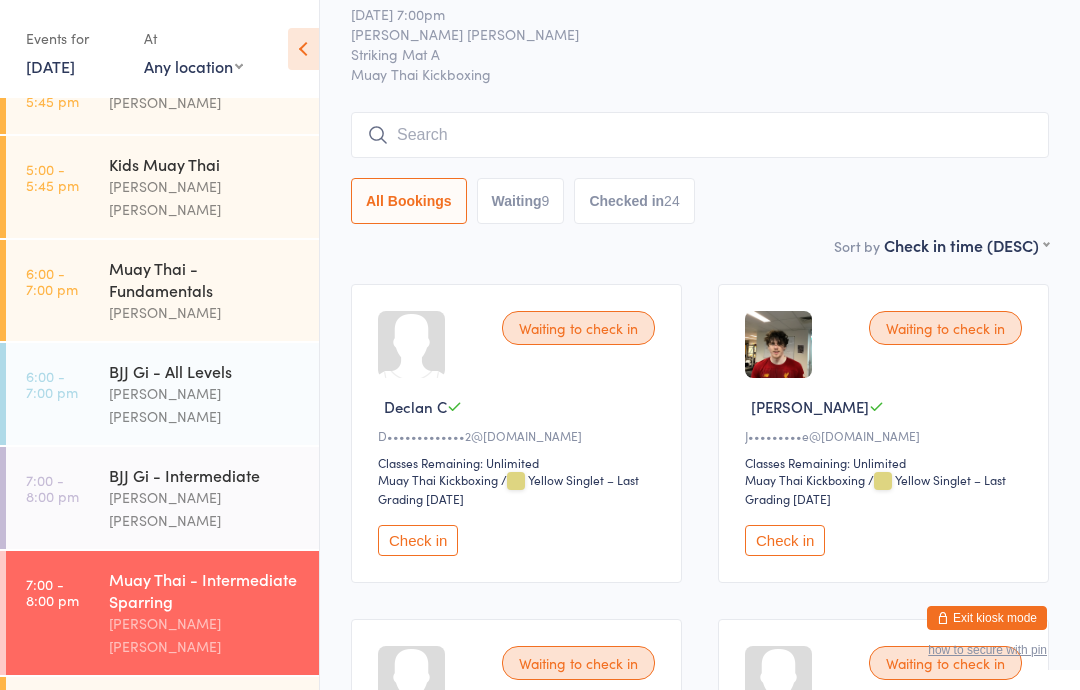 scroll, scrollTop: 0, scrollLeft: 0, axis: both 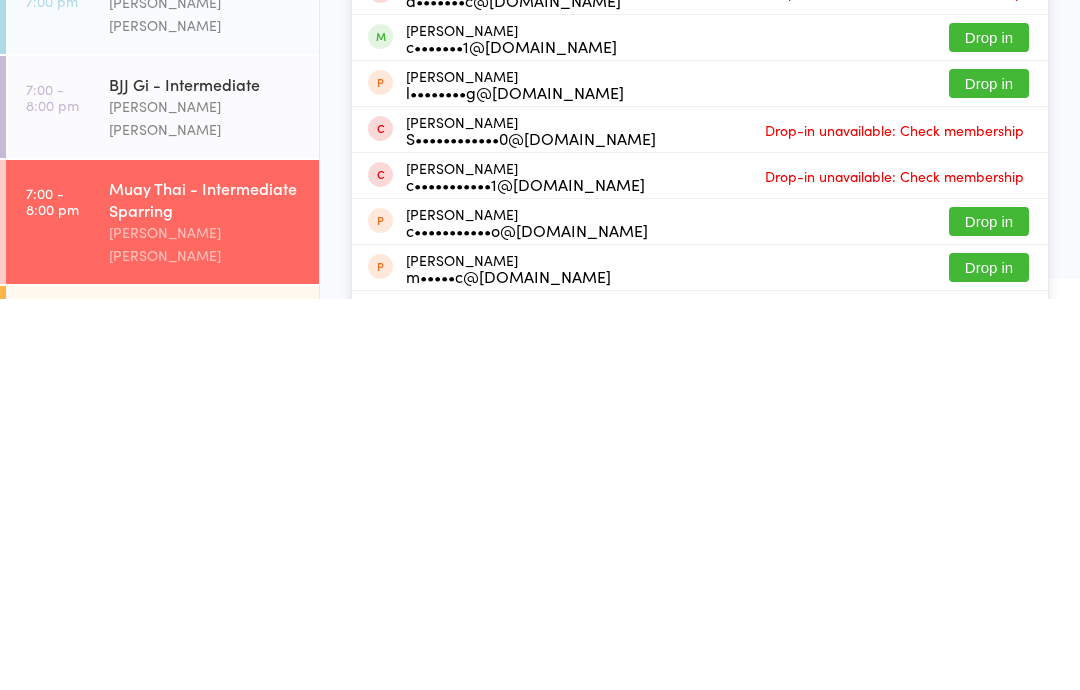 type on "Corm" 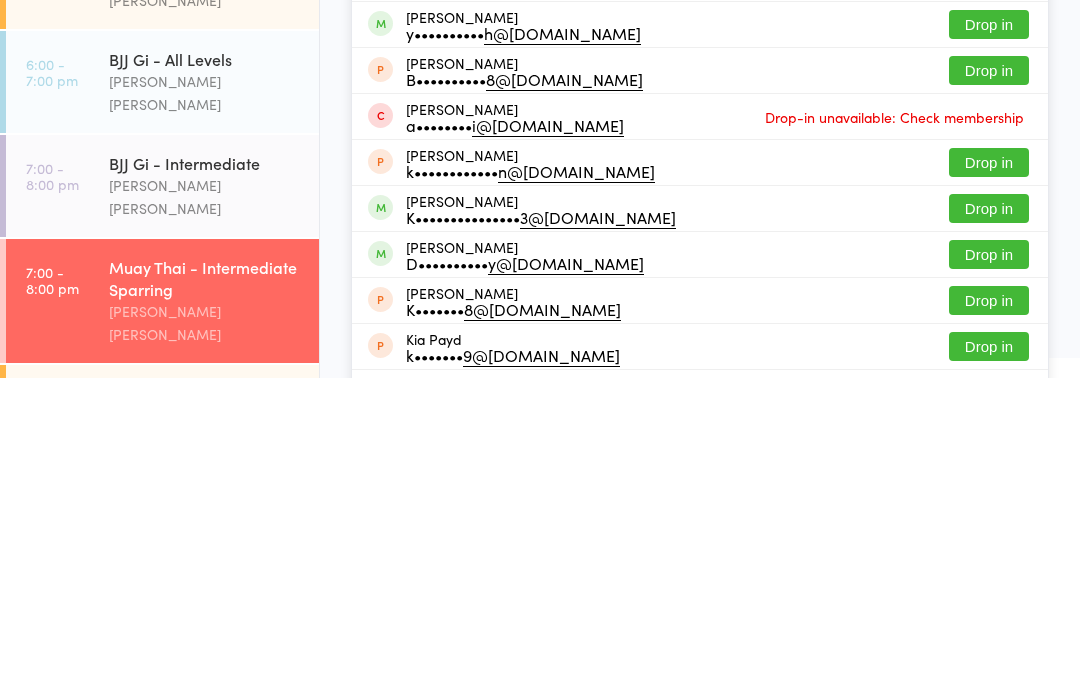 type on "kian" 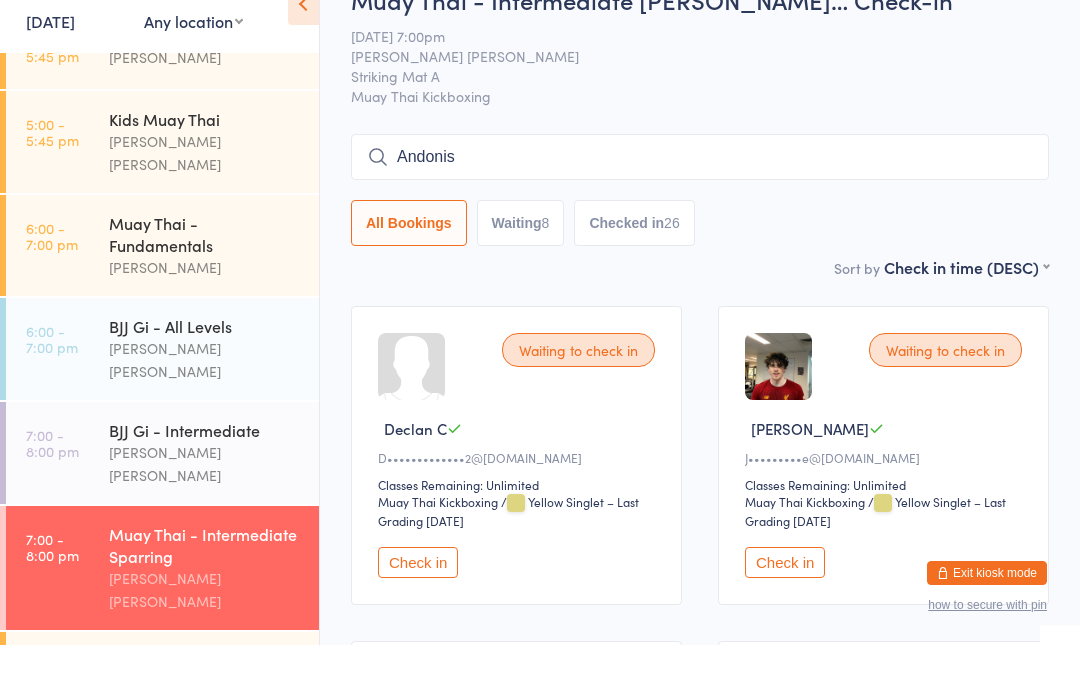 type on "Andonis" 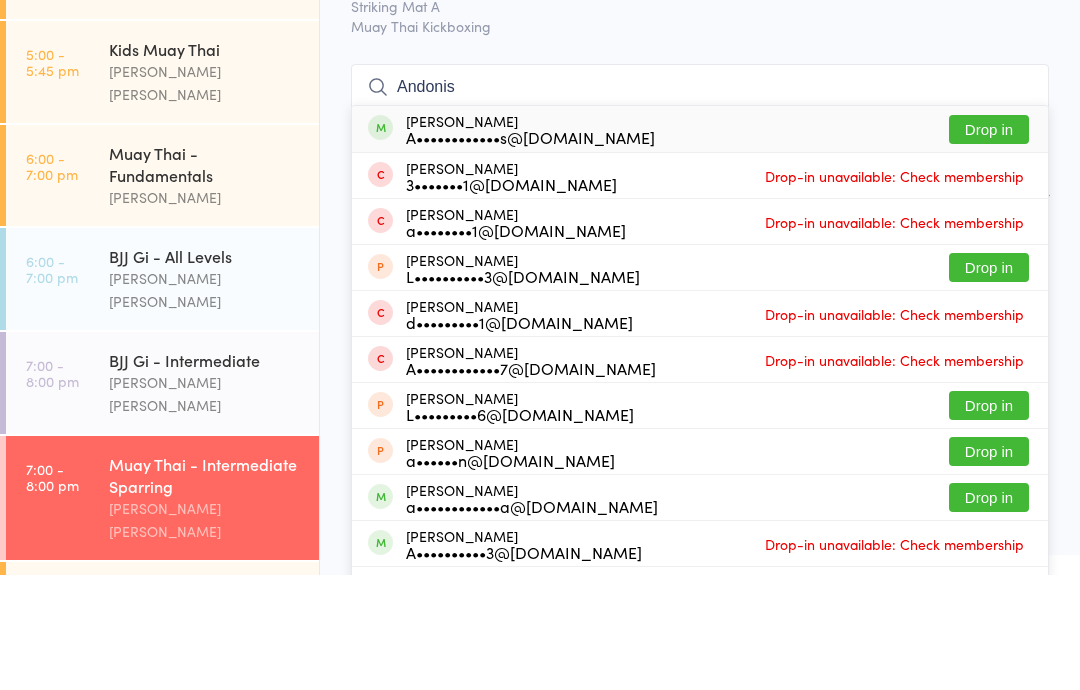 click on "Drop in" at bounding box center [989, 244] 